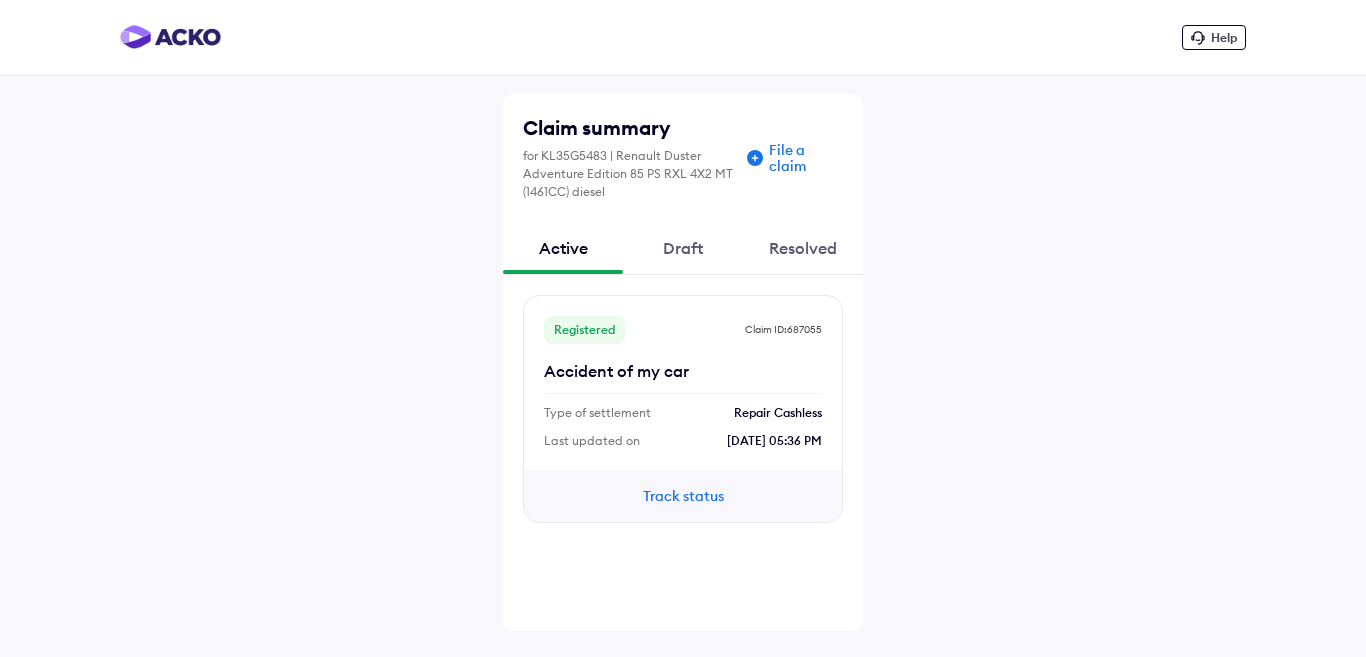 scroll, scrollTop: 0, scrollLeft: 0, axis: both 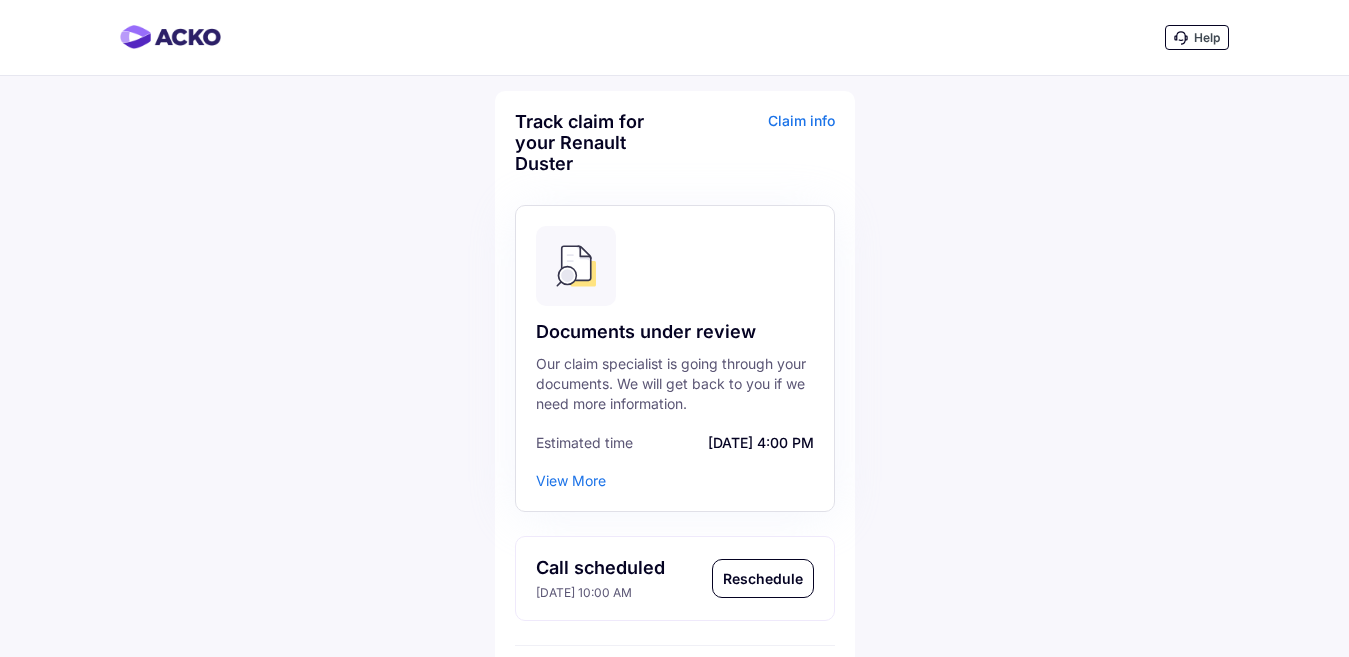 click on "Help" at bounding box center [1207, 37] 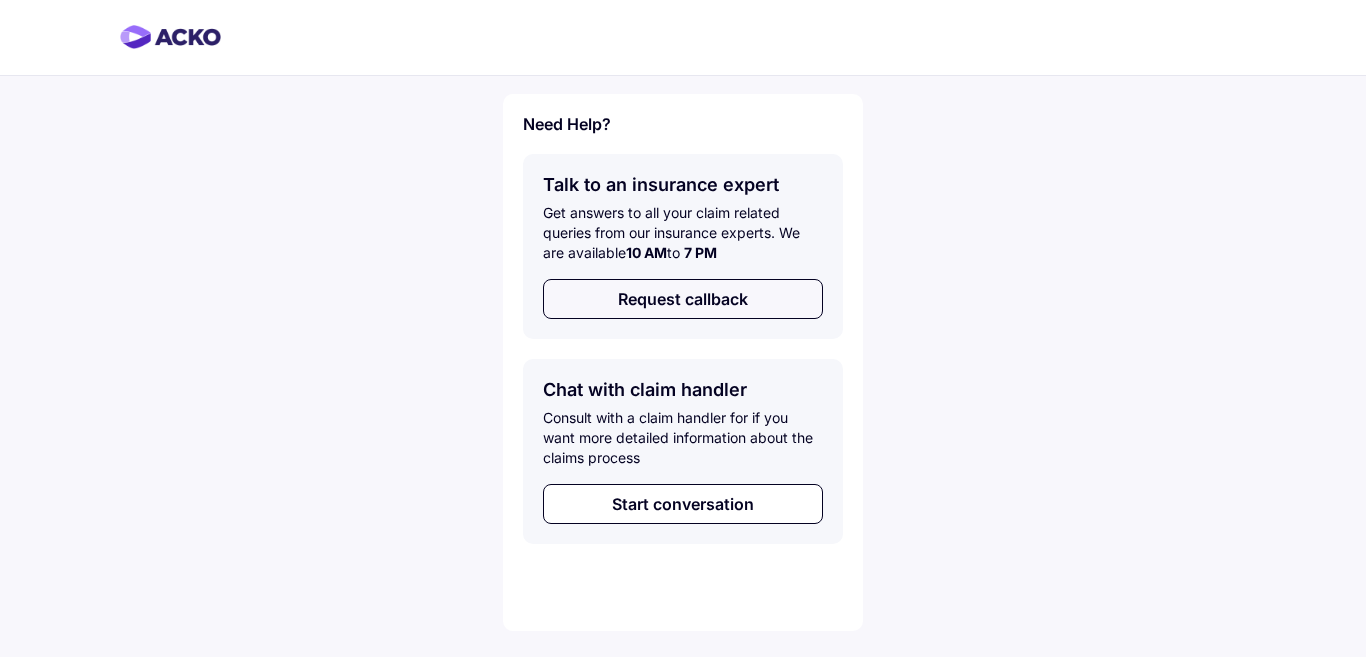 click on "Request callback" at bounding box center [683, 299] 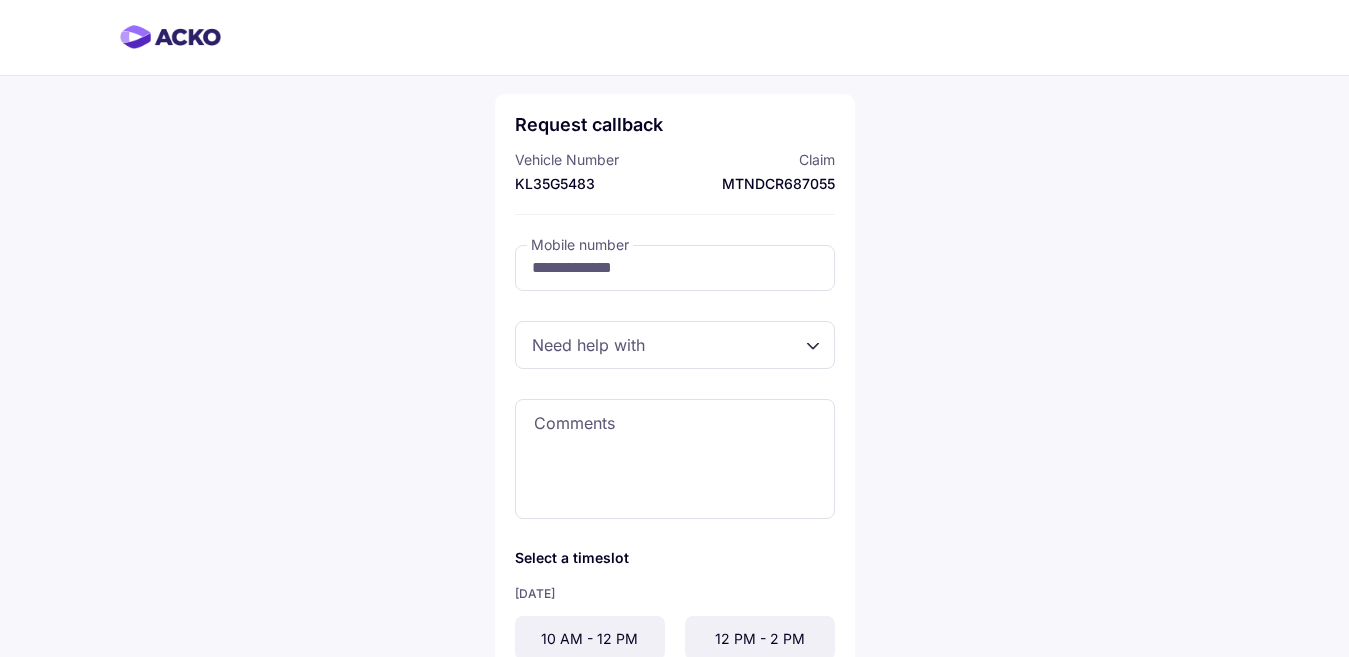 click at bounding box center [675, 345] 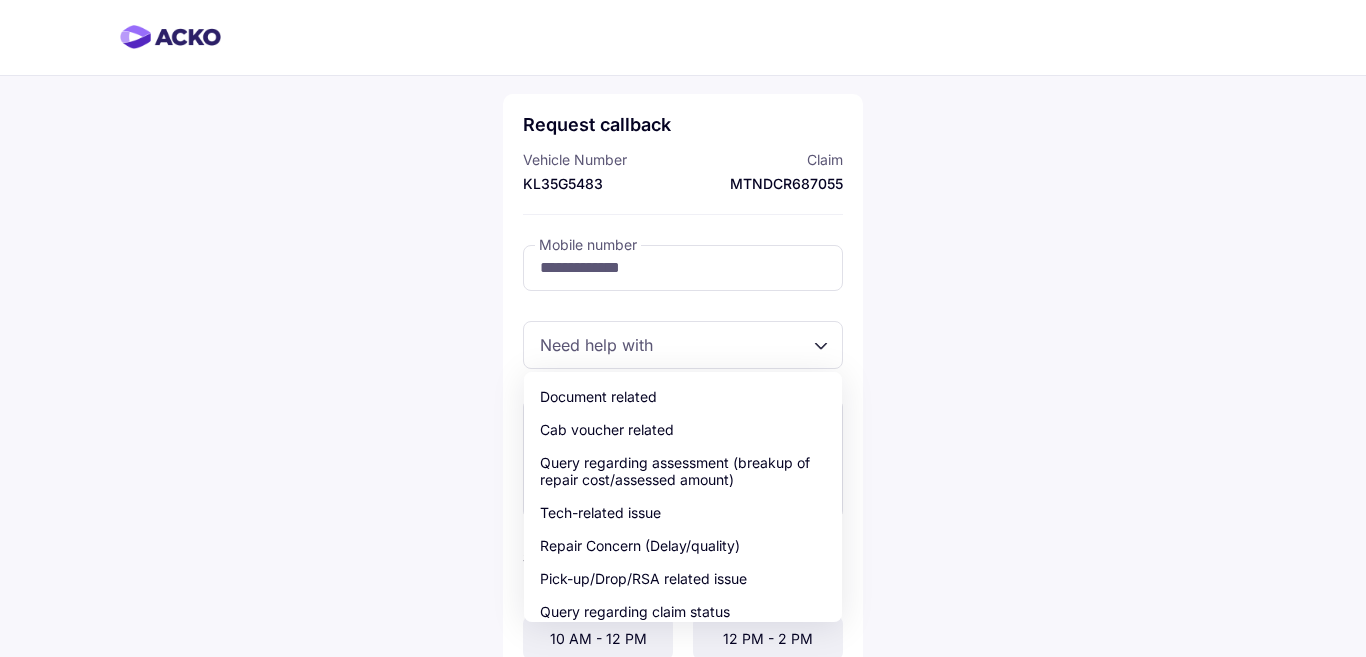 click on "**********" at bounding box center [683, 520] 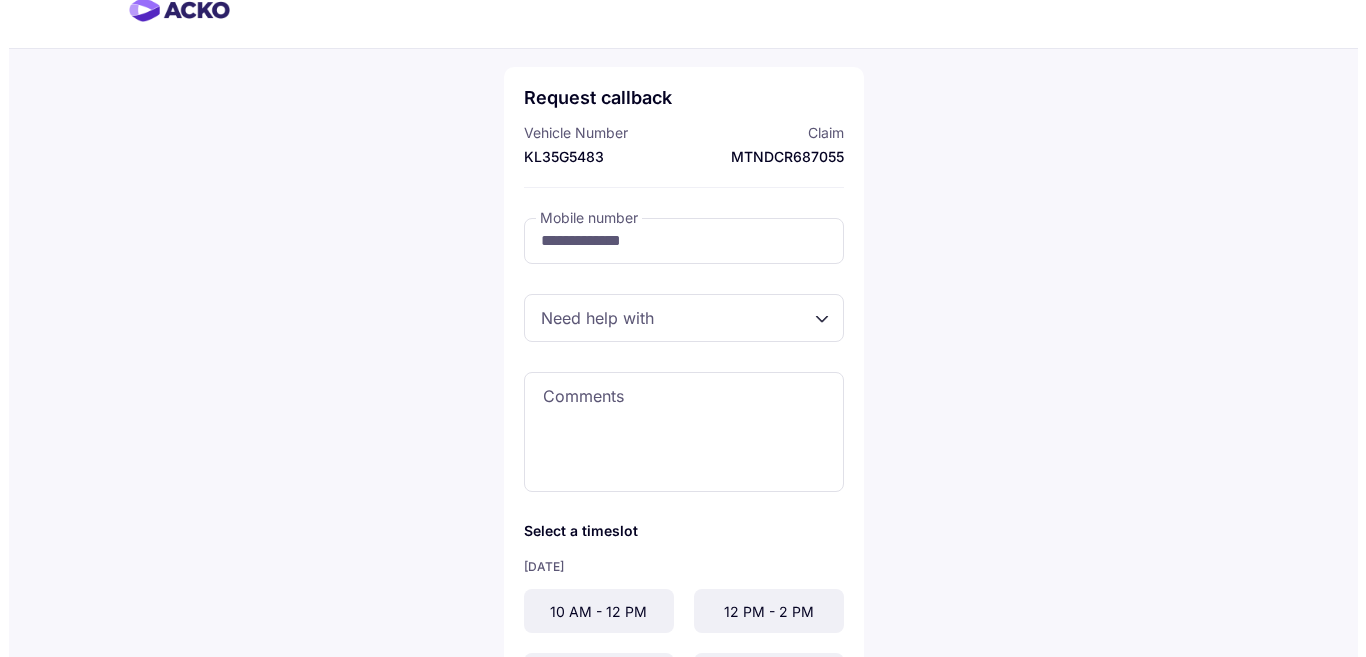 scroll, scrollTop: 0, scrollLeft: 0, axis: both 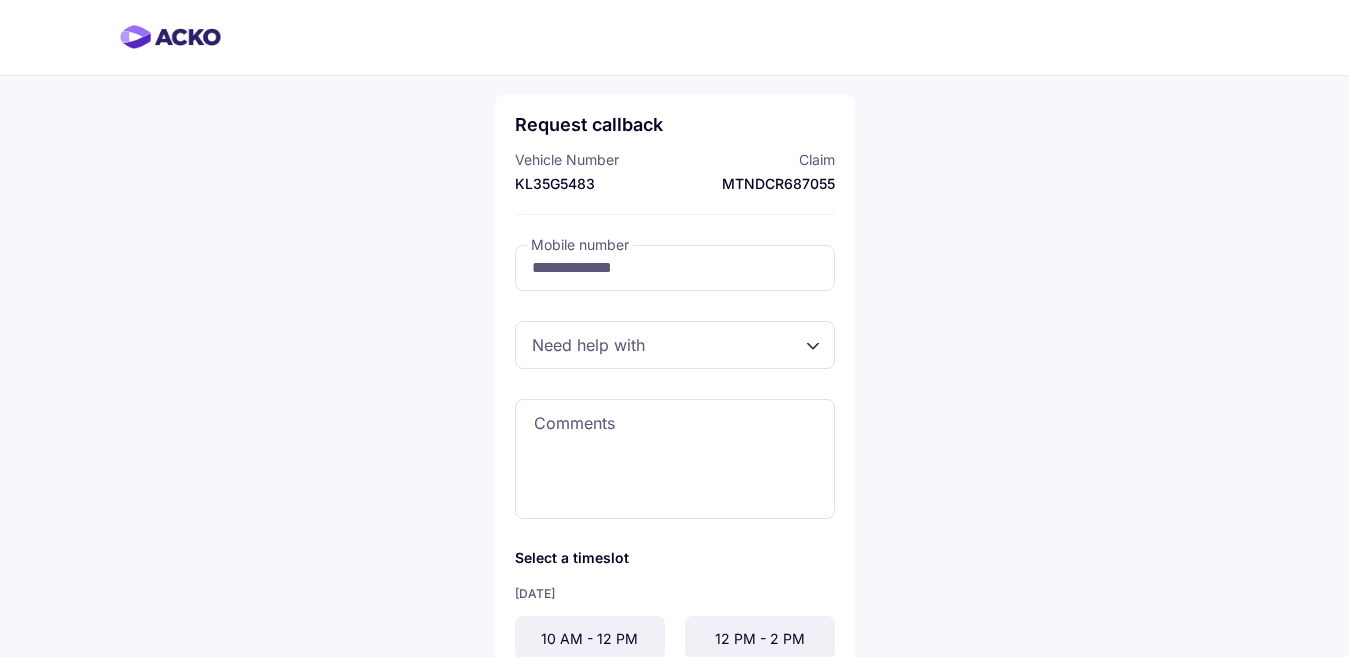 click at bounding box center (675, 345) 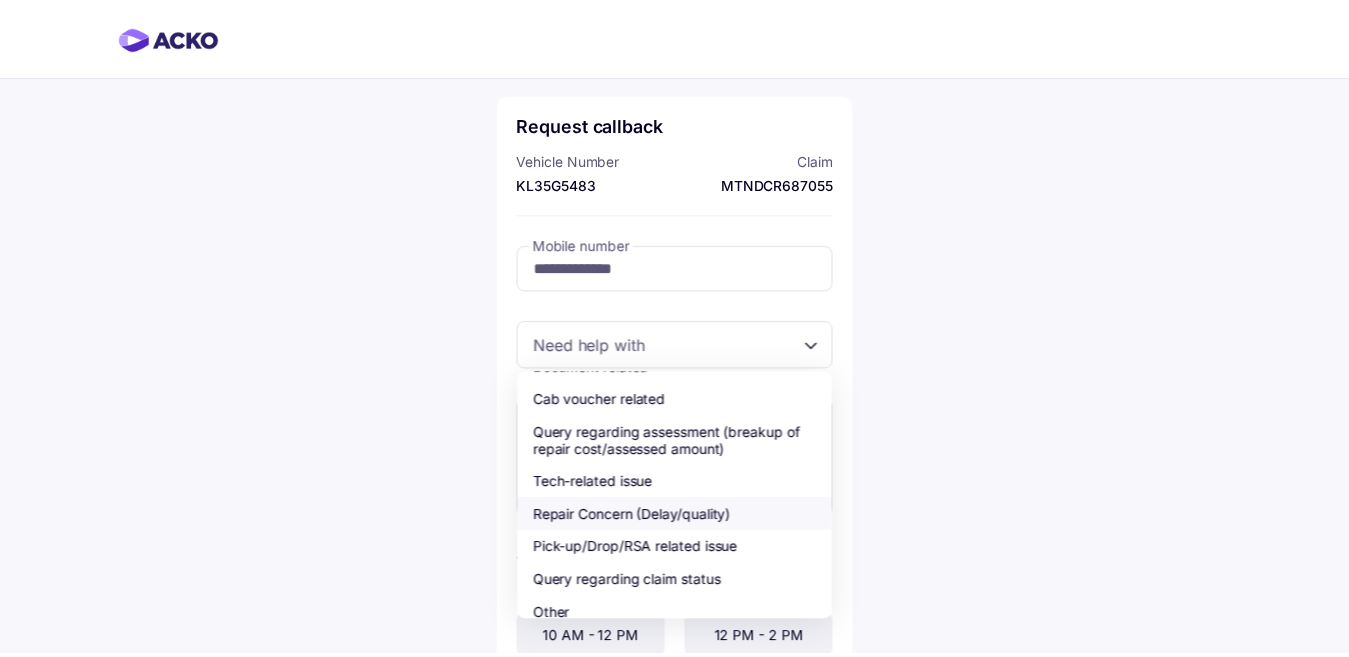 scroll, scrollTop: 47, scrollLeft: 0, axis: vertical 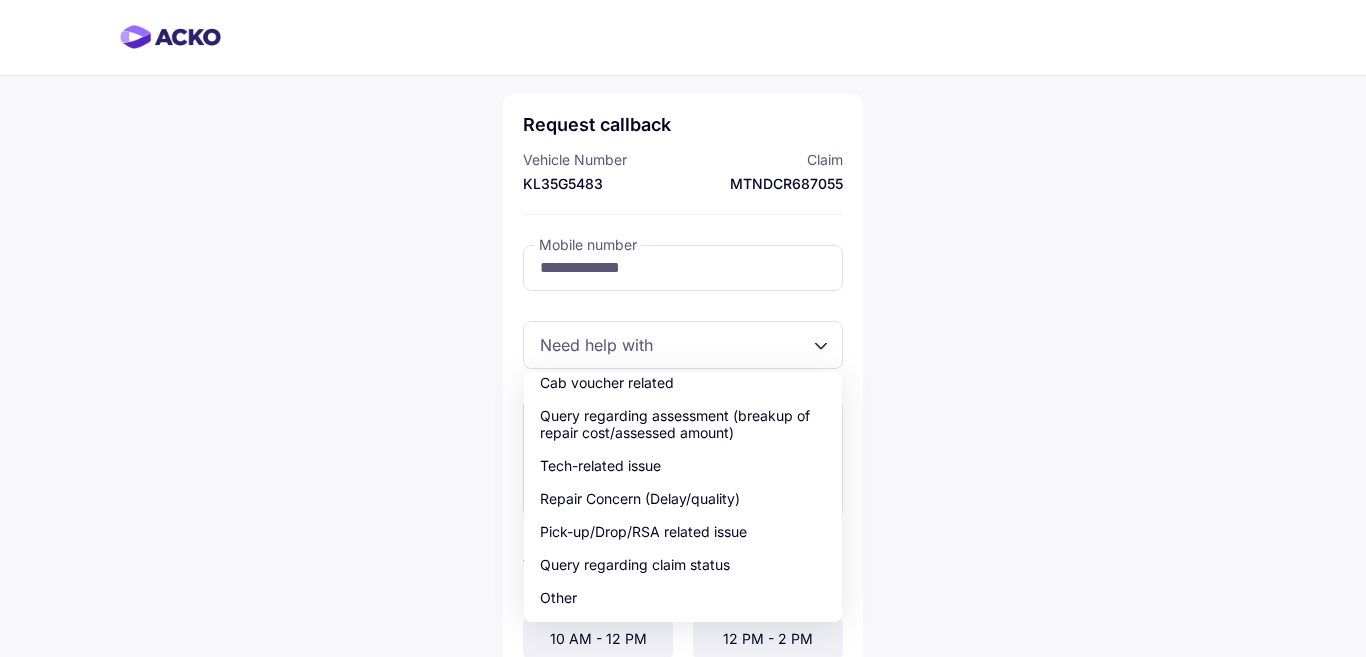 click on "**********" at bounding box center (683, 520) 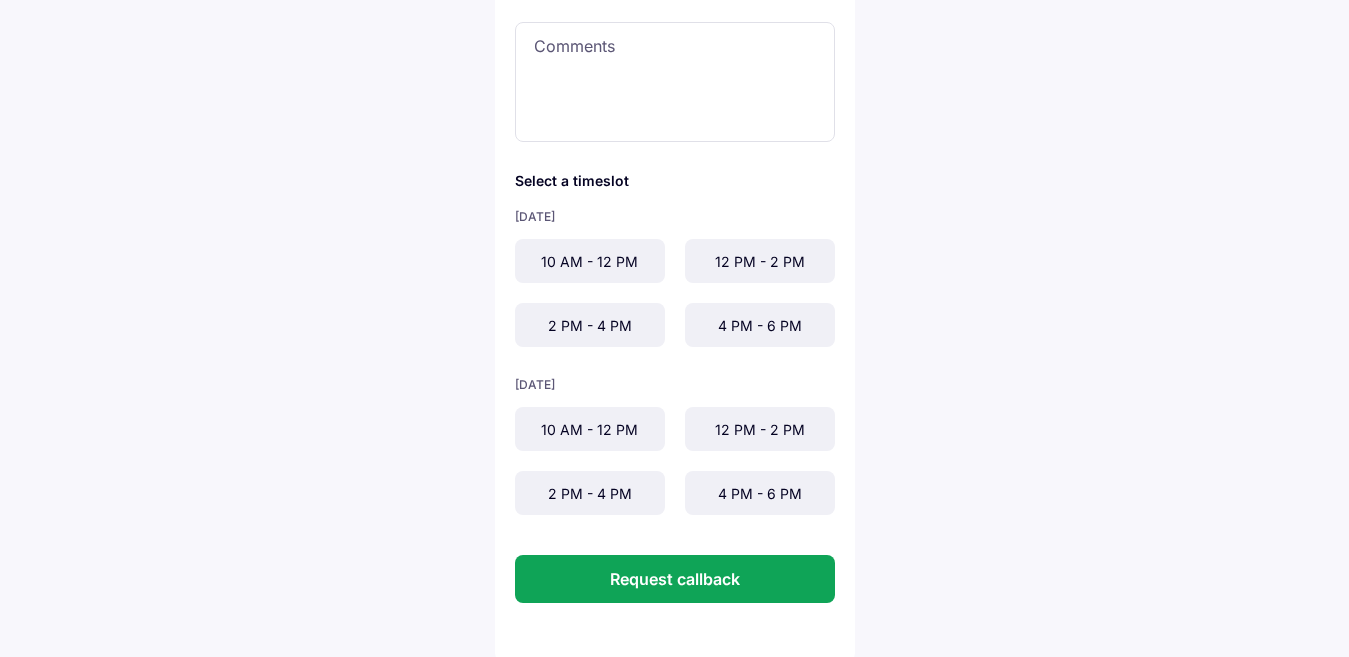 scroll, scrollTop: 83, scrollLeft: 0, axis: vertical 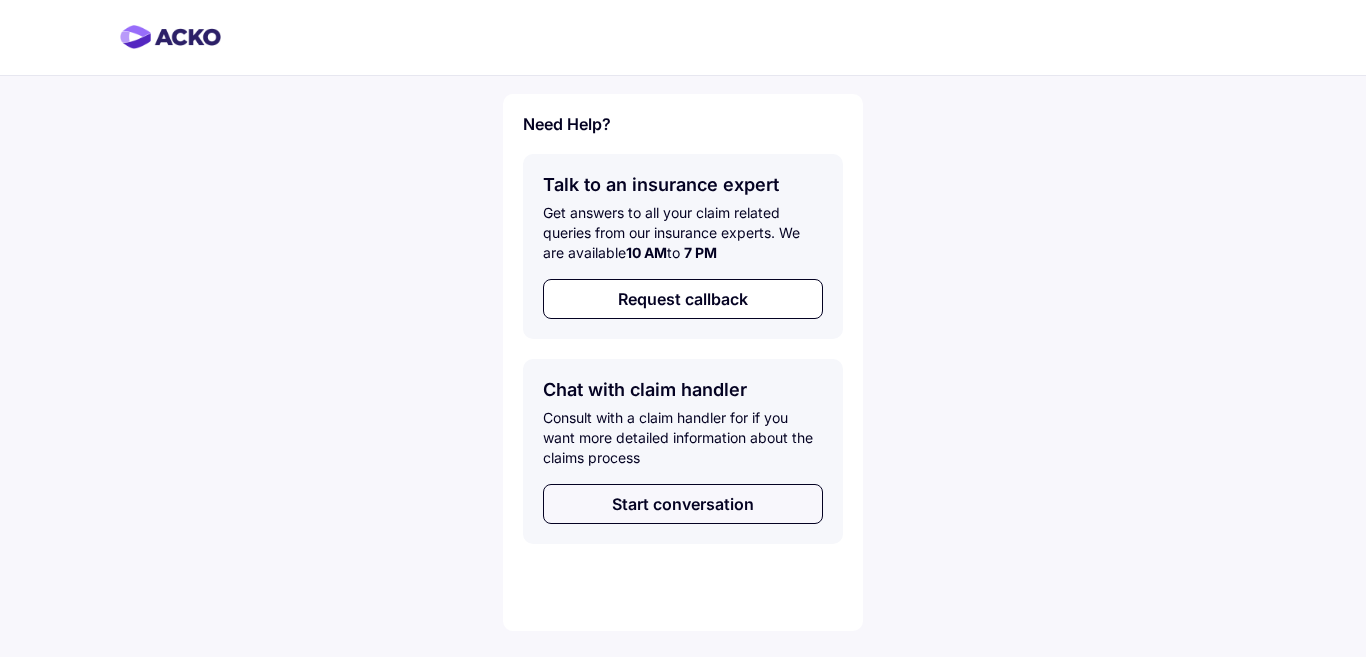 click on "Start conversation" at bounding box center (683, 504) 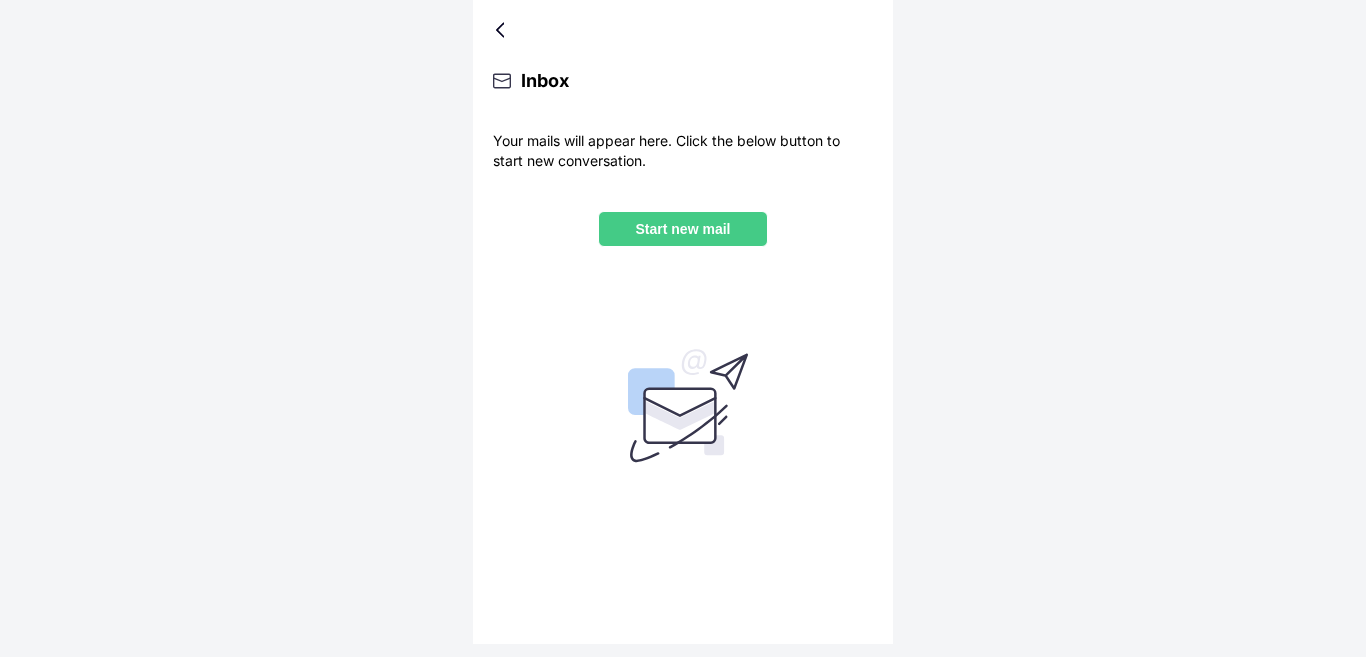 click on "Start new mail" at bounding box center (683, 229) 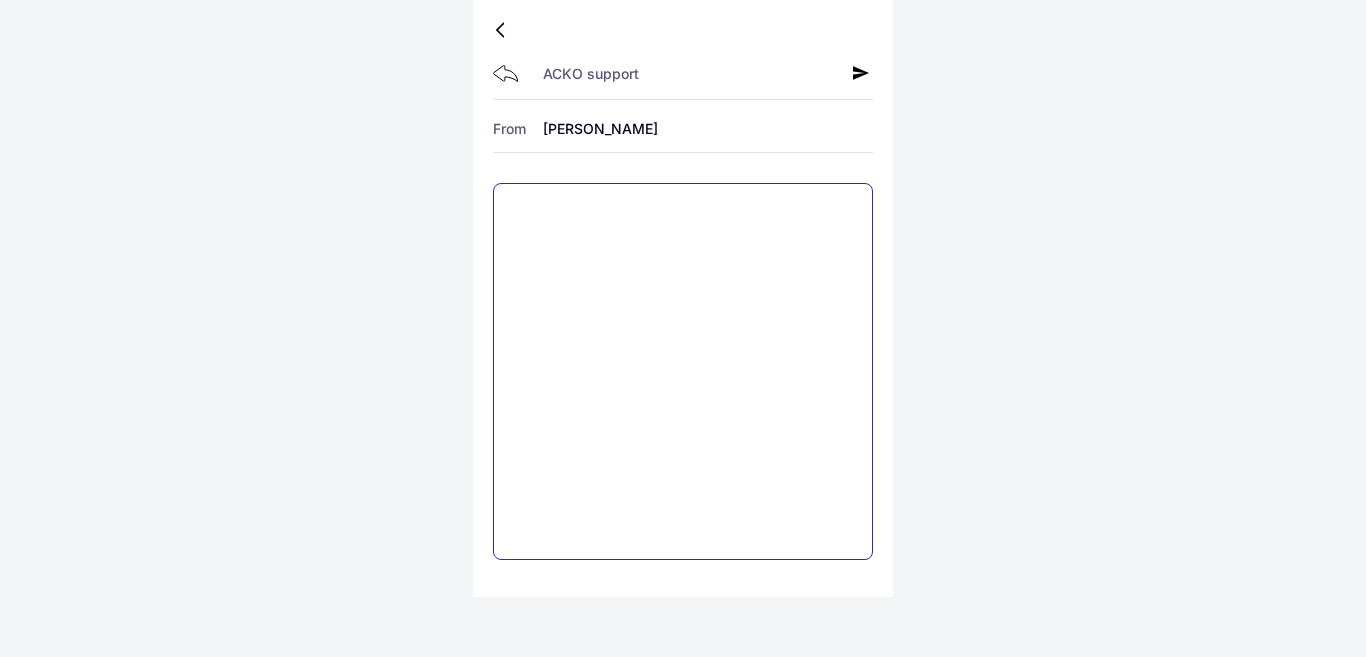 click at bounding box center [683, 371] 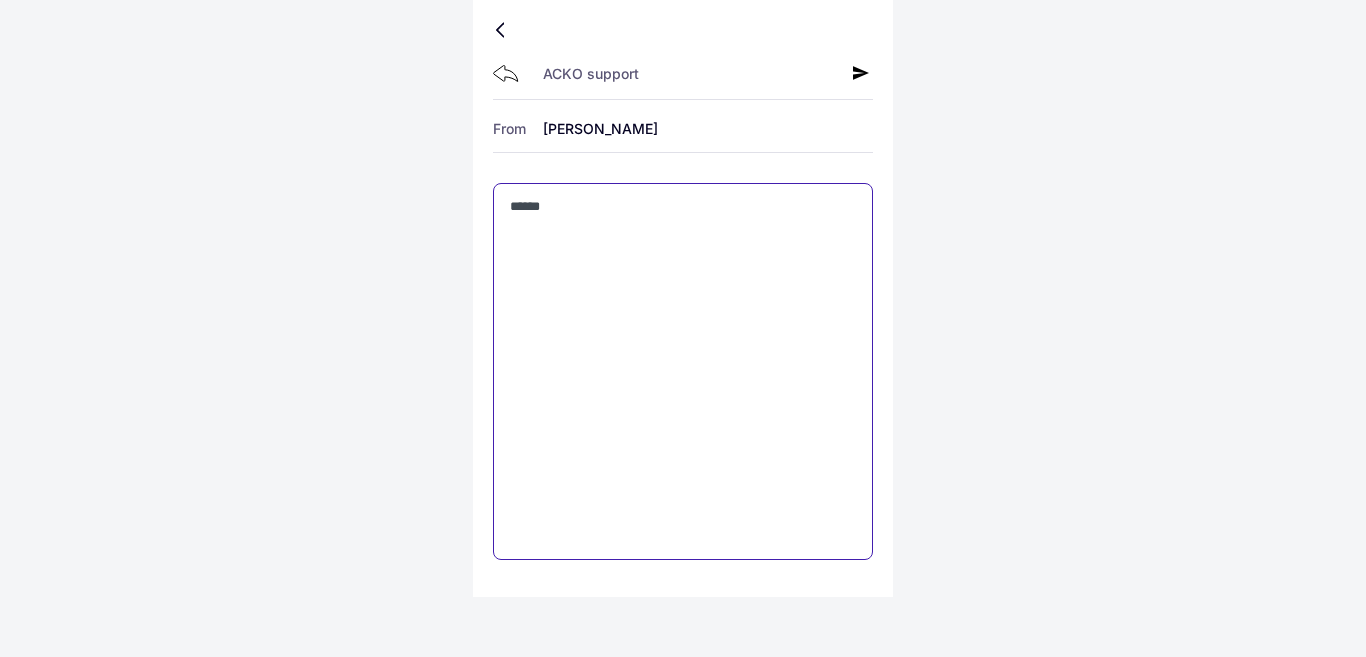 type on "*****" 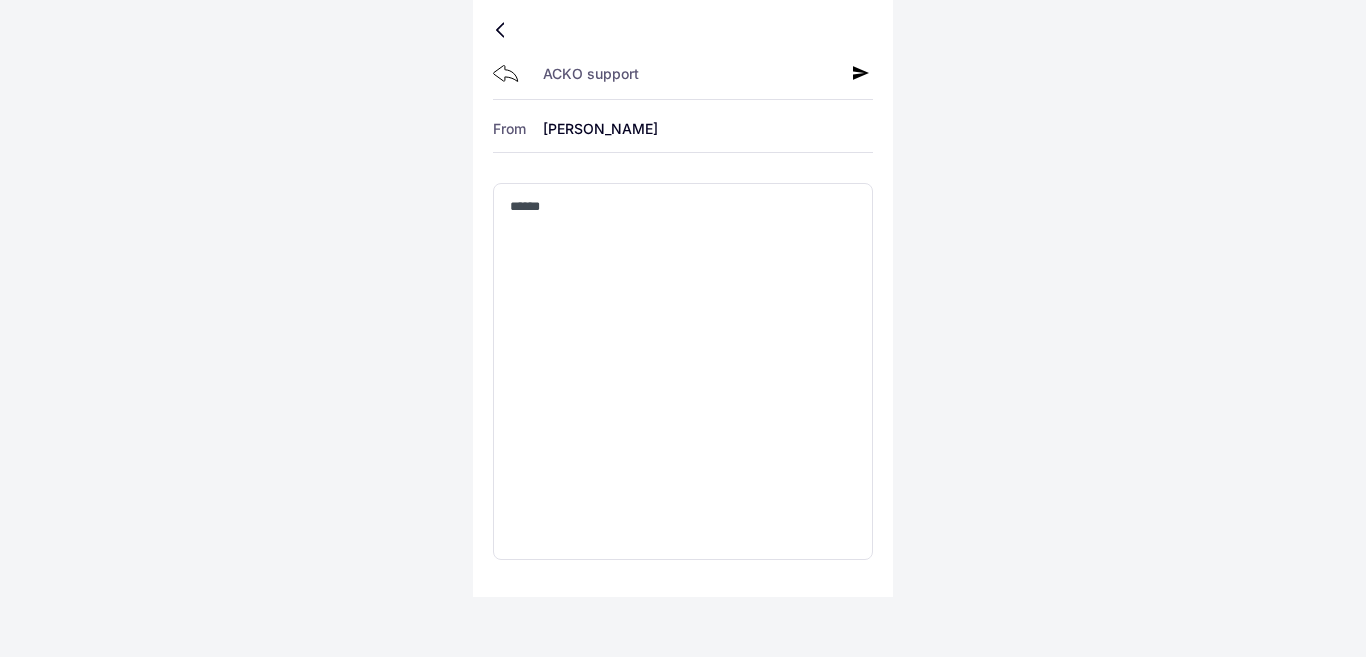 click 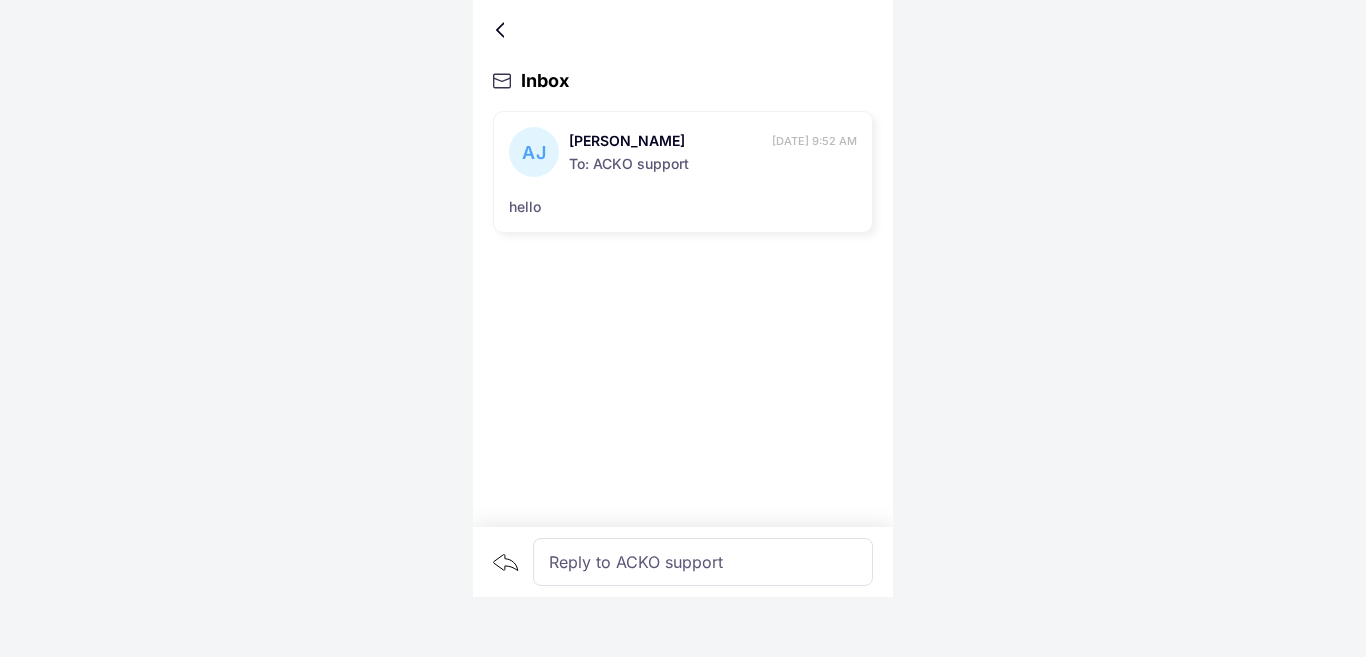 click on "Inbox AJ AJI [PERSON_NAME] [DATE] 9:52 AM To:   ACKO support hello Reply to ACKO support" at bounding box center (683, 298) 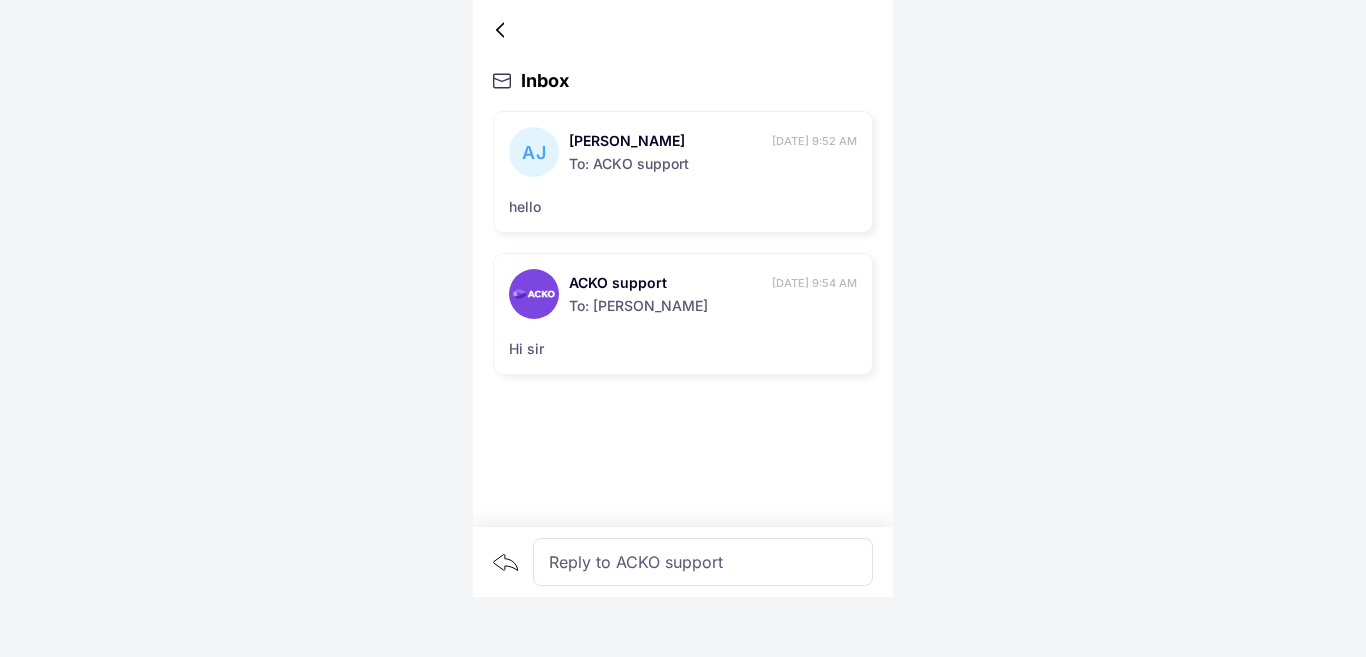 click on "Inbox AJ AJI [PERSON_NAME] [DATE] 9:52 AM To:   ACKO support hello ACKO support [DATE] 9:54 AM To:   [PERSON_NAME] Hi sir Reply to ACKO support" at bounding box center [683, 298] 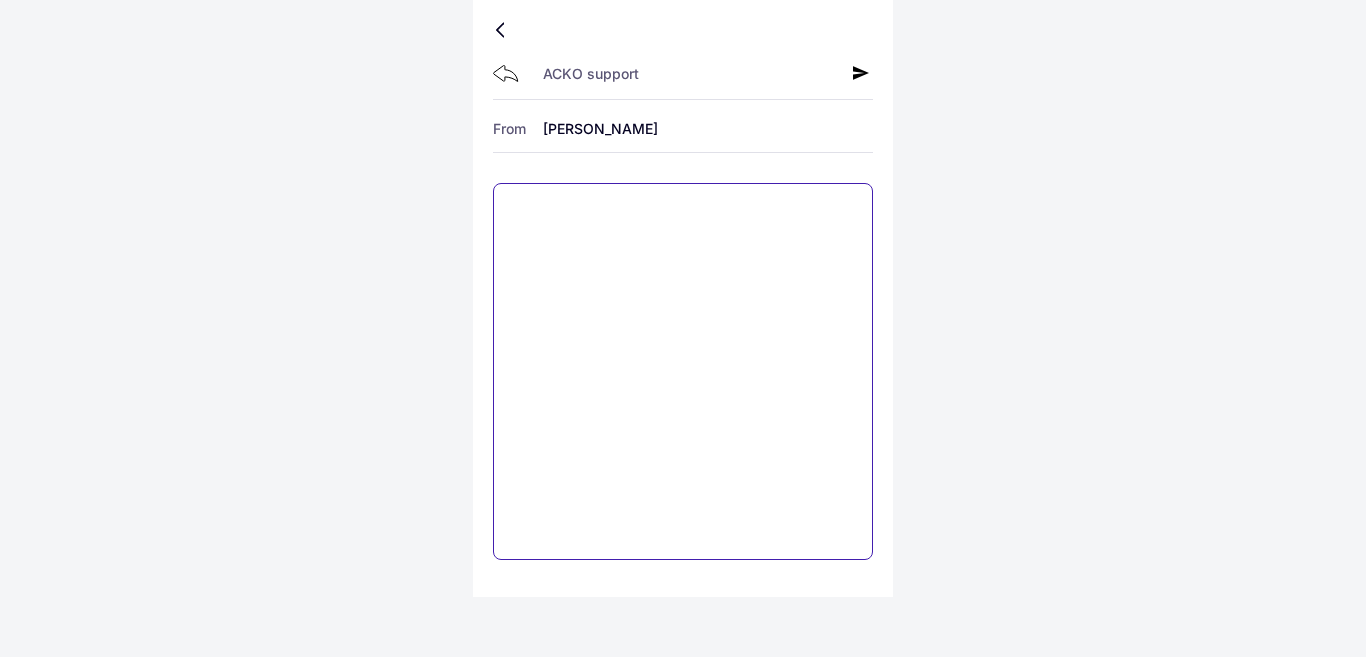 click at bounding box center [683, 371] 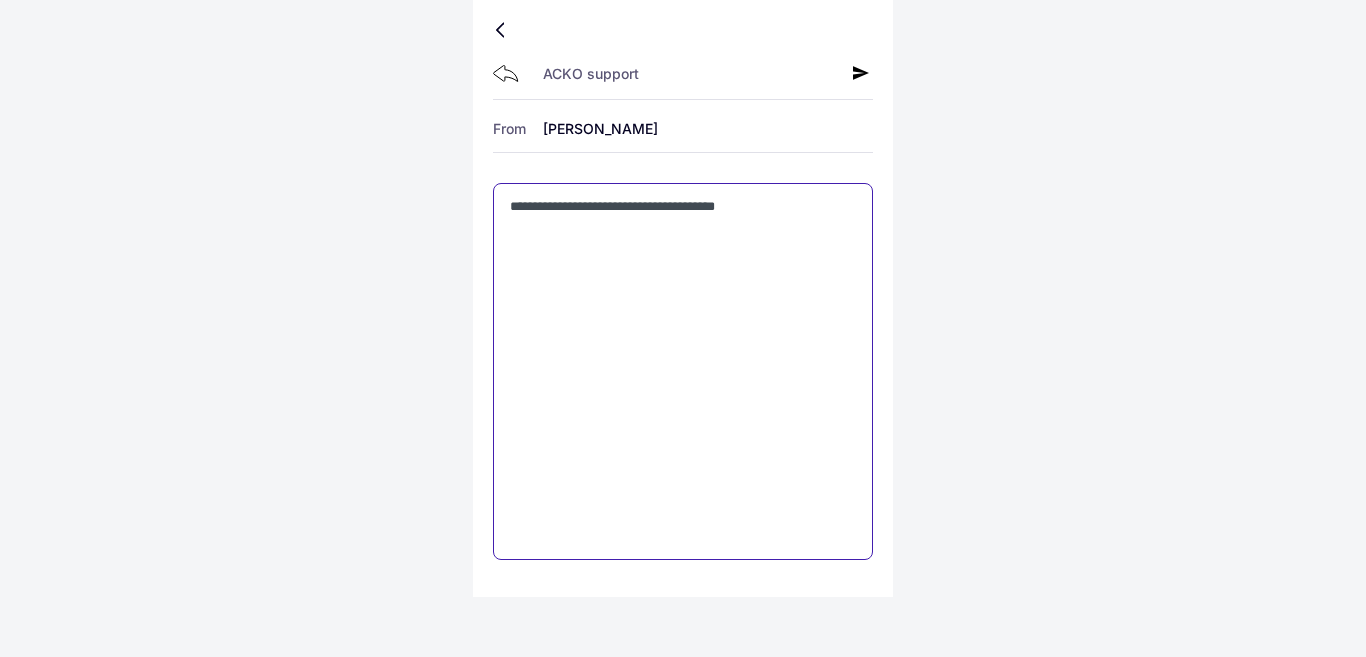 type on "**********" 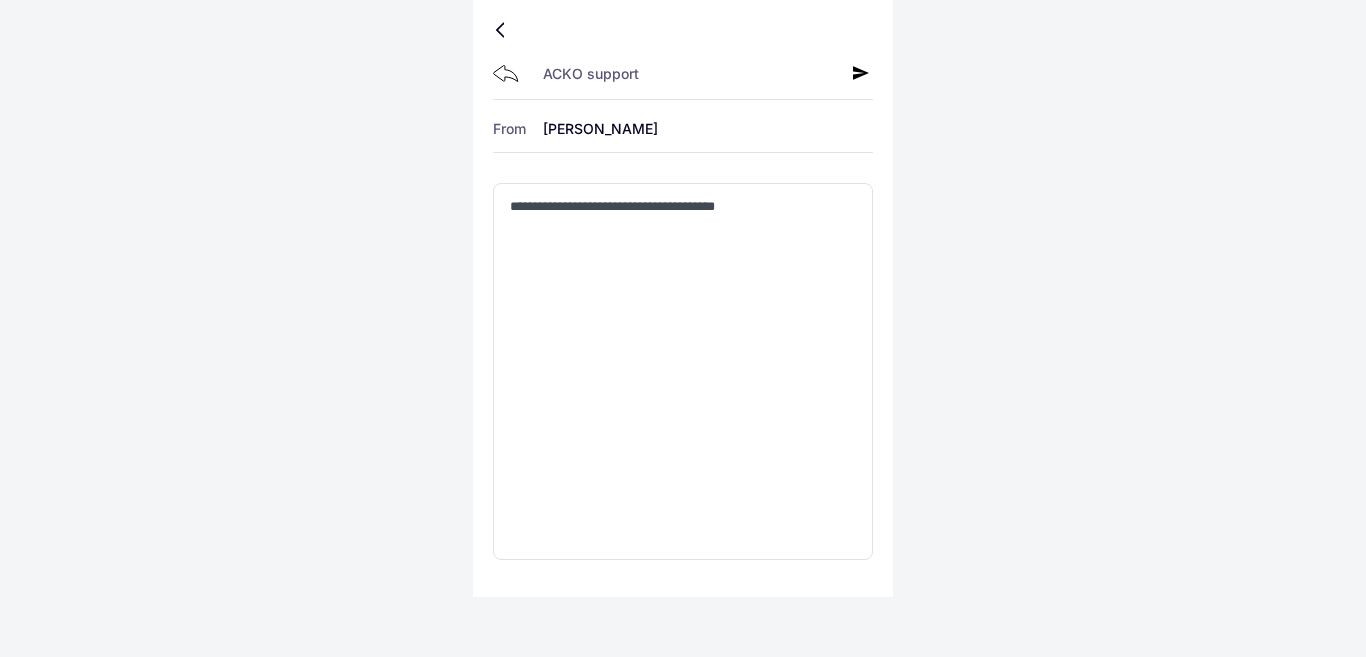 click on "ACKO support" at bounding box center (683, 75) 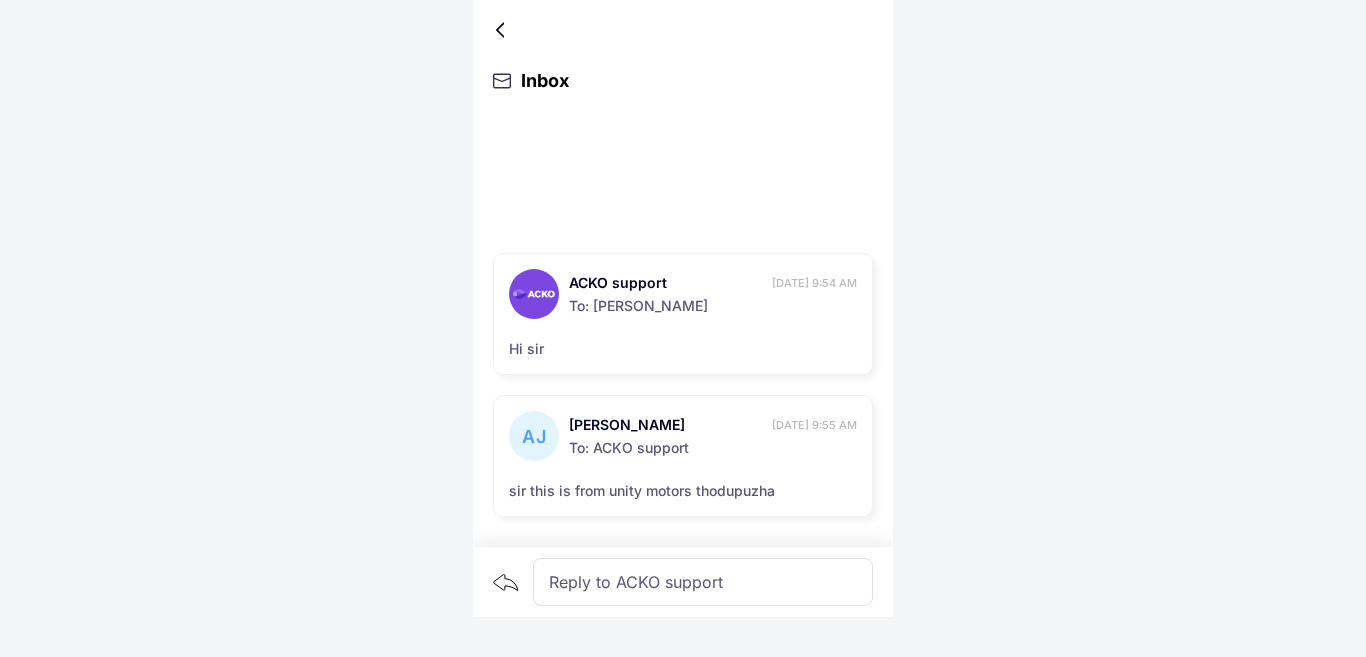 click on "Reply to ACKO support" at bounding box center [703, 582] 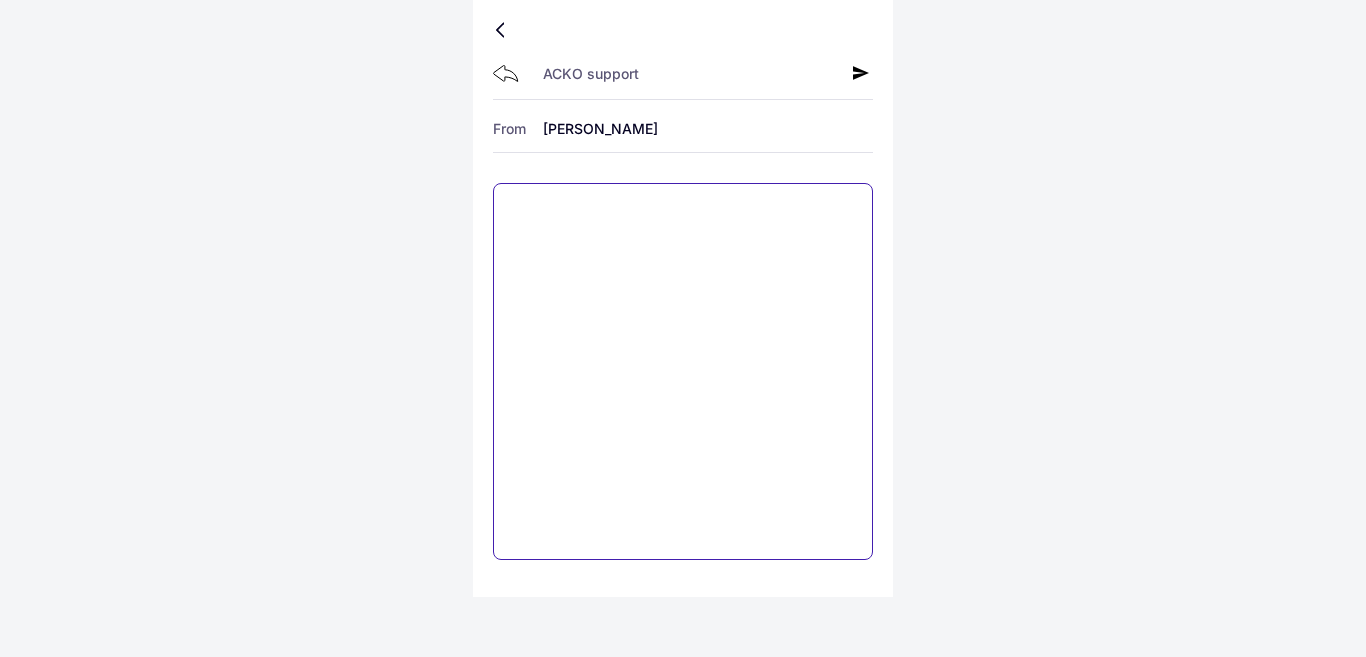 click at bounding box center [683, 371] 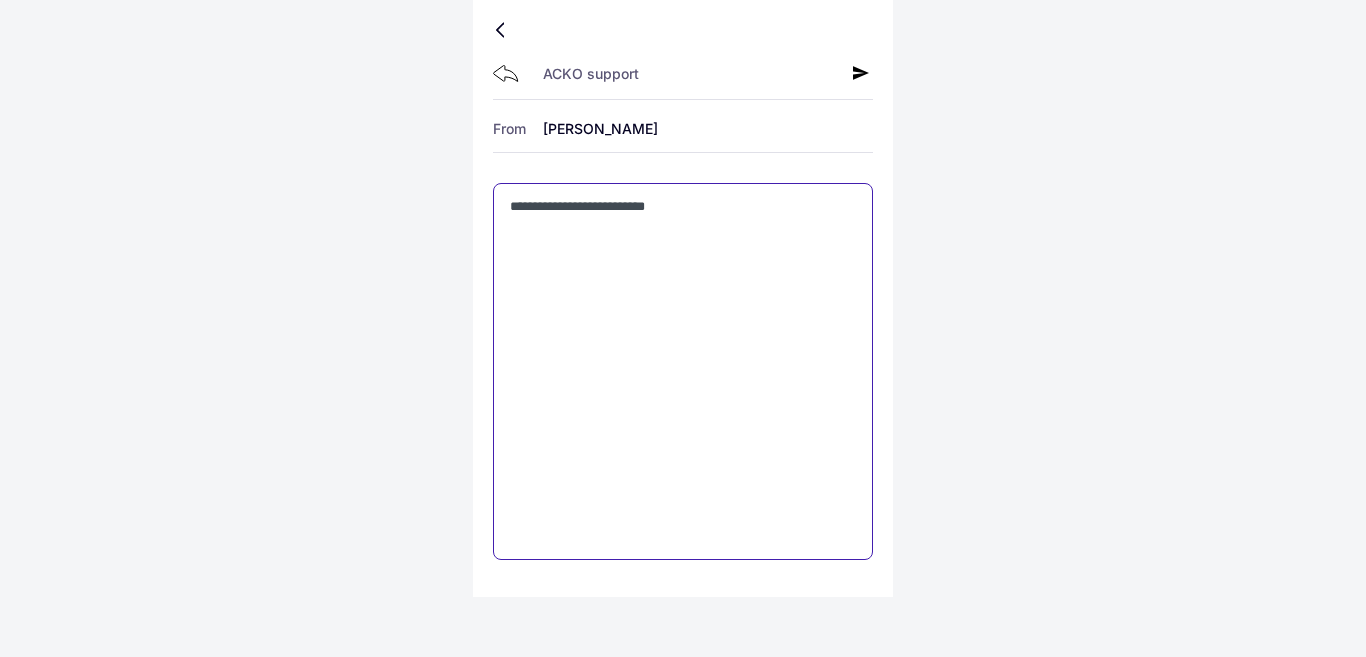 type on "**********" 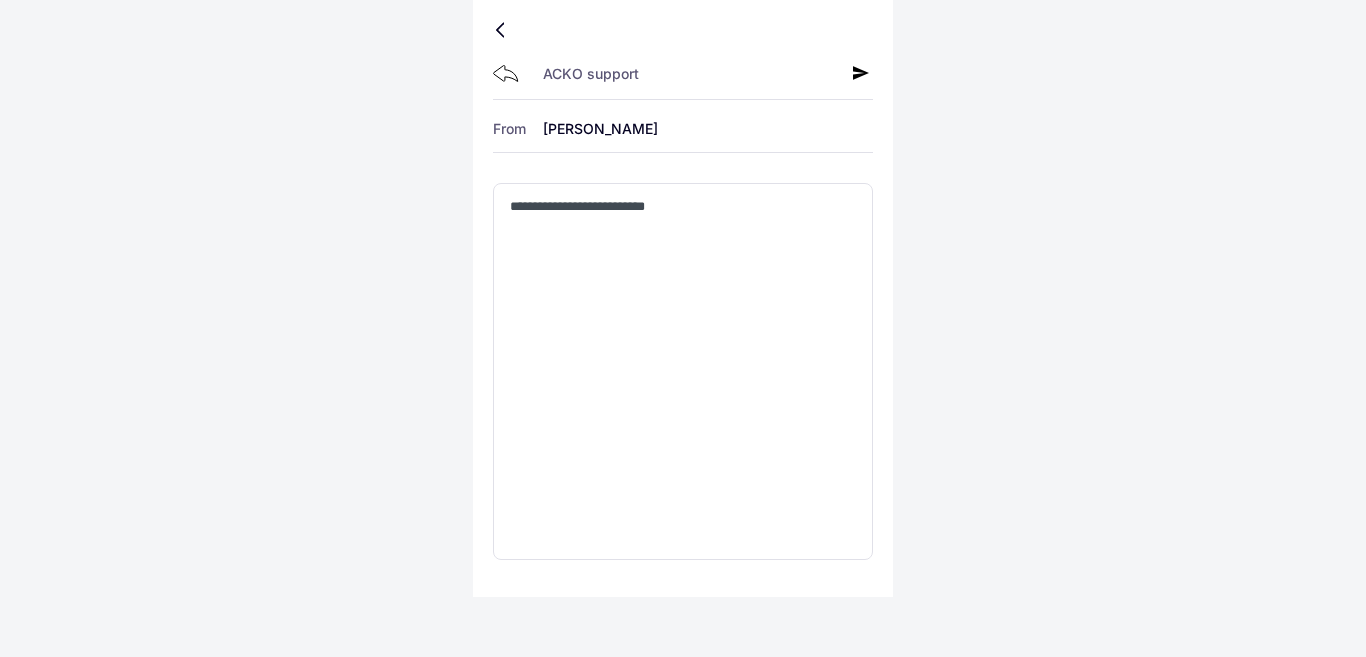 click 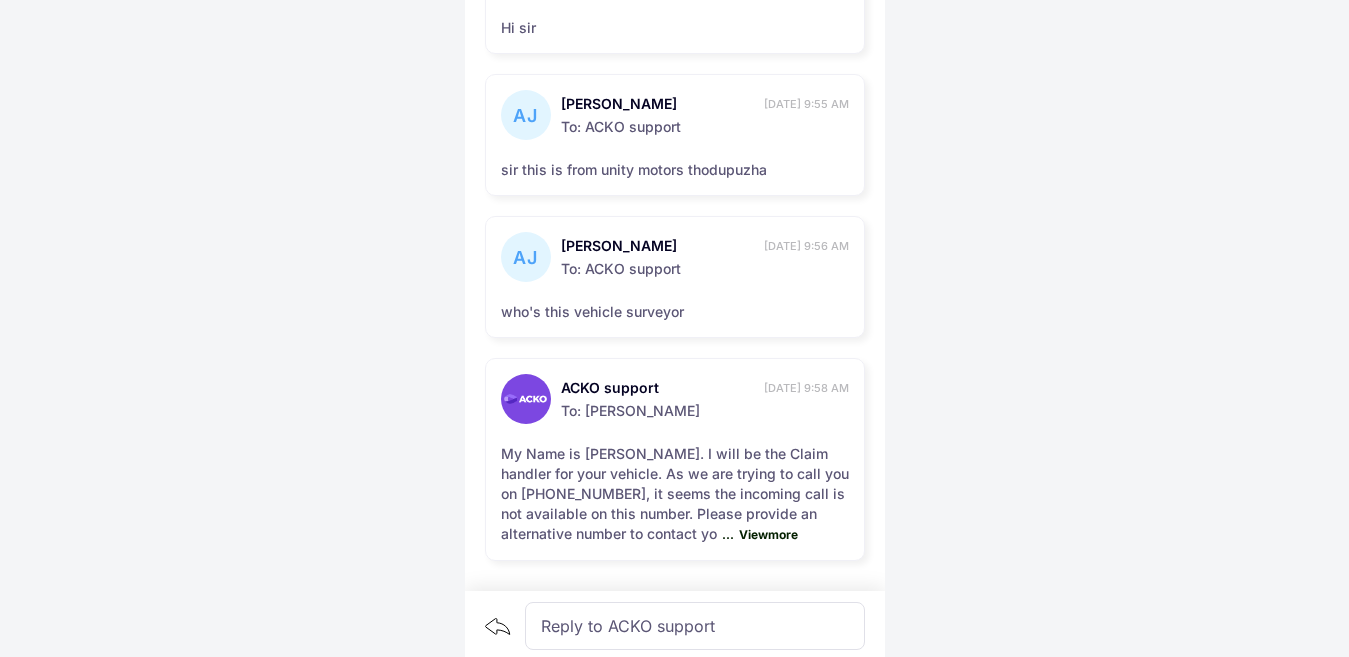 scroll, scrollTop: 325, scrollLeft: 0, axis: vertical 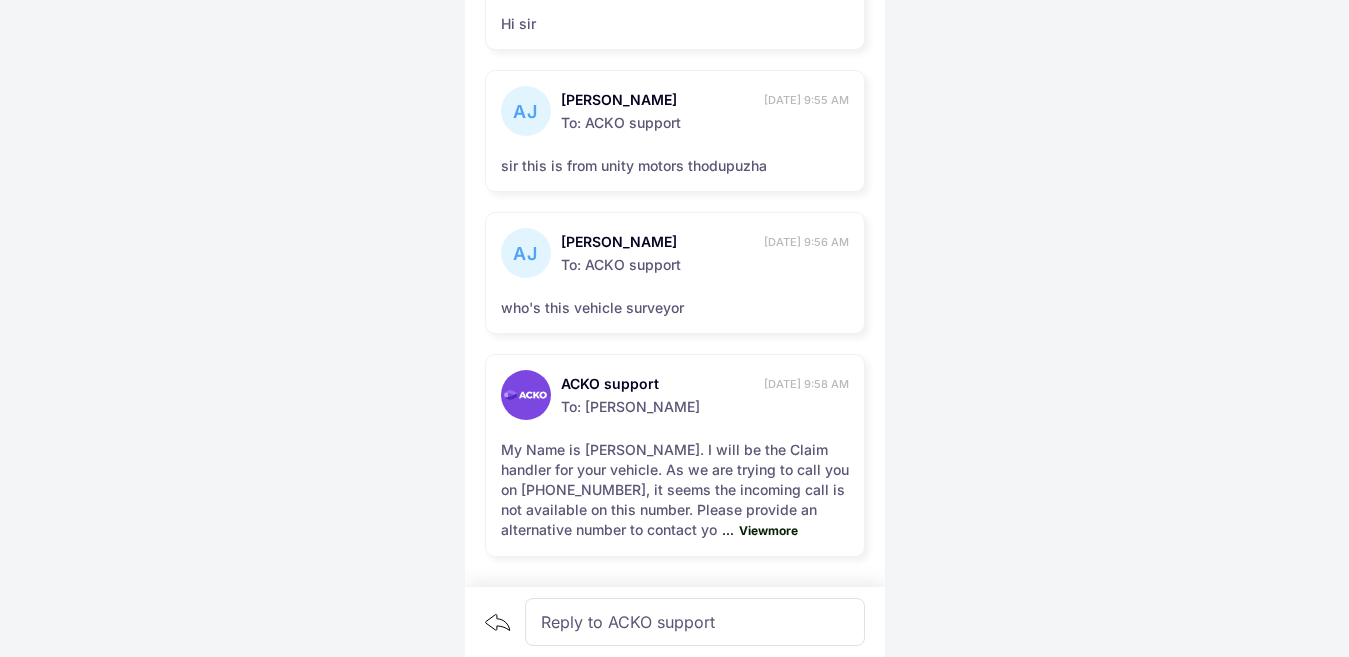 click on "View  more" at bounding box center [766, 530] 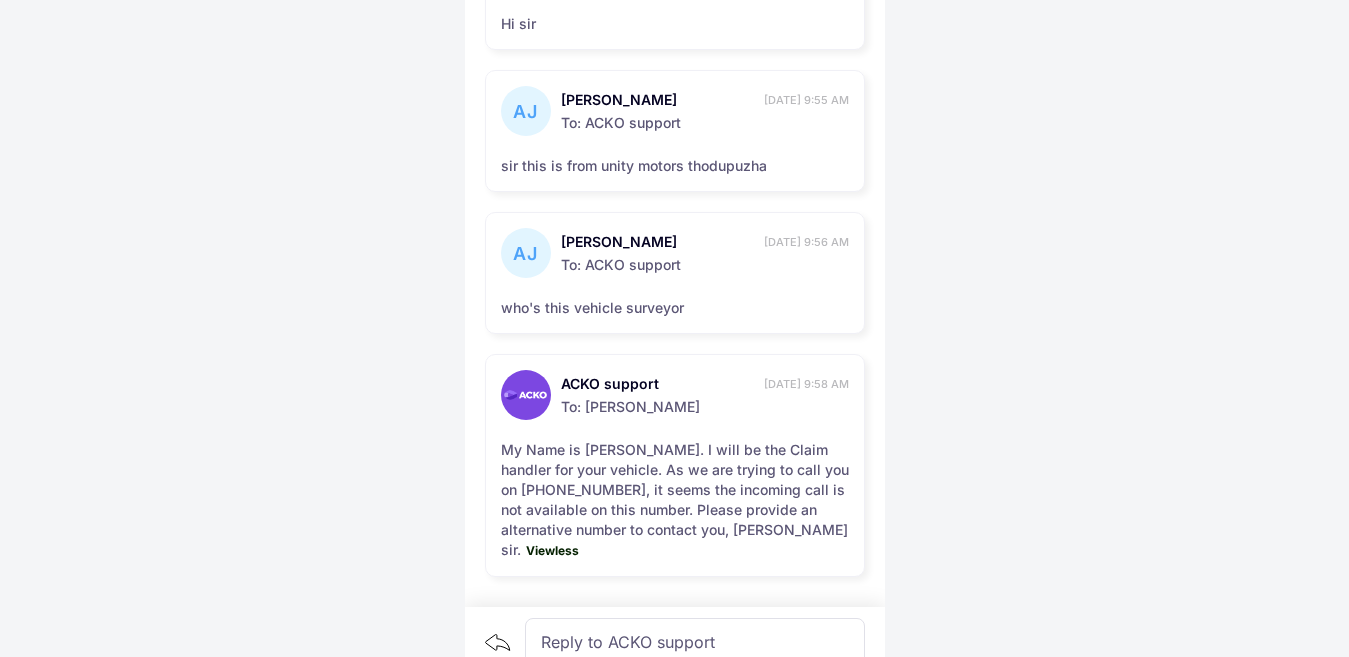 scroll, scrollTop: 346, scrollLeft: 0, axis: vertical 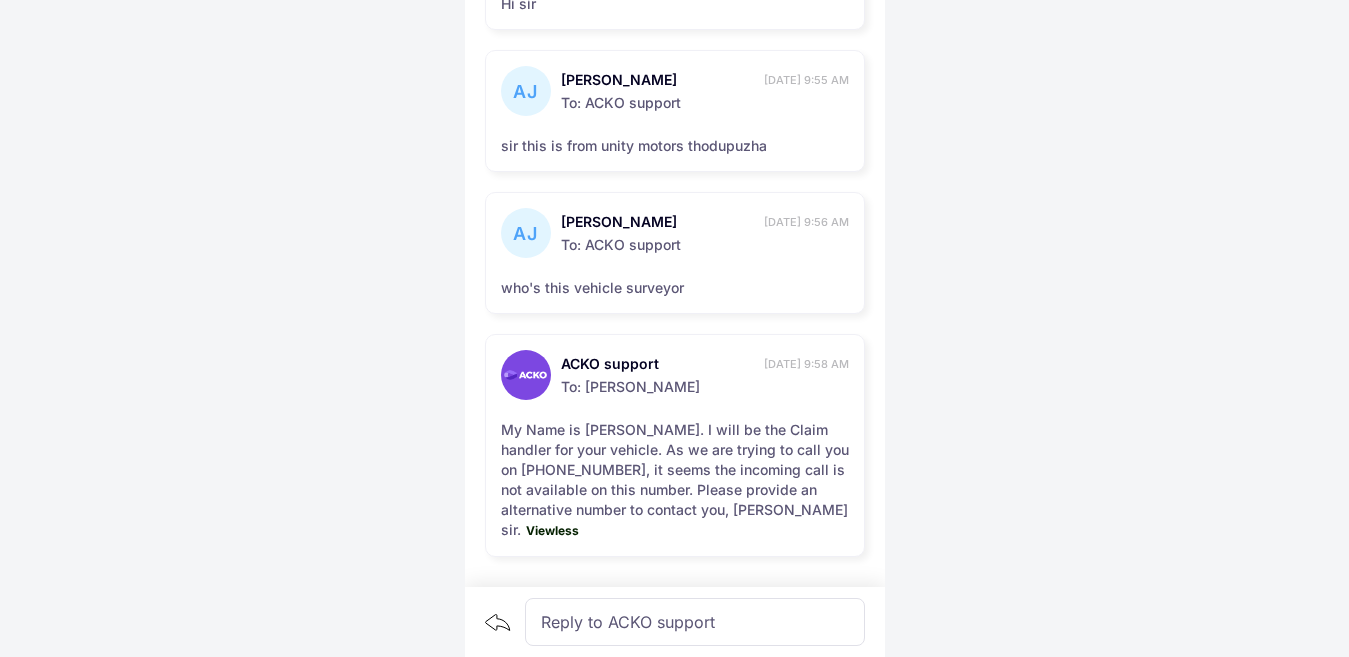 click on "Reply to ACKO support" at bounding box center [695, 622] 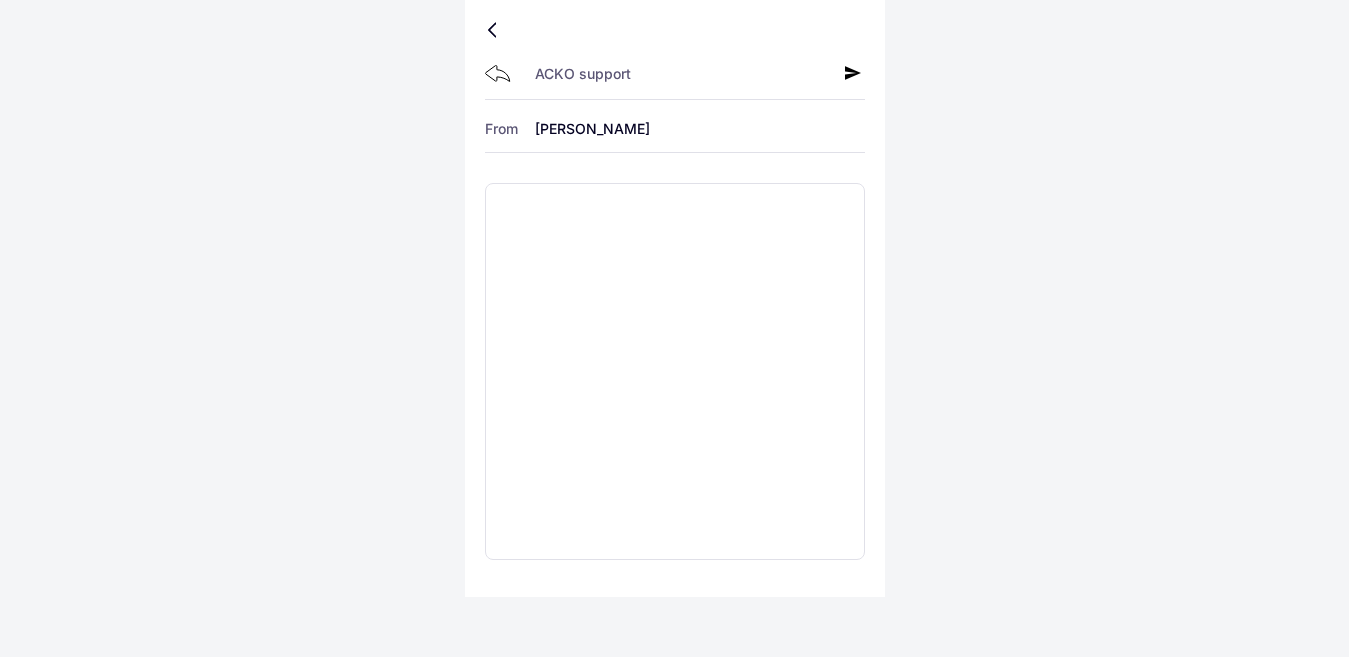 scroll, scrollTop: 0, scrollLeft: 0, axis: both 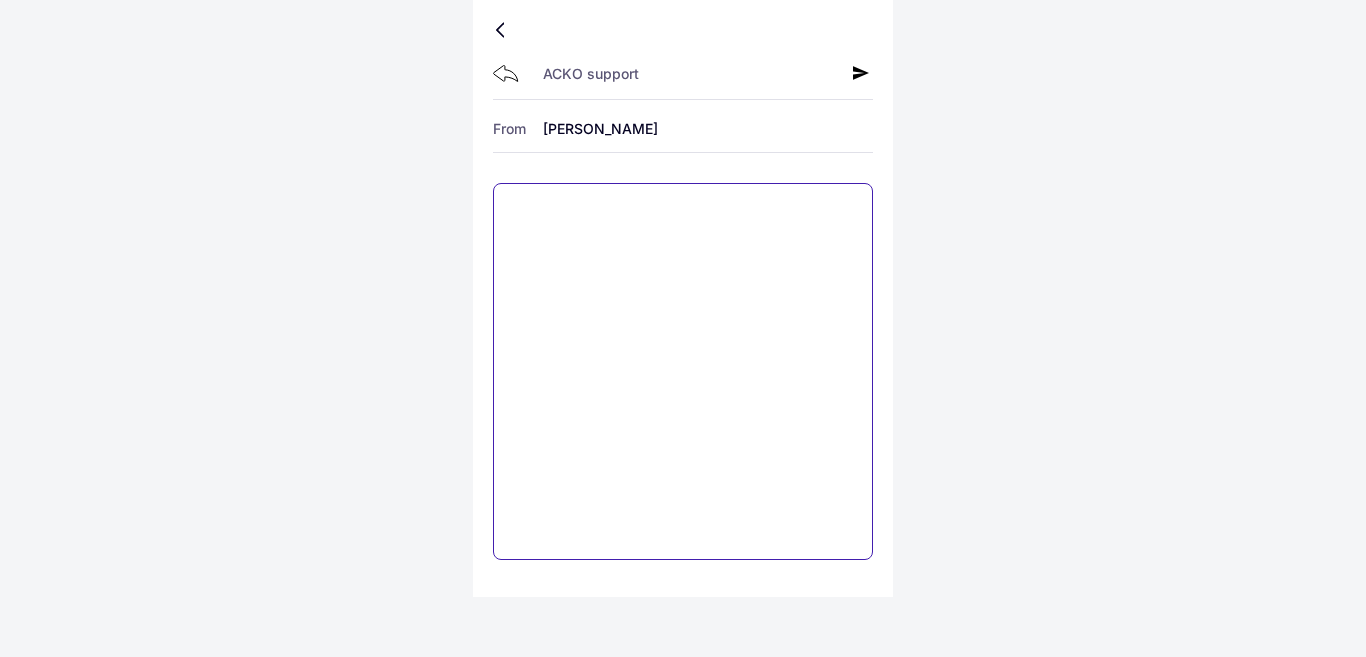 click at bounding box center (683, 371) 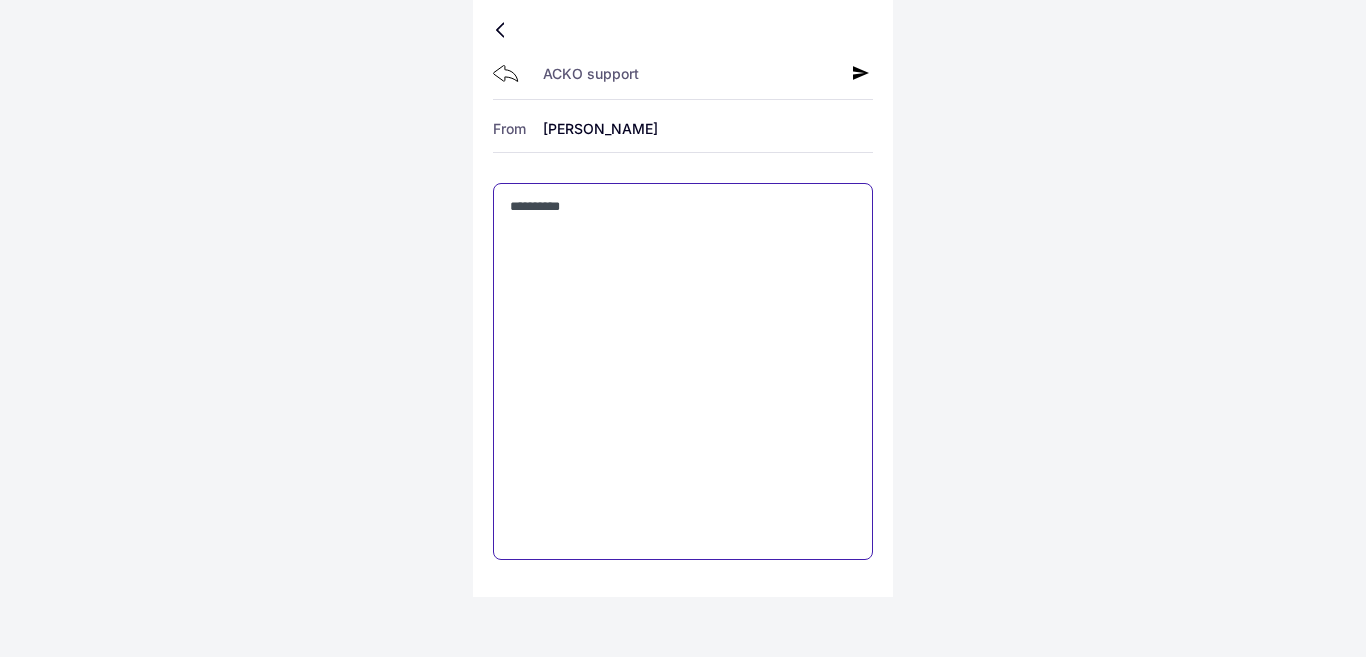 type on "**********" 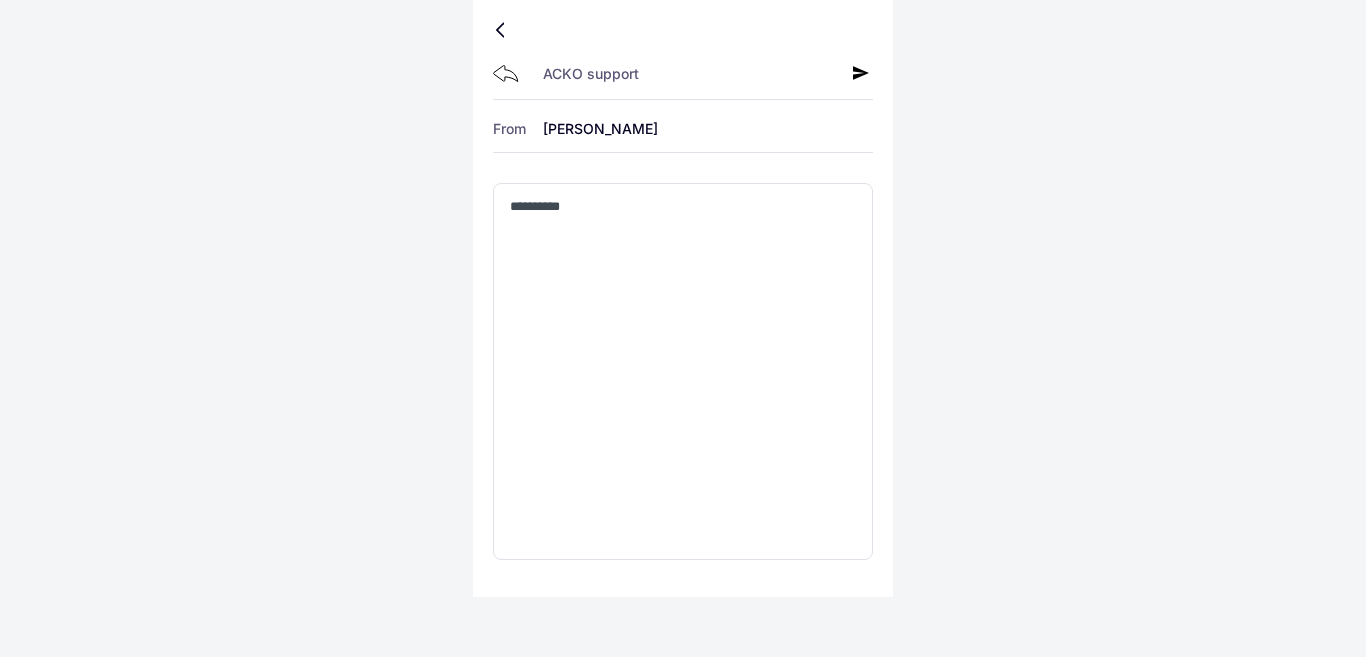 click 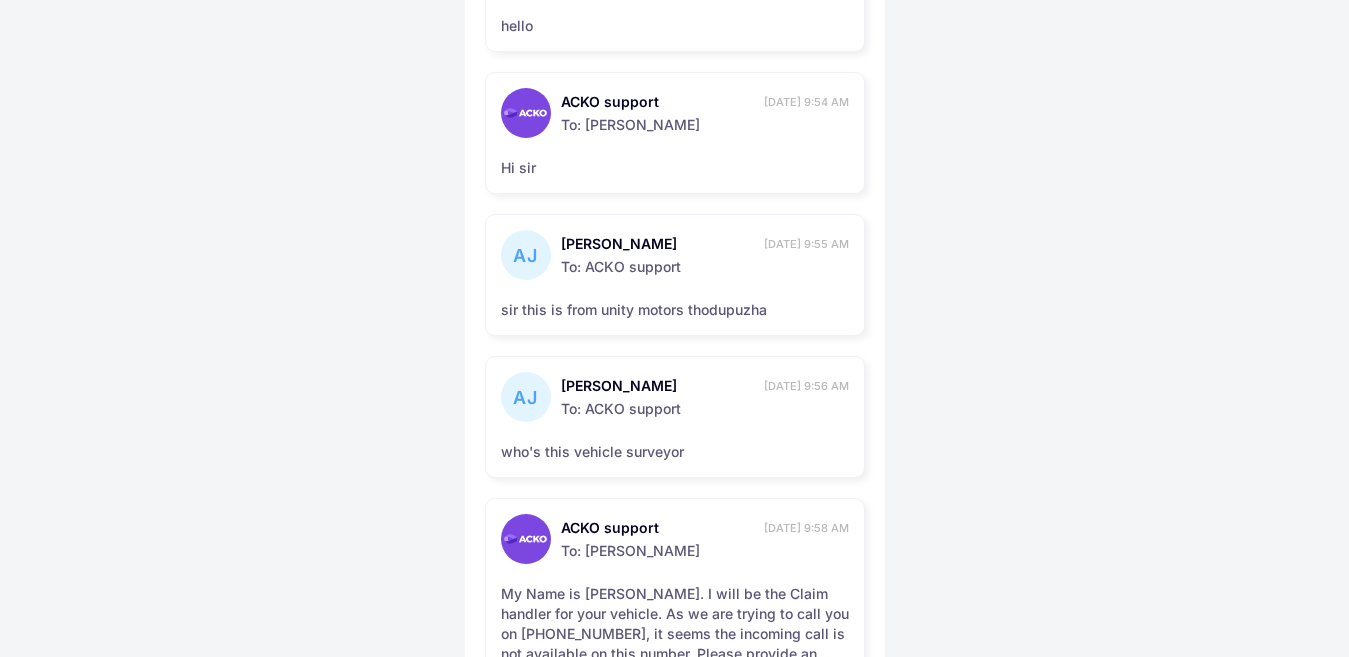 scroll, scrollTop: 467, scrollLeft: 0, axis: vertical 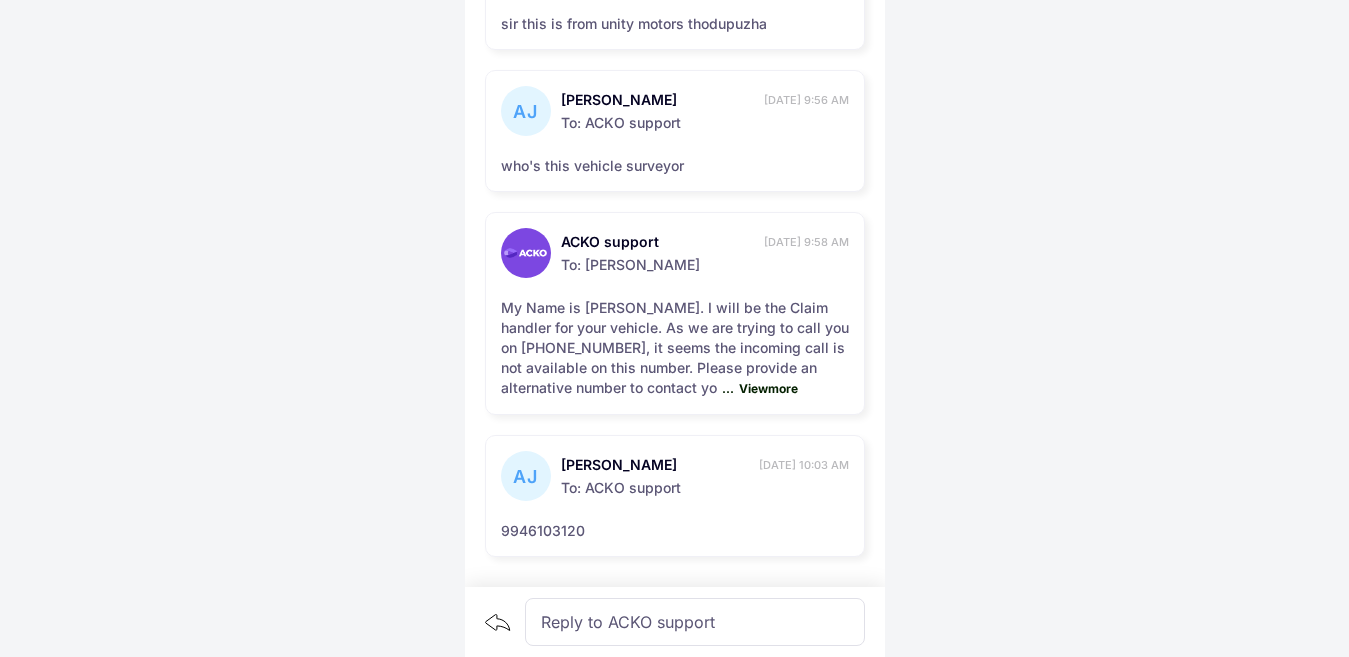 click on "View  more" at bounding box center (766, 388) 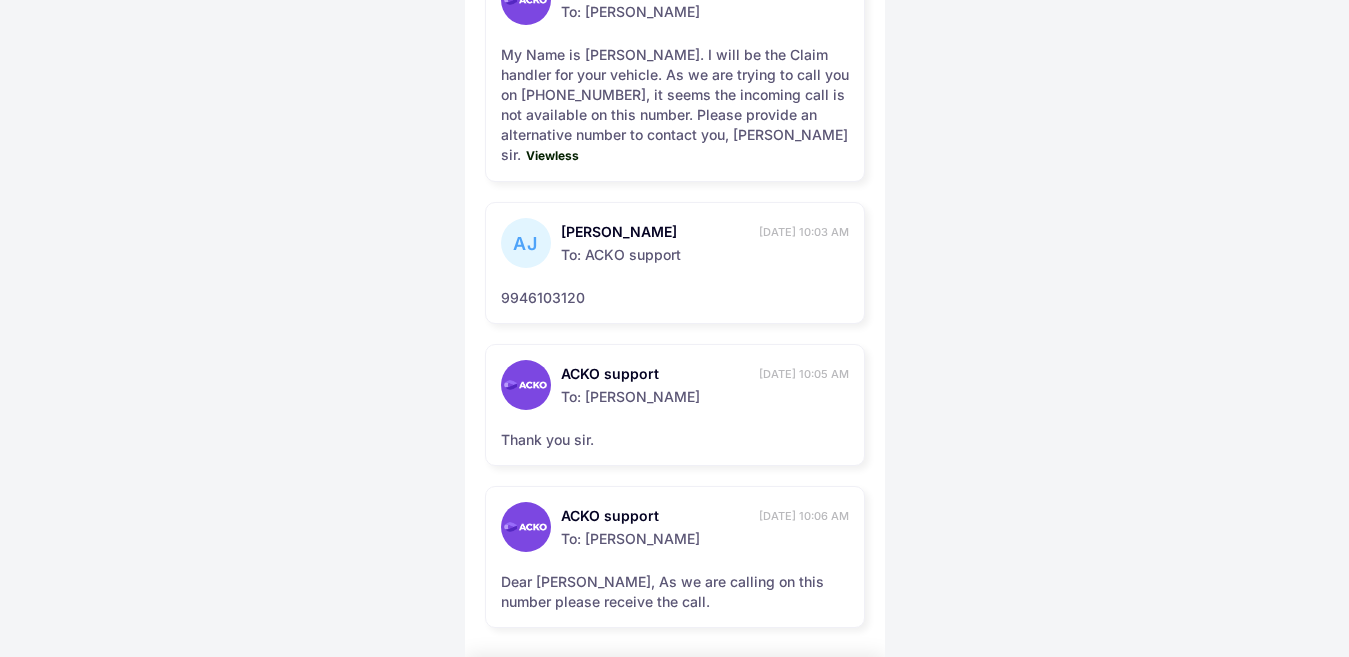 scroll, scrollTop: 792, scrollLeft: 0, axis: vertical 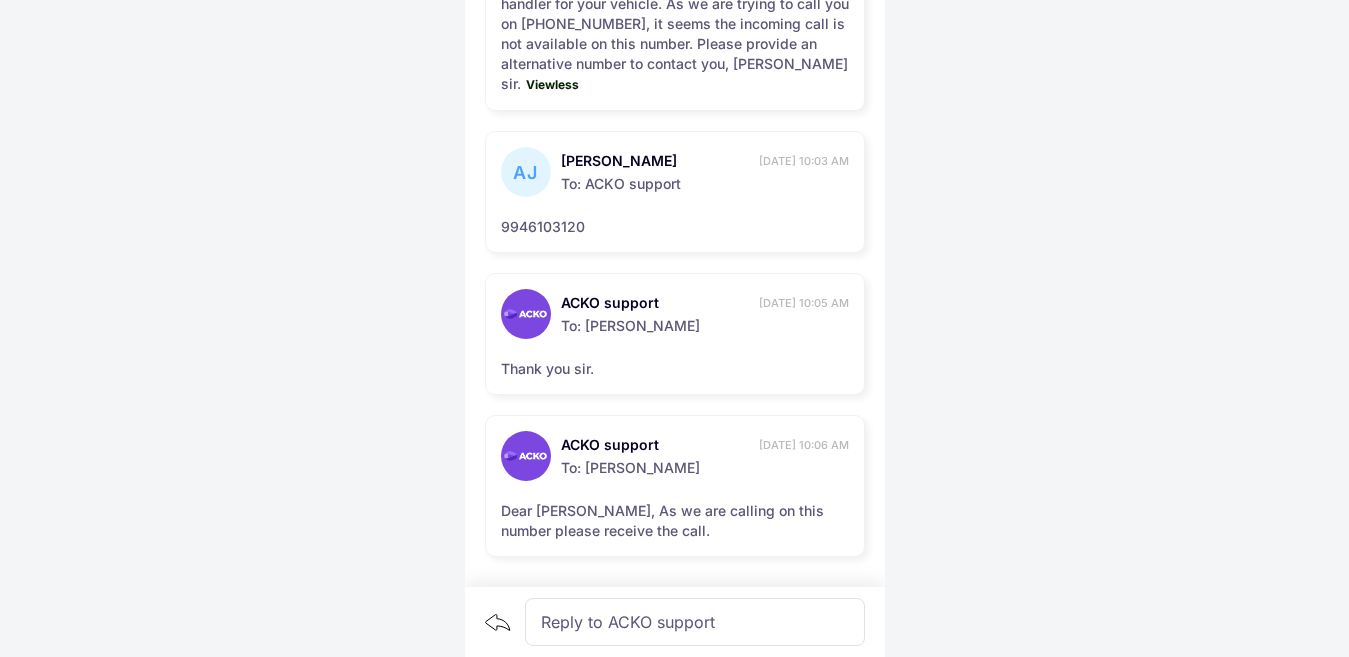 click on "Reply to ACKO support" at bounding box center [695, 622] 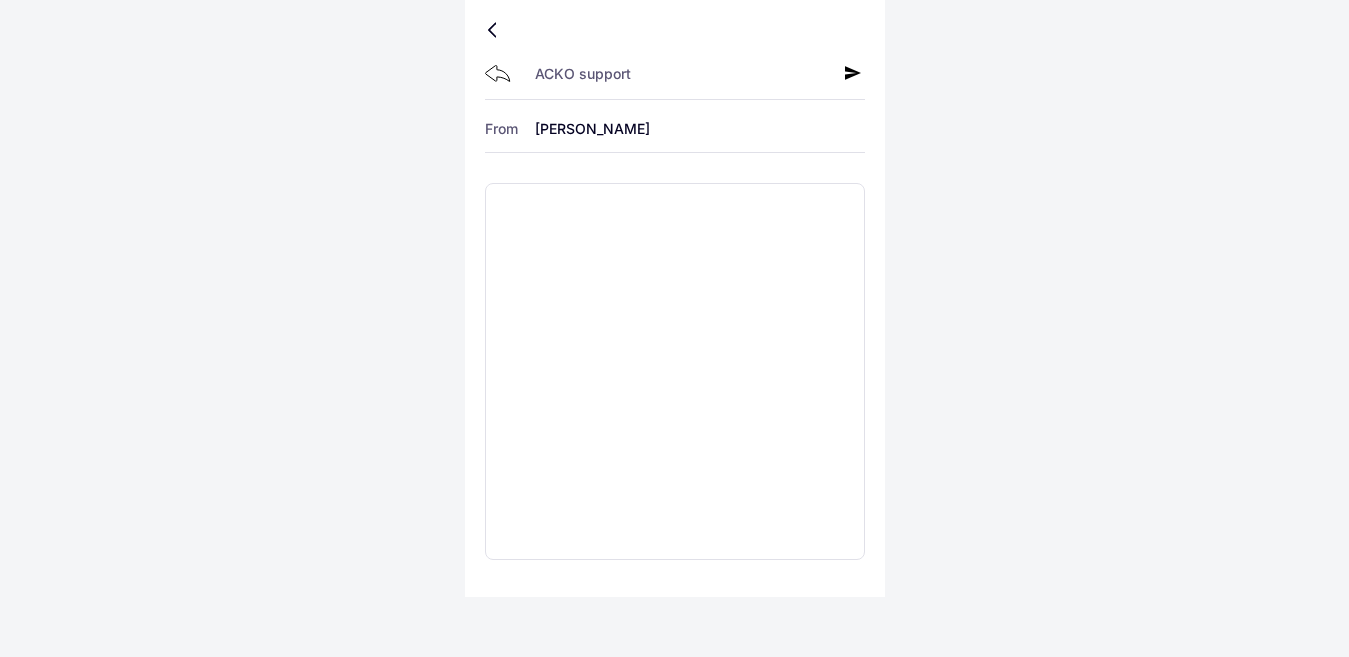 scroll, scrollTop: 0, scrollLeft: 0, axis: both 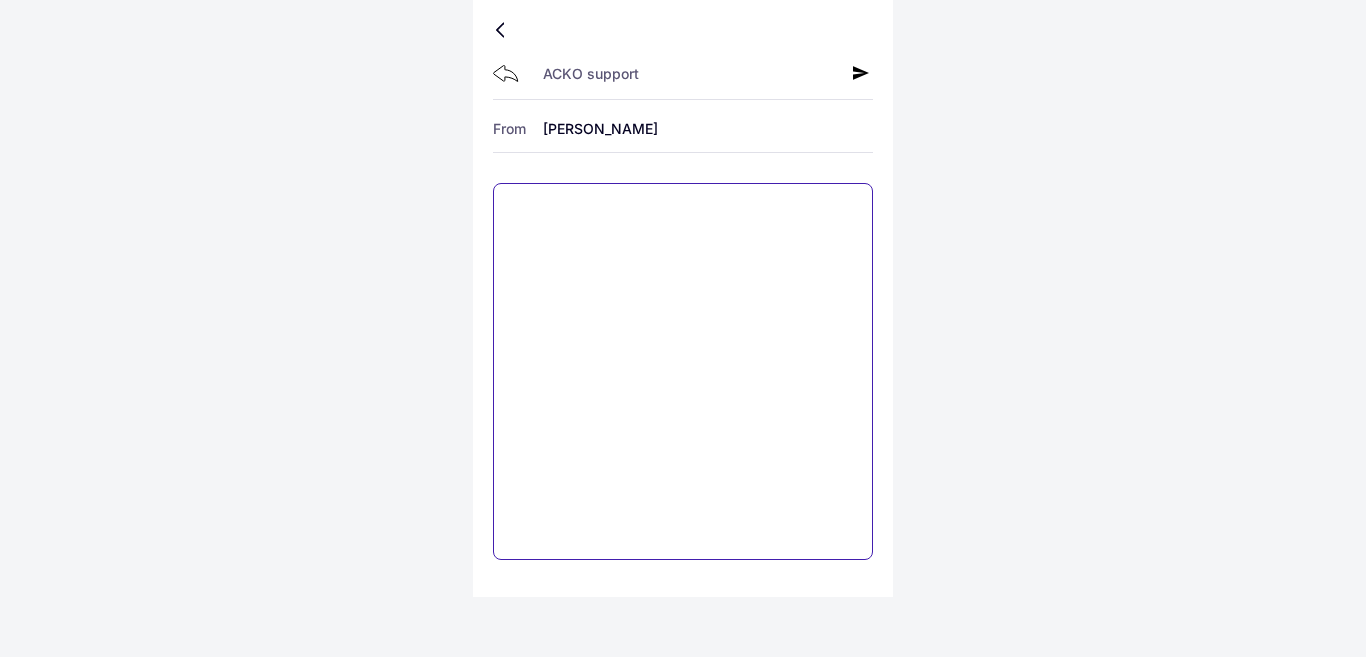 click at bounding box center [683, 371] 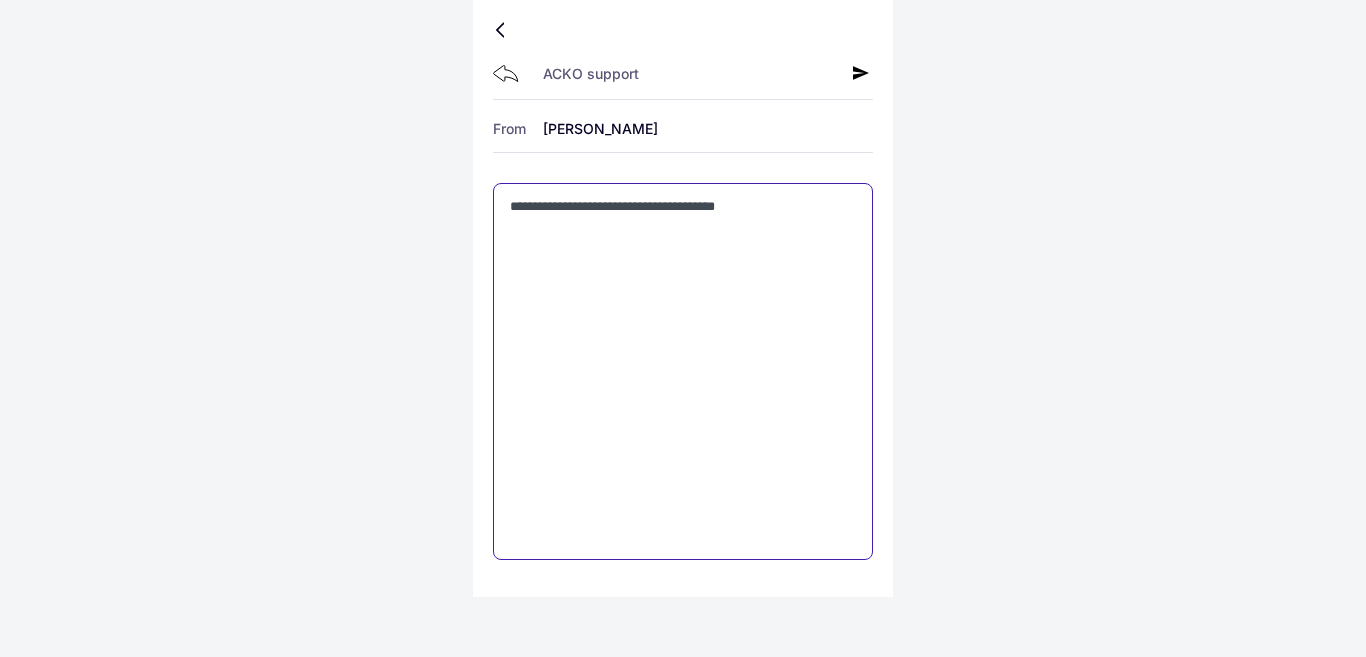 type on "**********" 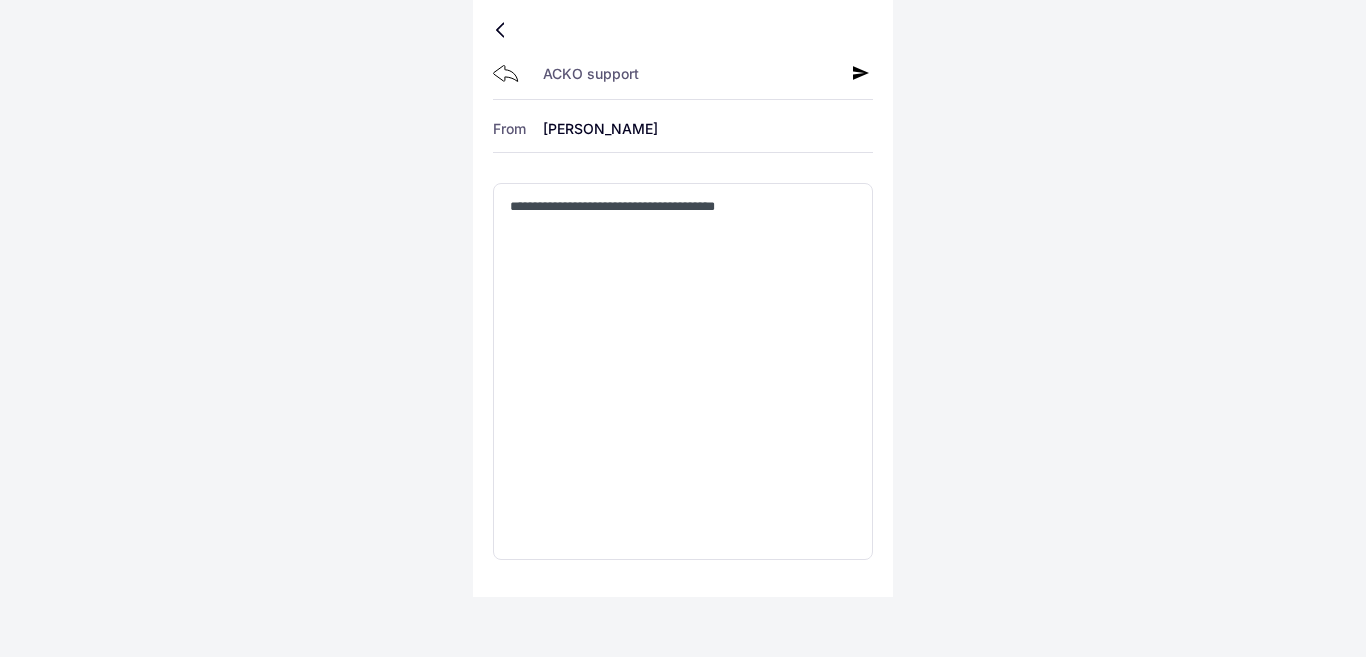 click 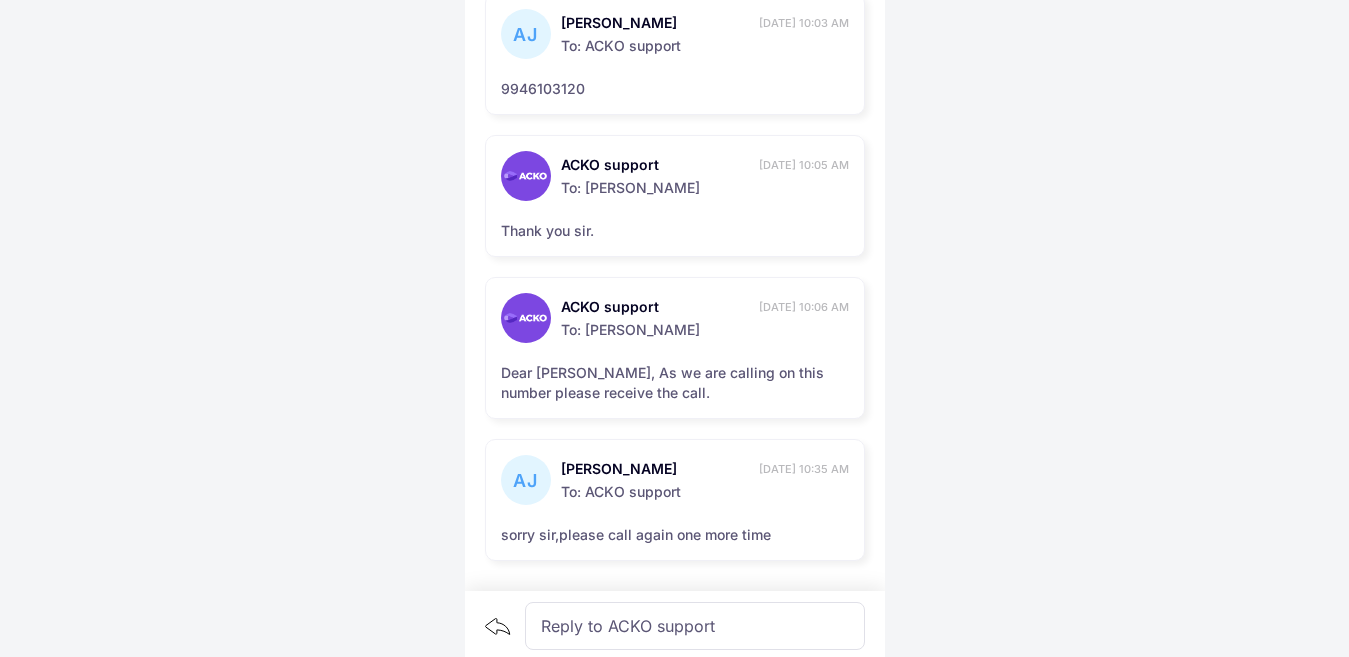 scroll, scrollTop: 913, scrollLeft: 0, axis: vertical 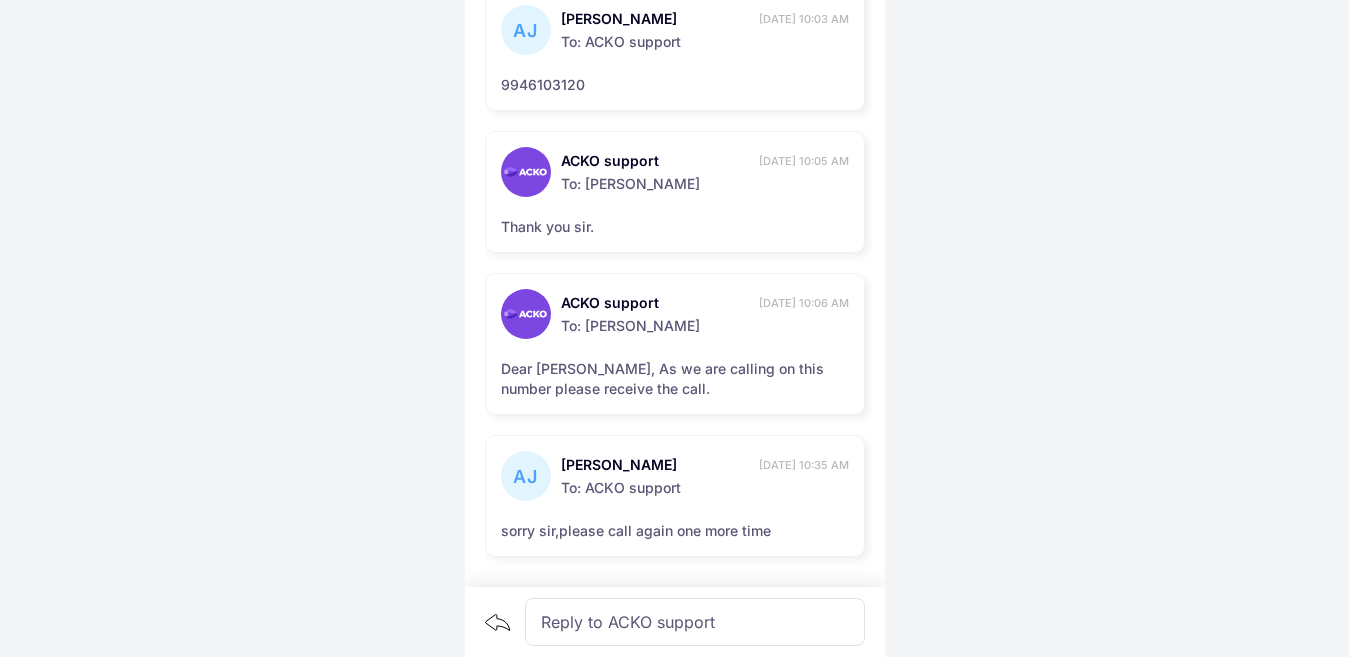 click on "Inbox AJ AJI [PERSON_NAME] [DATE] 9:52 AM To:   ACKO support hello ACKO support [DATE] 9:54 AM To:   AJI [PERSON_NAME] Hi sir [PERSON_NAME] AJI [PERSON_NAME] [DATE] 9:55 AM To:   ACKO support sir this is from unity motors thodupuzha AJ AJI [PERSON_NAME] [DATE] 9:56 AM To:   ACKO support who's this vehicle surveyor ACKO support [DATE] 9:58 AM To:   [PERSON_NAME] My Name is [PERSON_NAME]. I will be the Claim handler for your vehicle. As we are trying to call you on [PHONE_NUMBER], it seems the incoming call is not available on this number. Please provide an alternative number to contact yo ...  View  more AJ AJI [PERSON_NAME] [DATE] 10:03 AM To:   ACKO support 9946103120 ACKO support [DATE] 10:05 AM To:   AJI [PERSON_NAME] Thank you sir. ACKO support [DATE] 10:06 AM To:   [PERSON_NAME],
As we are calling on this number please receive the call. [PERSON_NAME] AJI [PERSON_NAME] [DATE] 10:35 AM To:   ACKO support sorry sir,please call again one more time Reply to ACKO support
Acko Claim Registration" at bounding box center (674, -585) 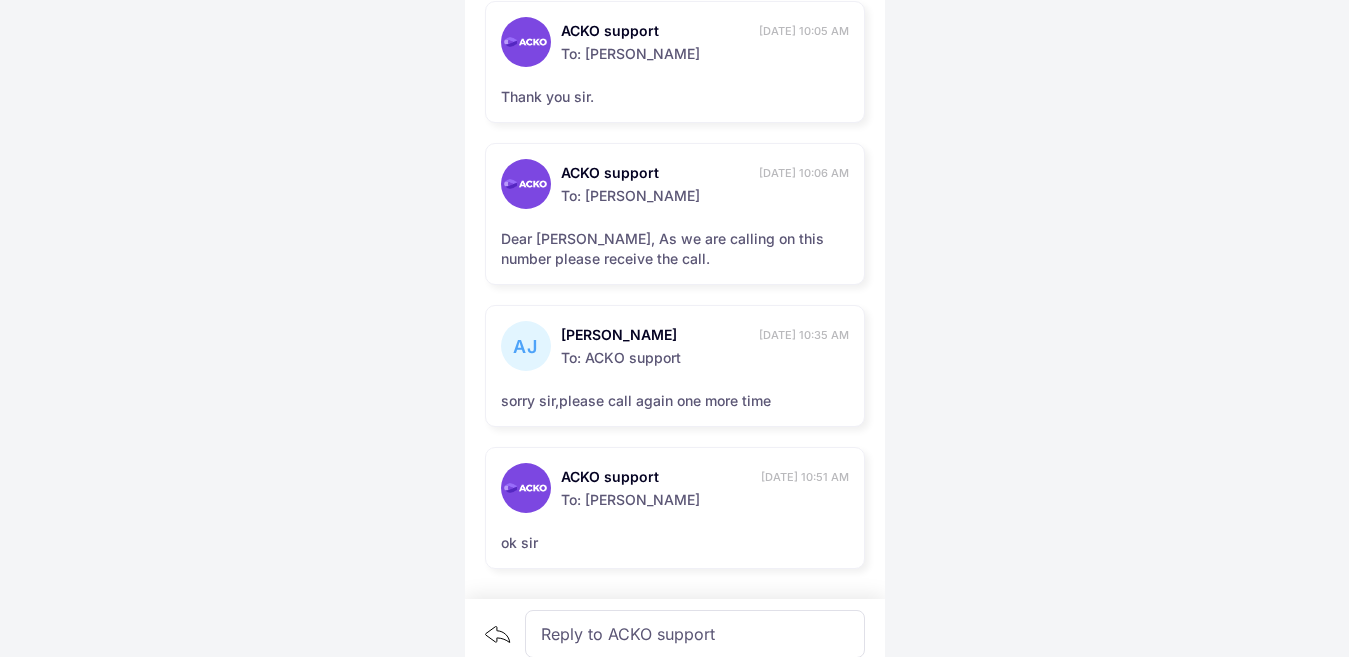 scroll, scrollTop: 1055, scrollLeft: 0, axis: vertical 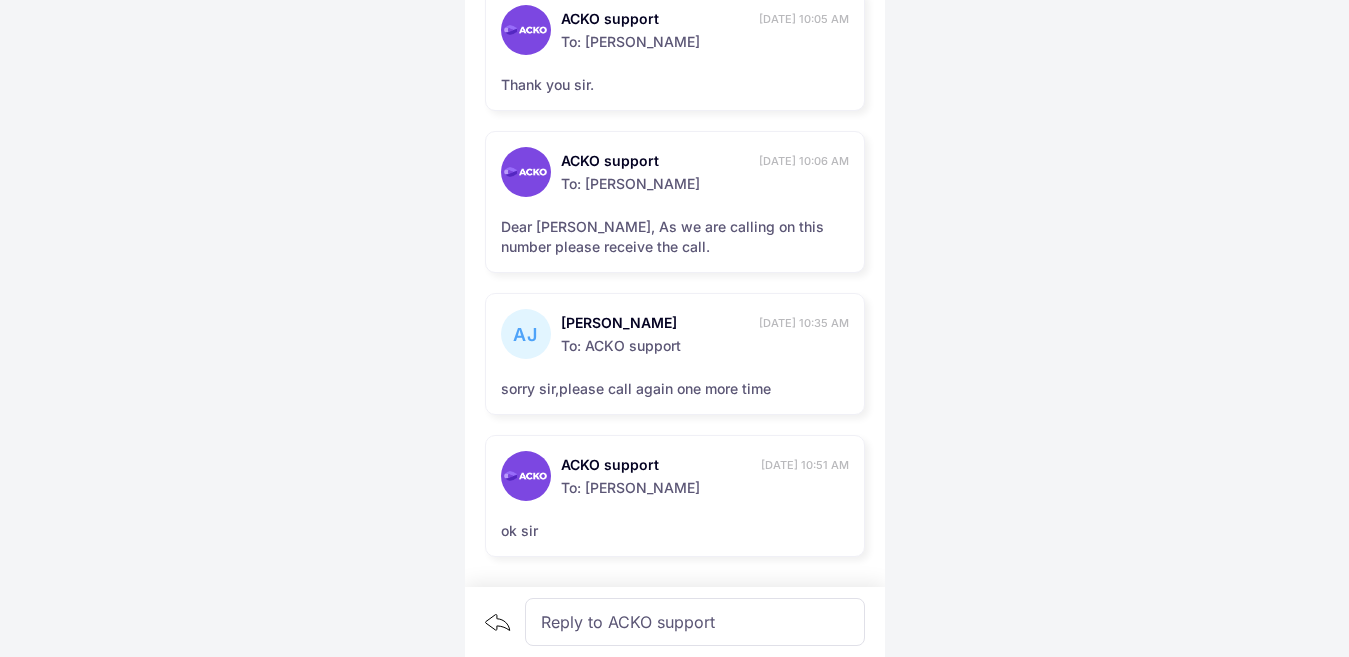 click on "Reply to ACKO support" at bounding box center [695, 622] 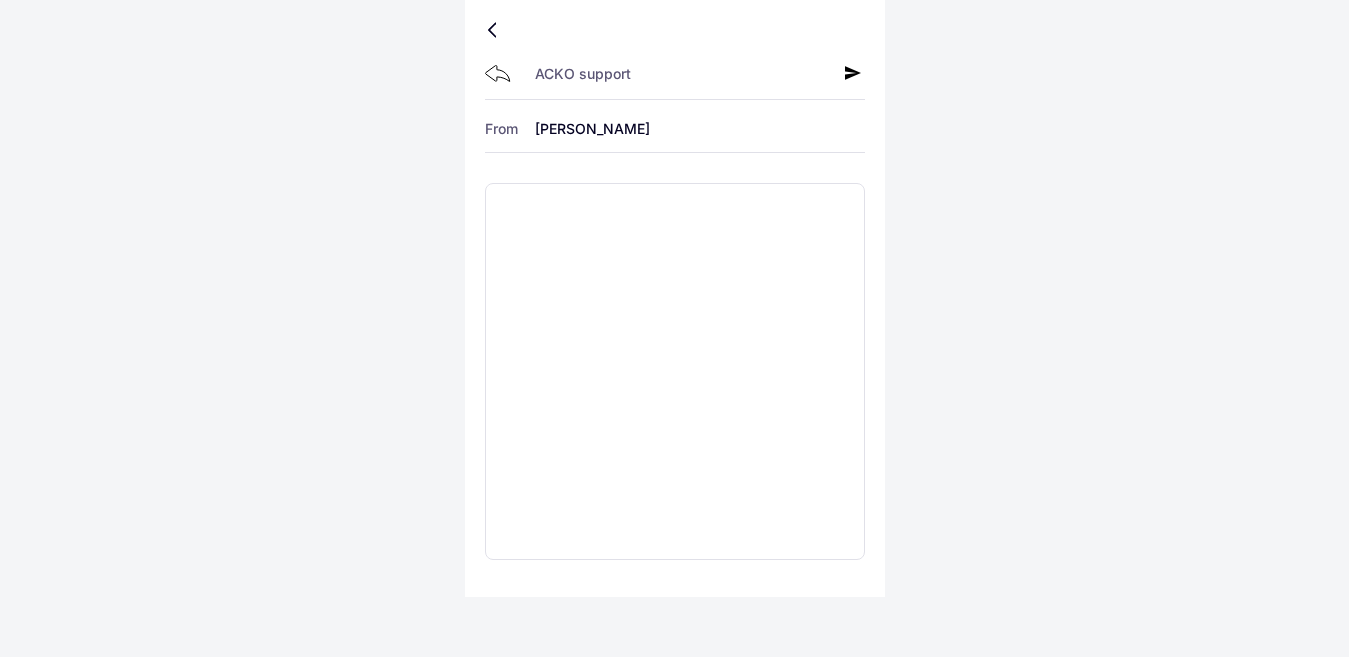 scroll, scrollTop: 0, scrollLeft: 0, axis: both 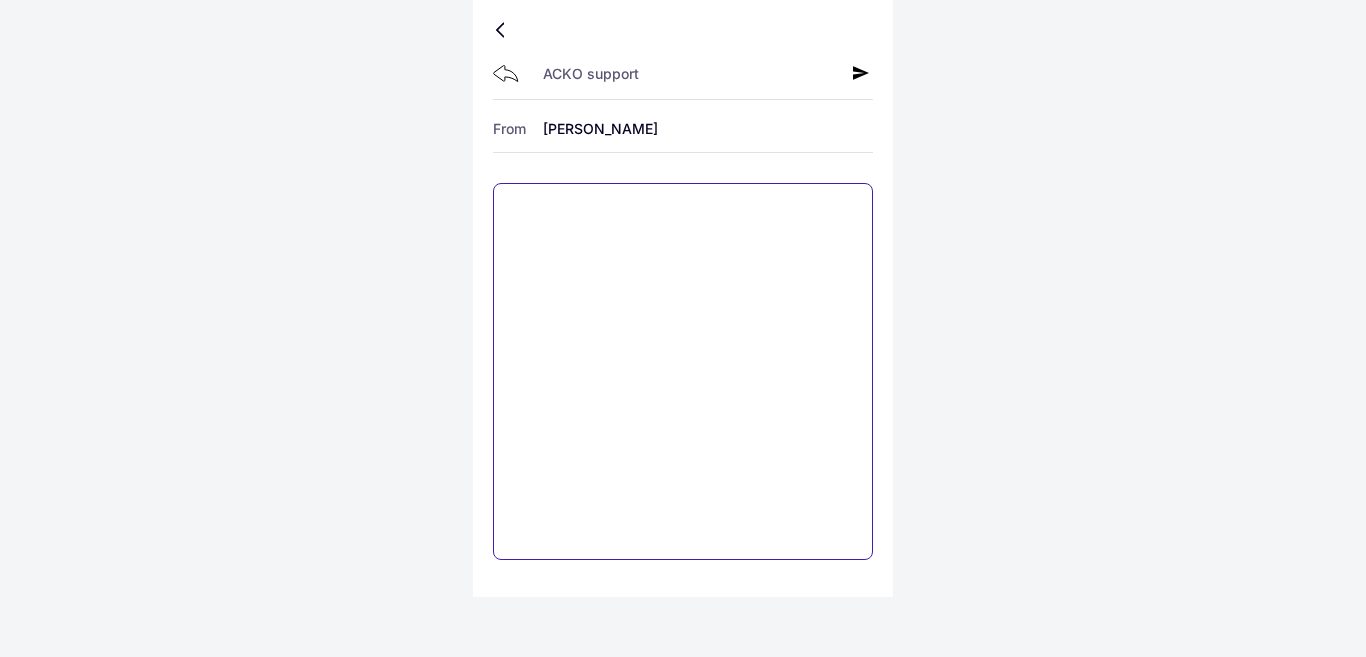 click at bounding box center (683, 371) 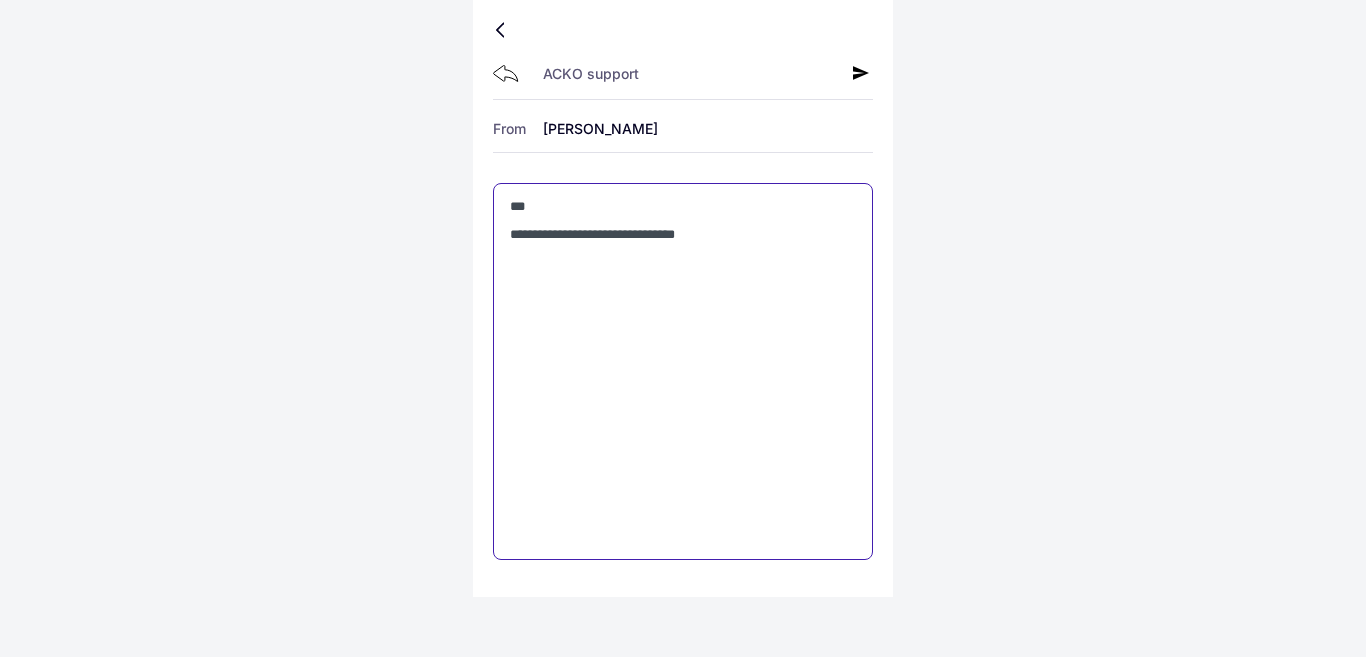 type on "**********" 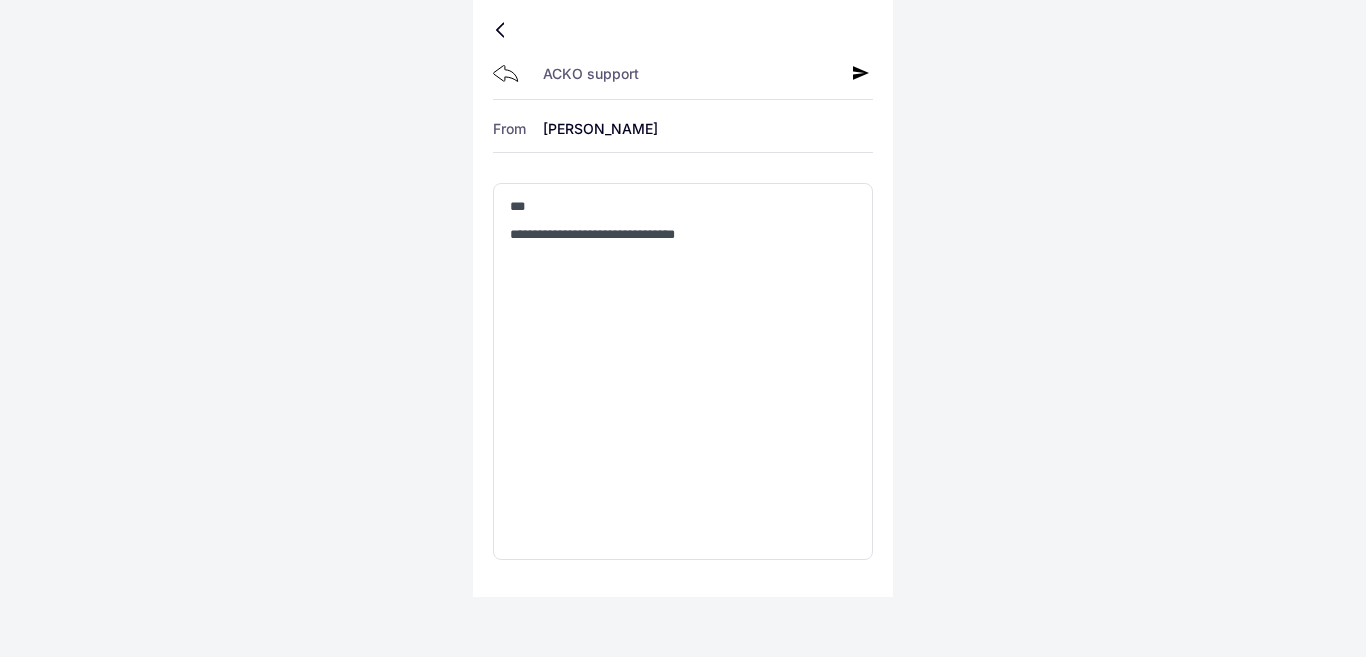 click on "ACKO support" at bounding box center [683, 75] 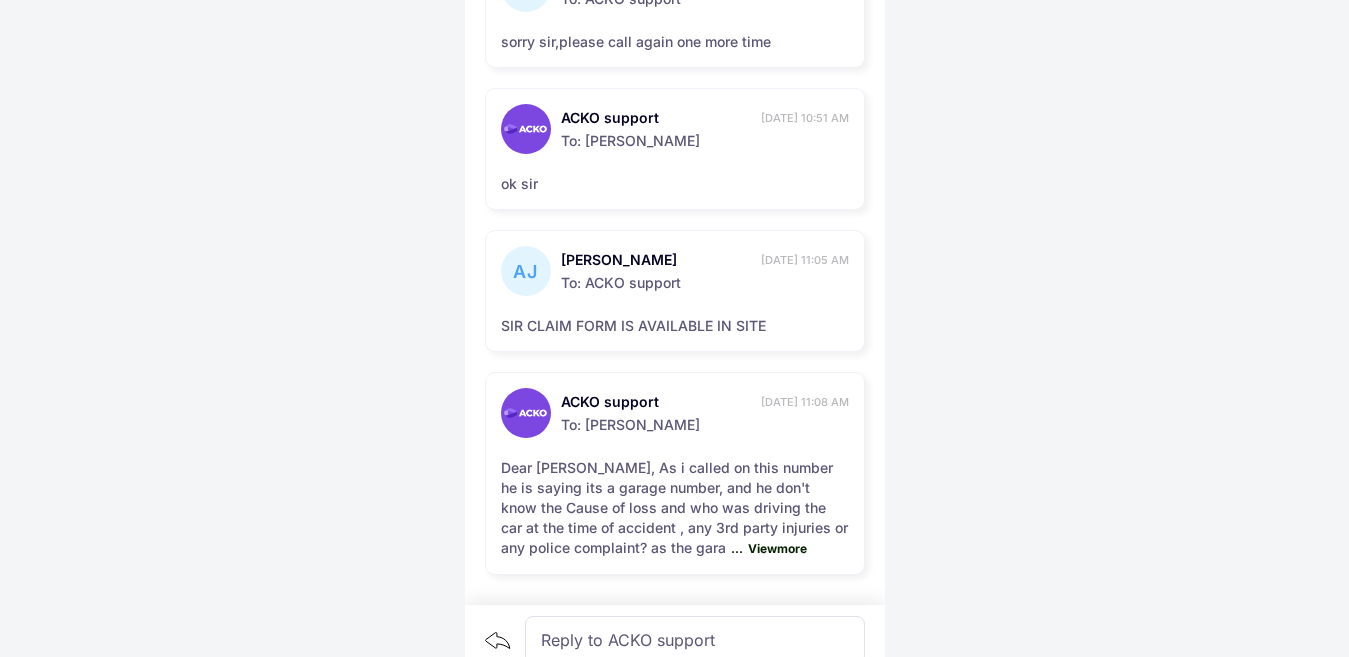 scroll, scrollTop: 1420, scrollLeft: 0, axis: vertical 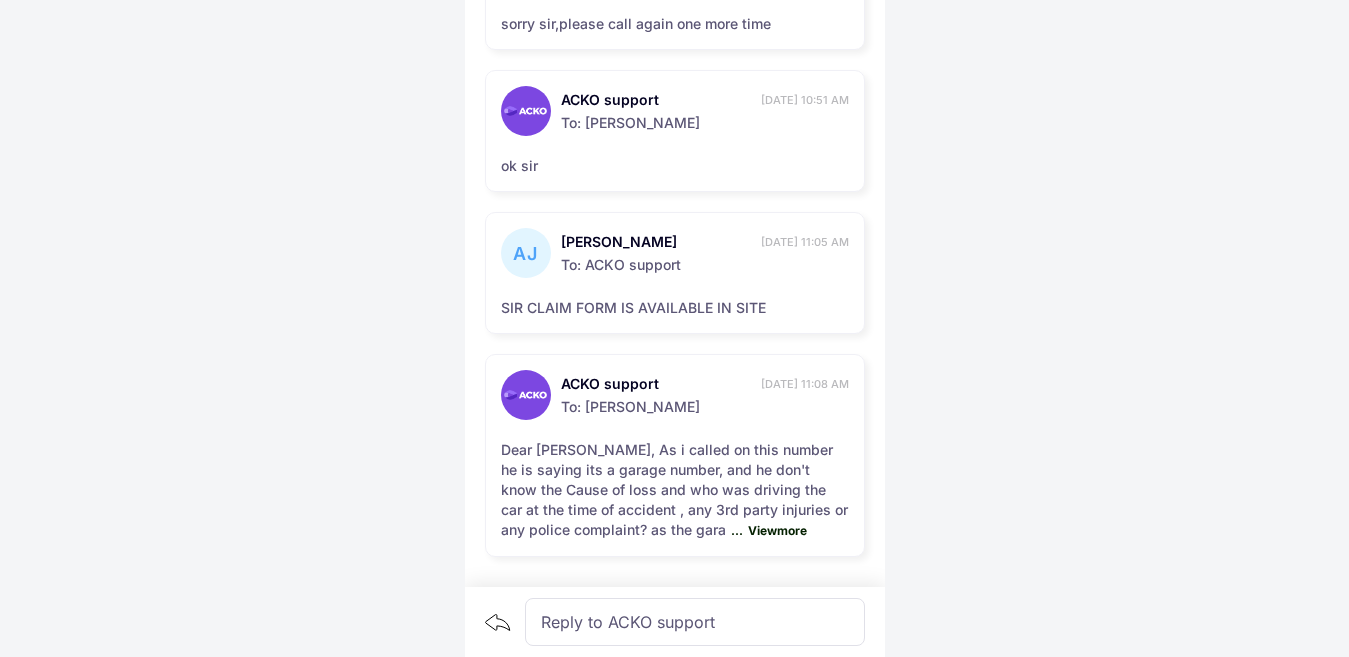 click on "View  more" at bounding box center [775, 530] 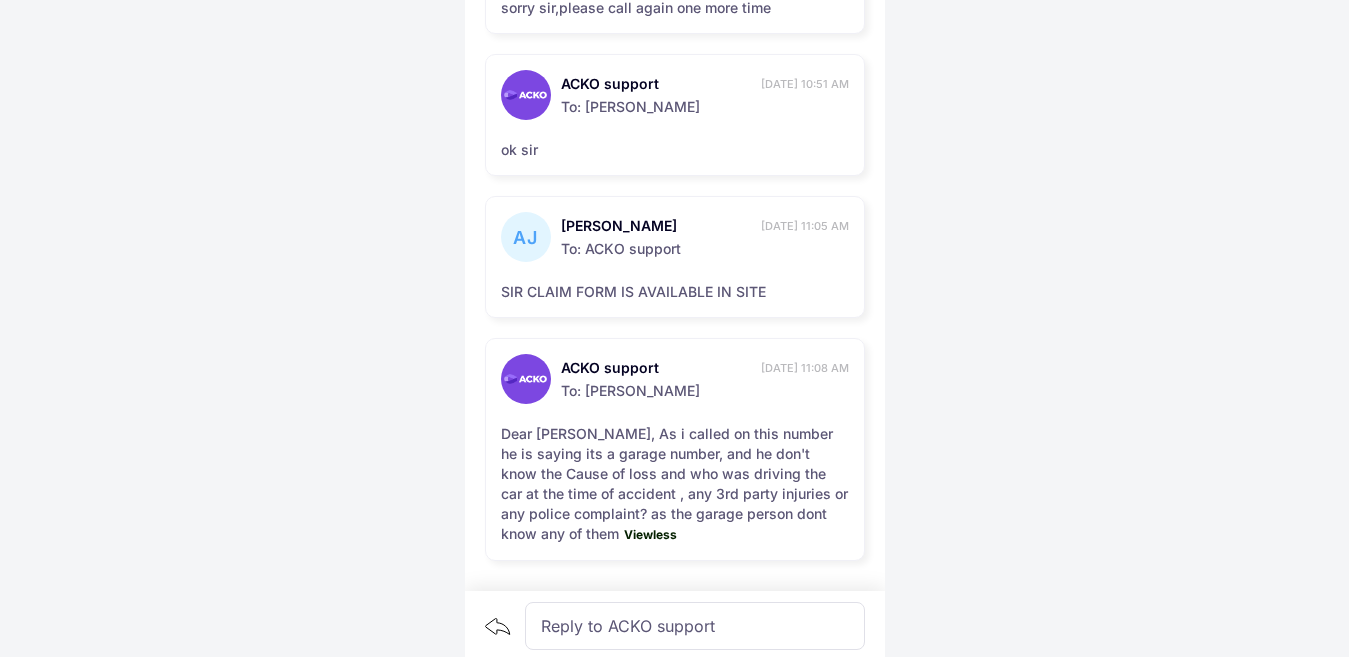 scroll, scrollTop: 1440, scrollLeft: 0, axis: vertical 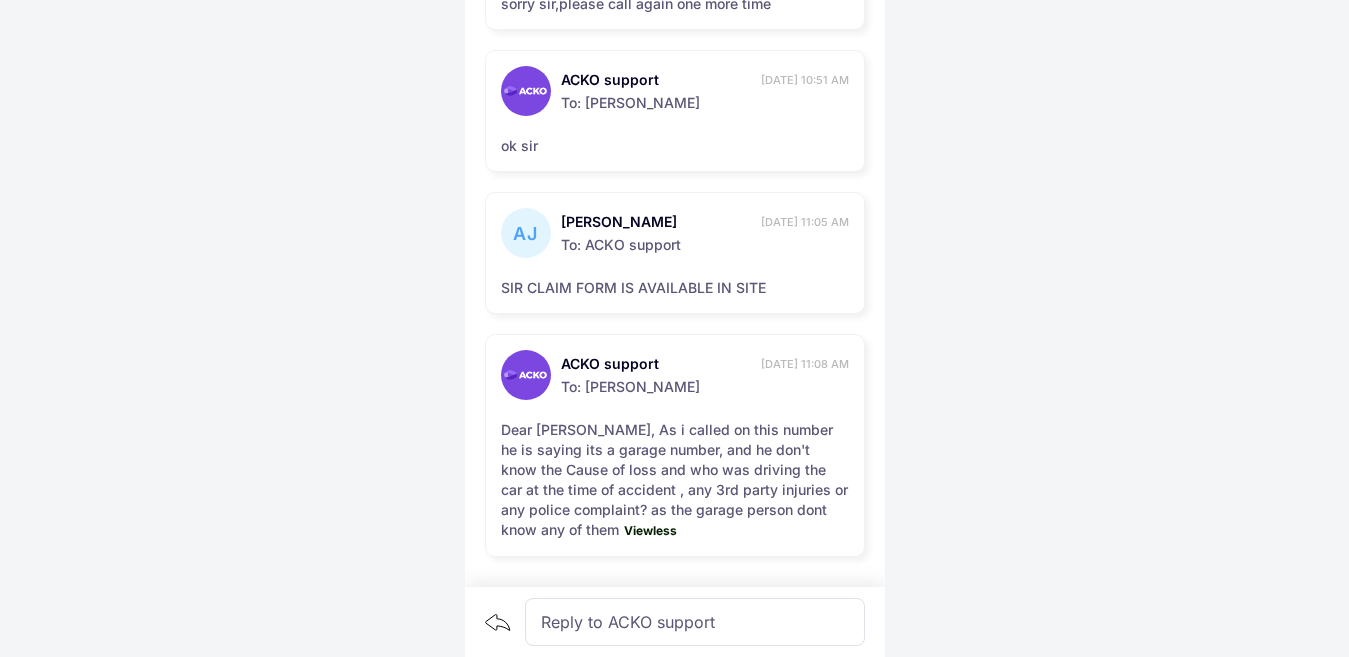 click on "Reply to ACKO support" at bounding box center [695, 622] 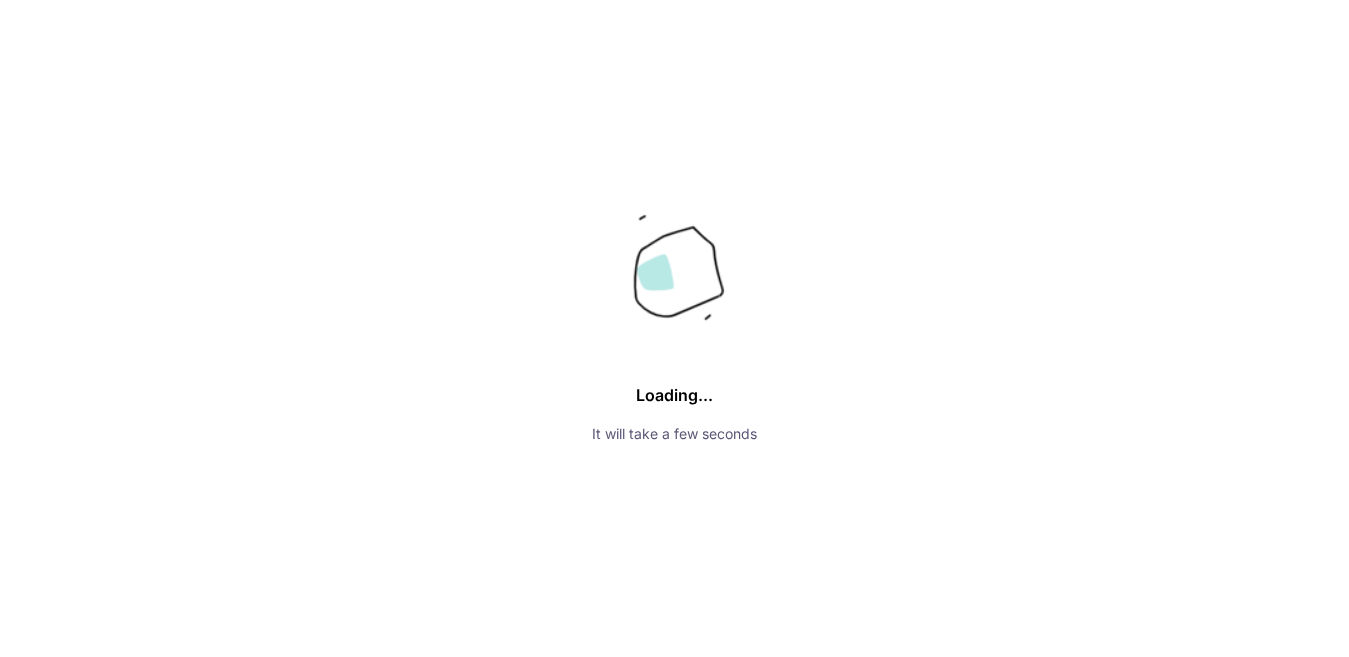 scroll, scrollTop: 0, scrollLeft: 0, axis: both 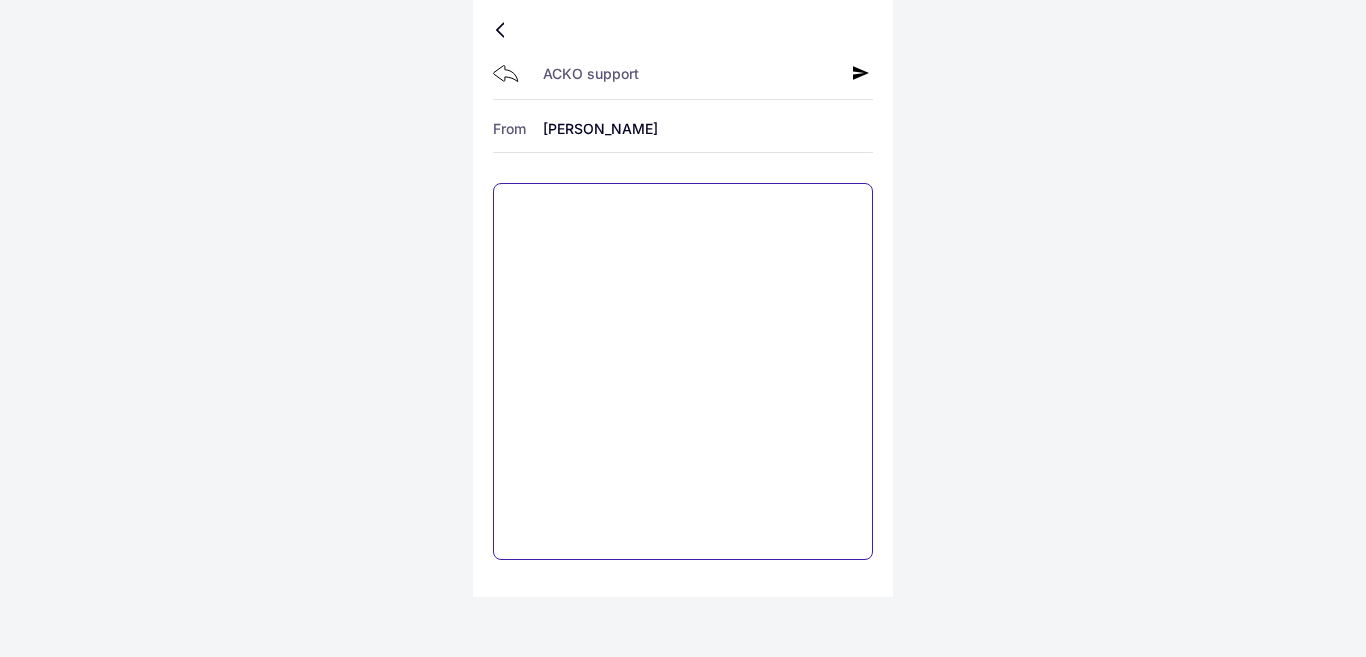 click at bounding box center [683, 371] 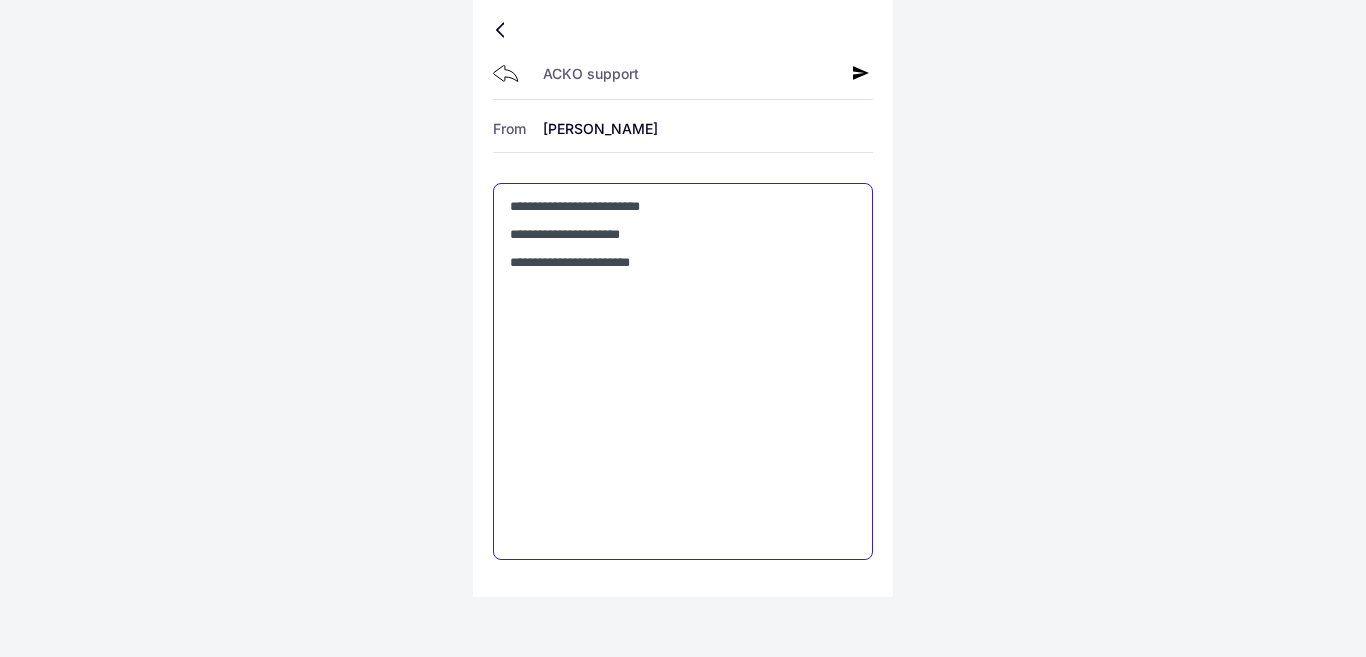 type on "**********" 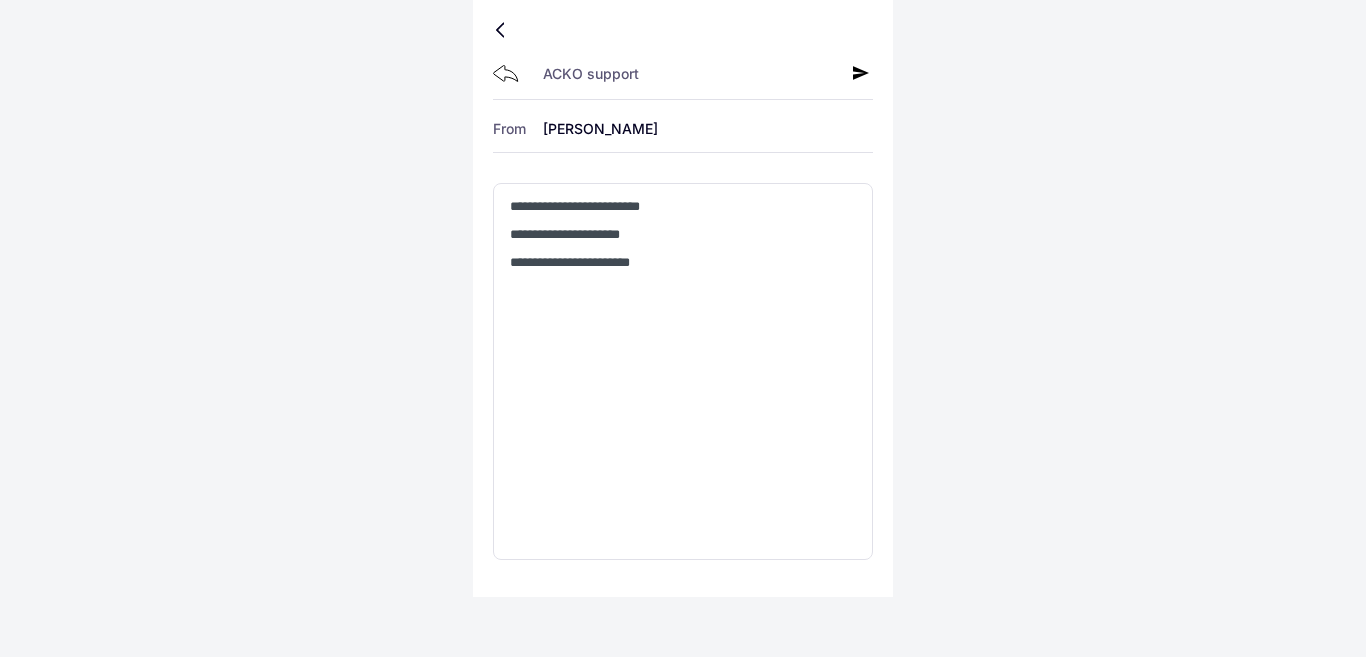 click 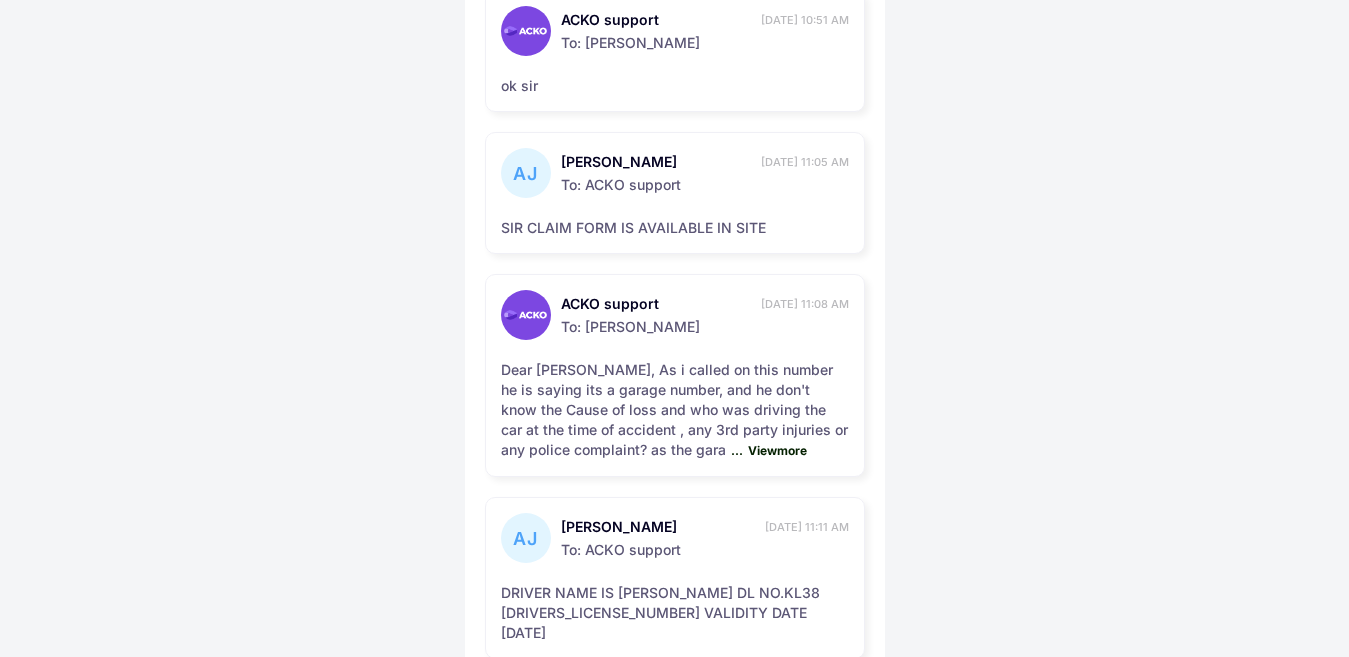 scroll, scrollTop: 1582, scrollLeft: 0, axis: vertical 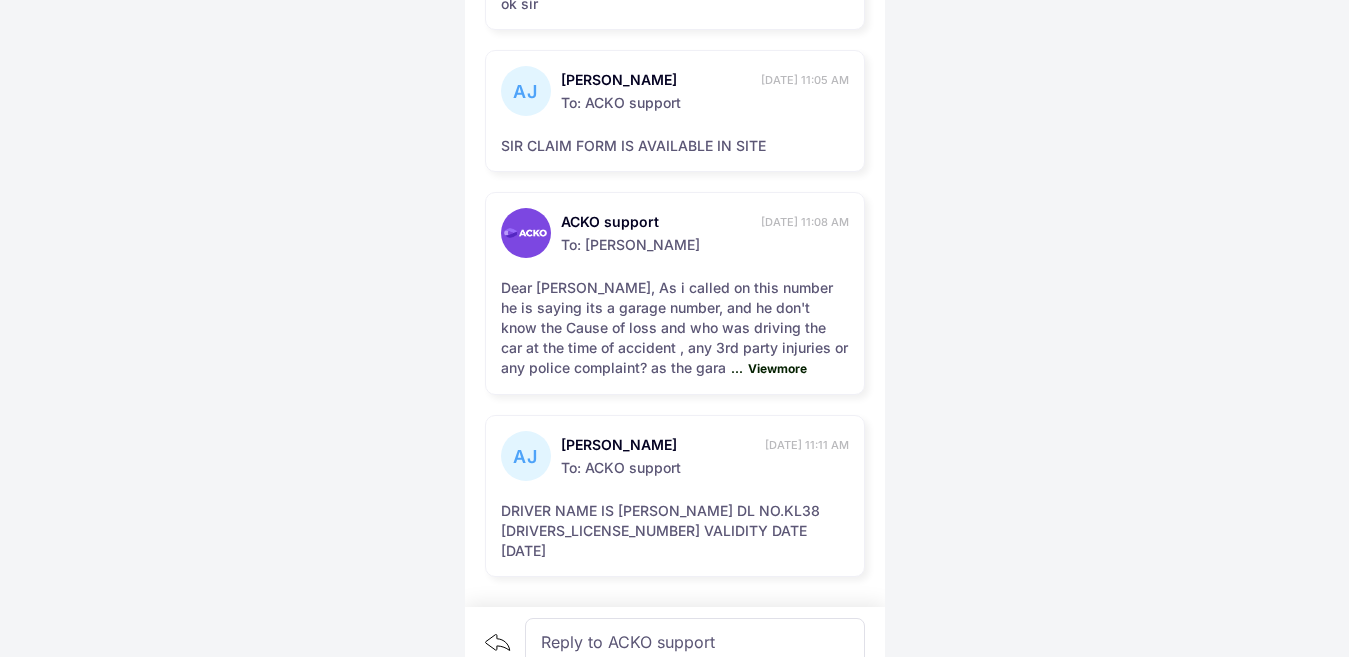 click on "Reply to ACKO support" at bounding box center (695, 642) 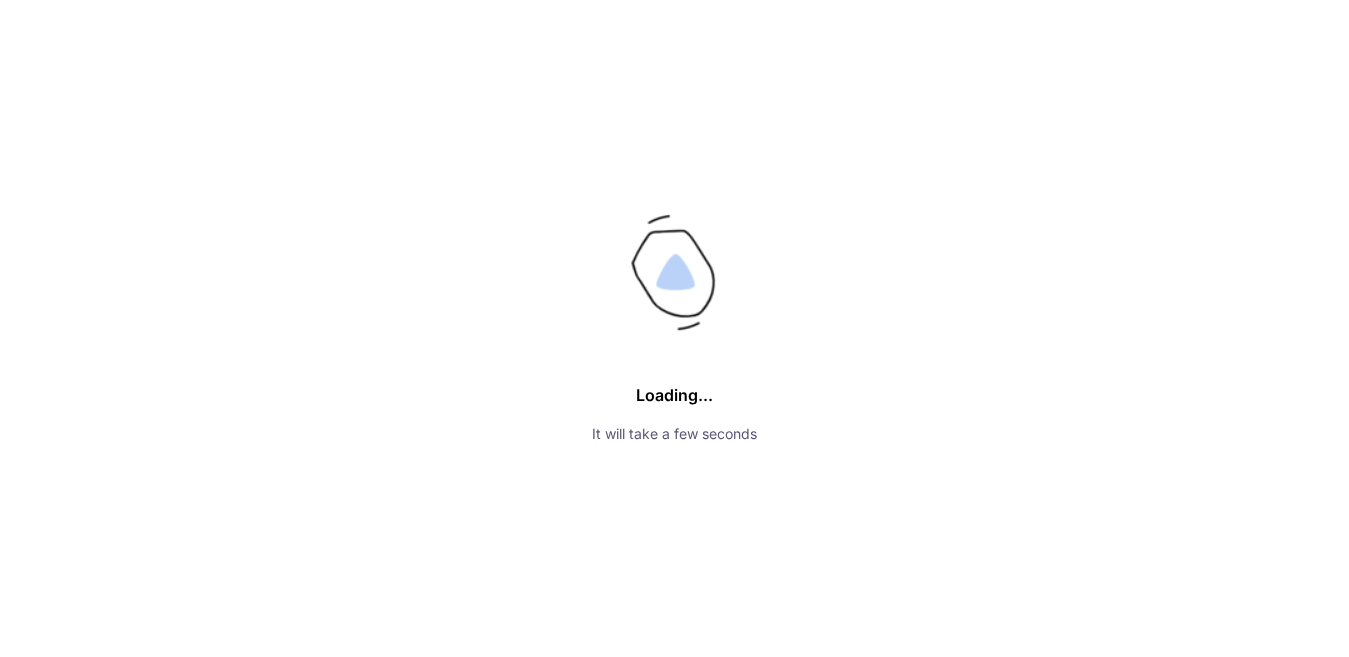 scroll, scrollTop: 0, scrollLeft: 0, axis: both 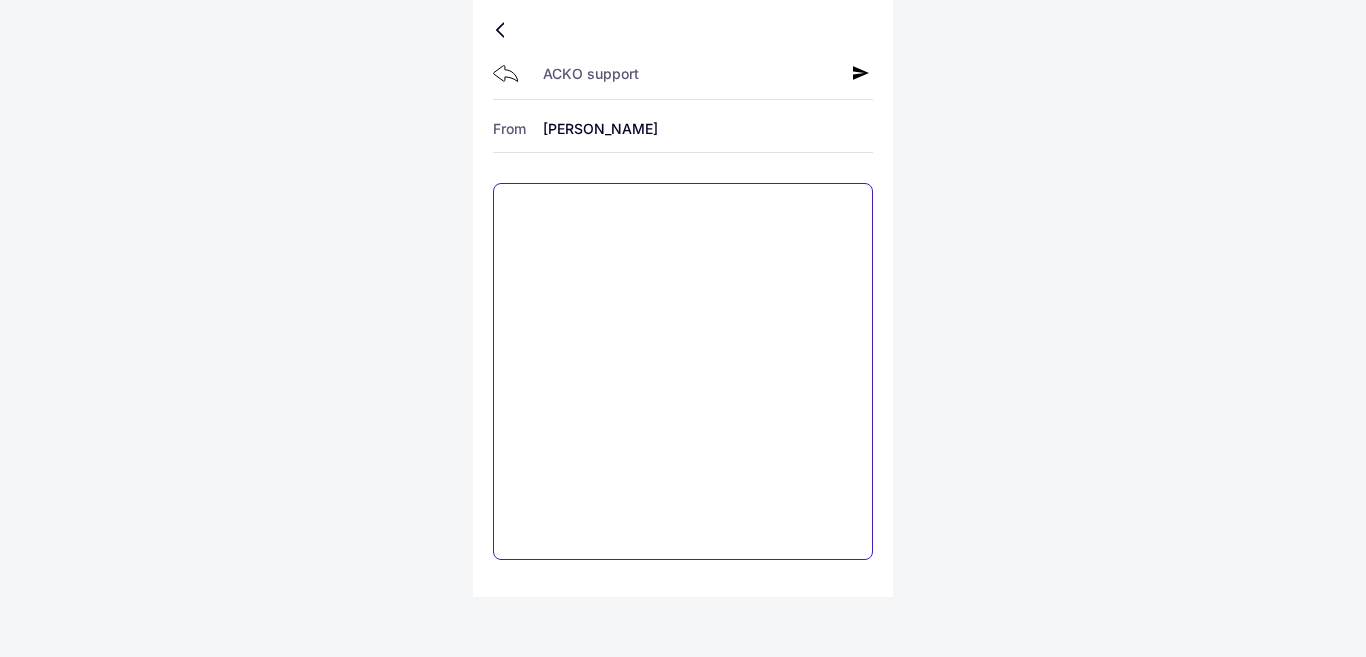 click at bounding box center [683, 371] 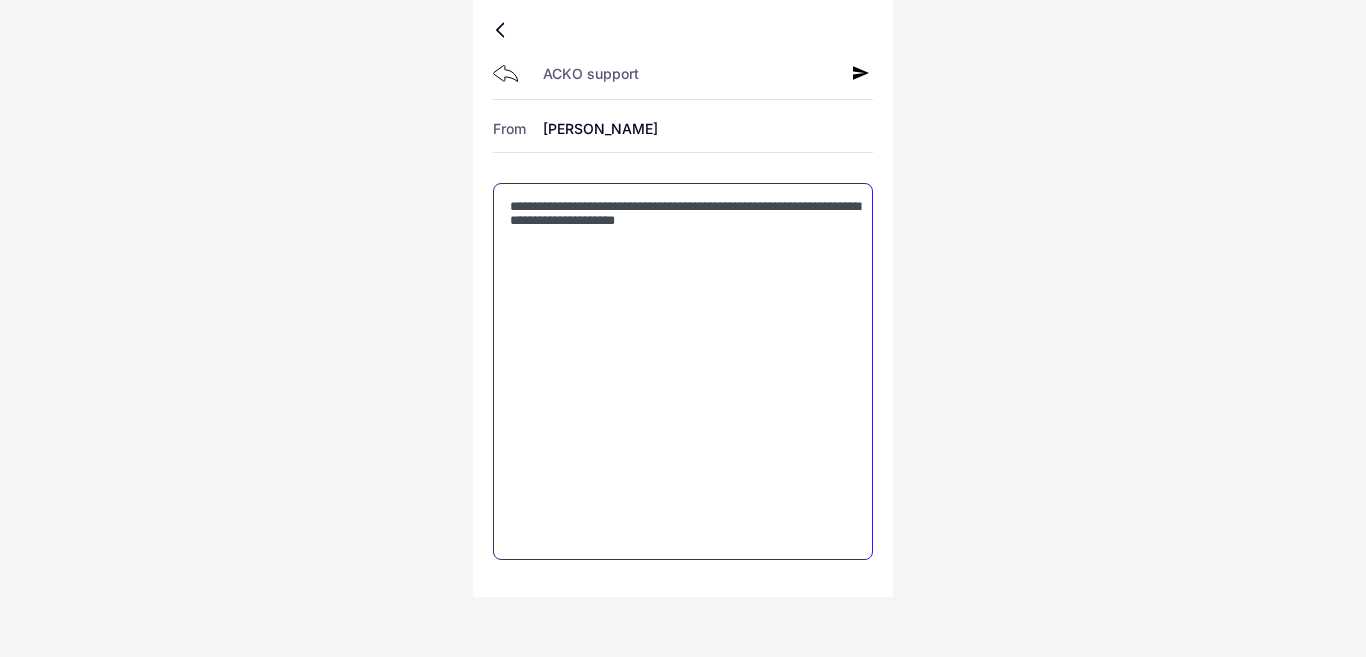 click on "**********" at bounding box center [683, 371] 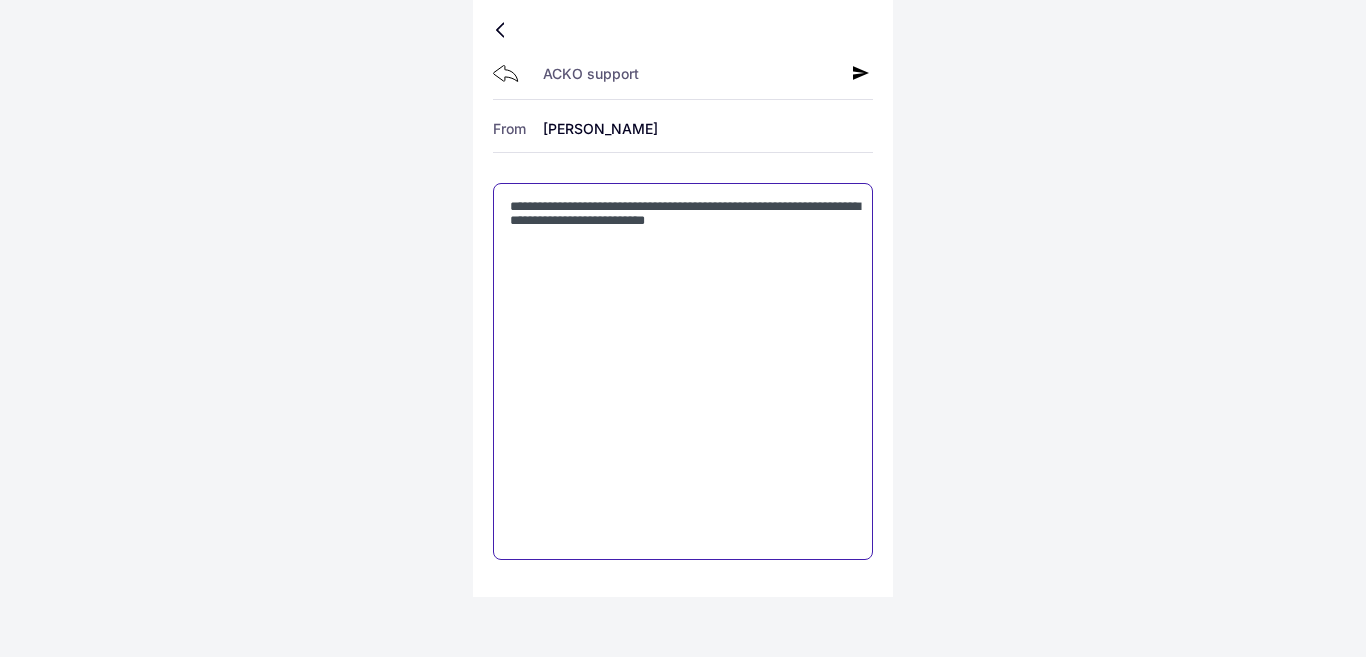 type on "**********" 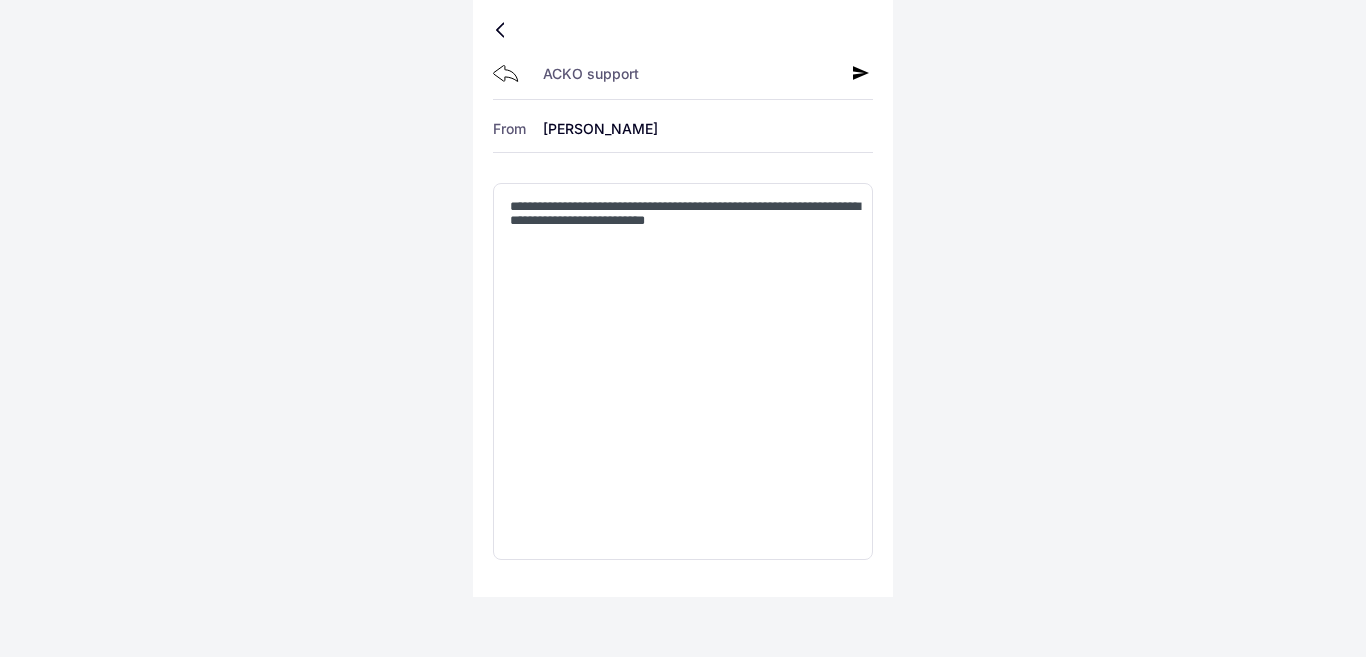 click at bounding box center [863, 74] 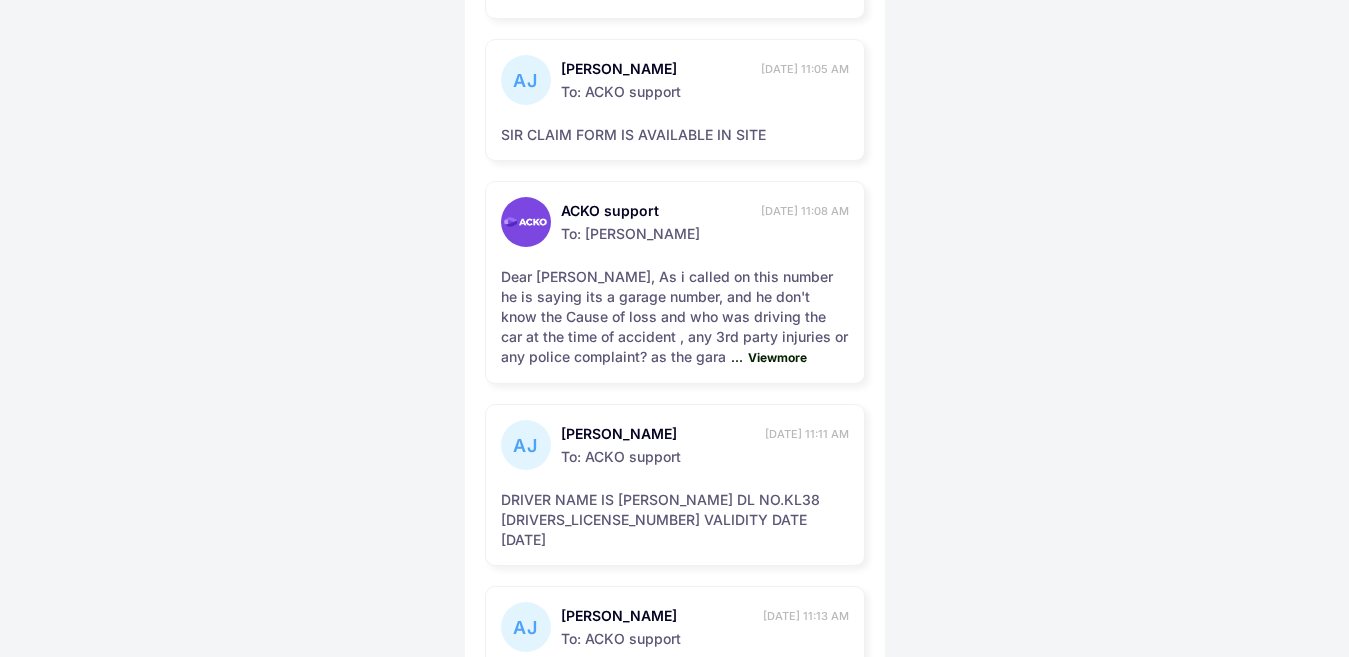 scroll, scrollTop: 1764, scrollLeft: 0, axis: vertical 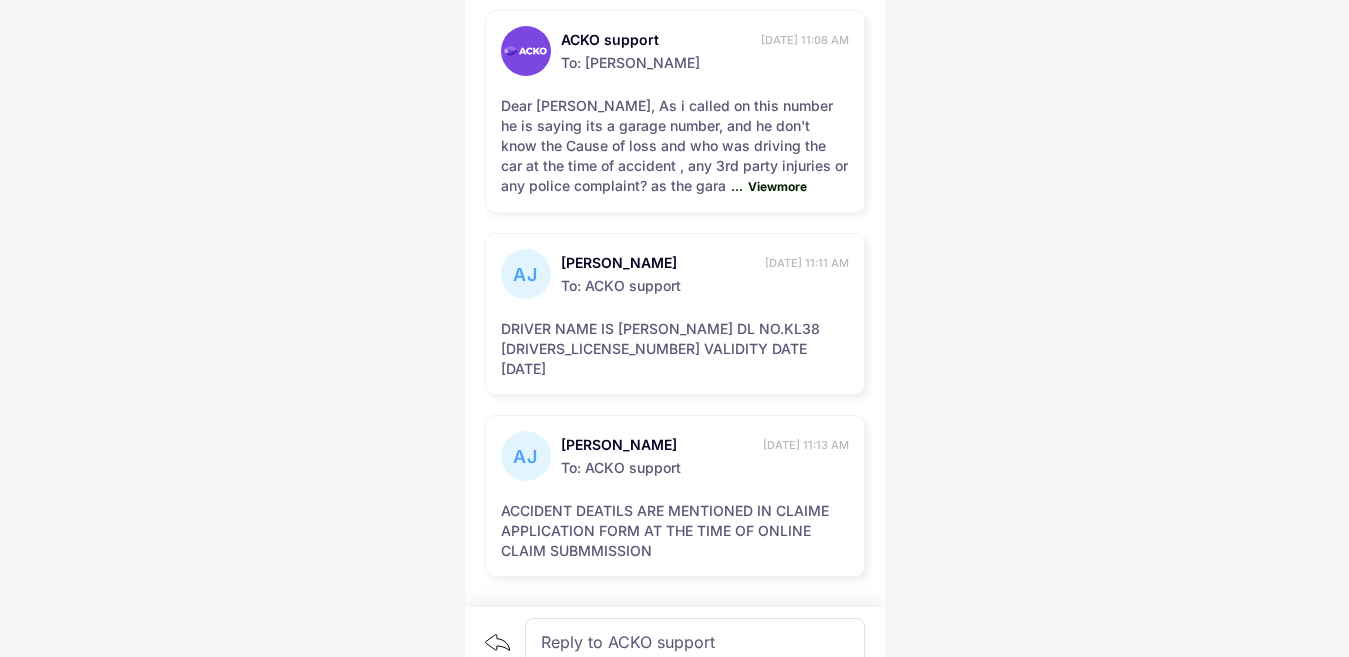 click on "Reply to ACKO support" at bounding box center [695, 642] 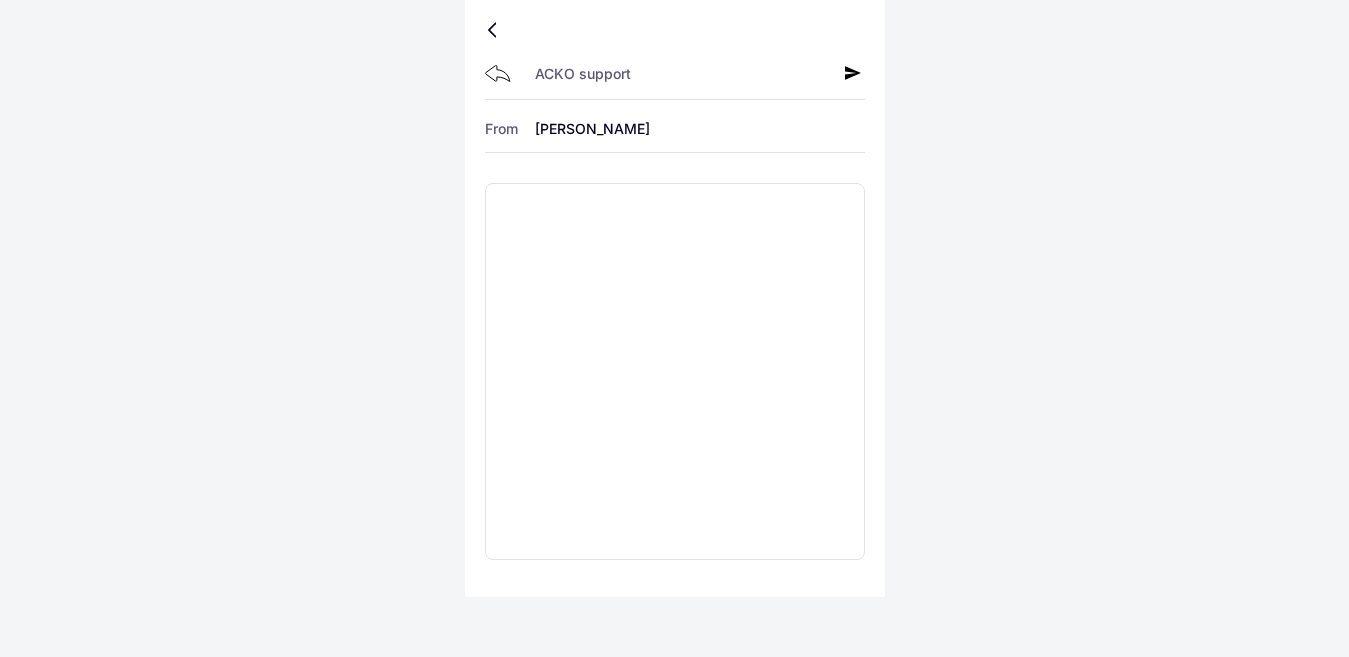 scroll, scrollTop: 0, scrollLeft: 0, axis: both 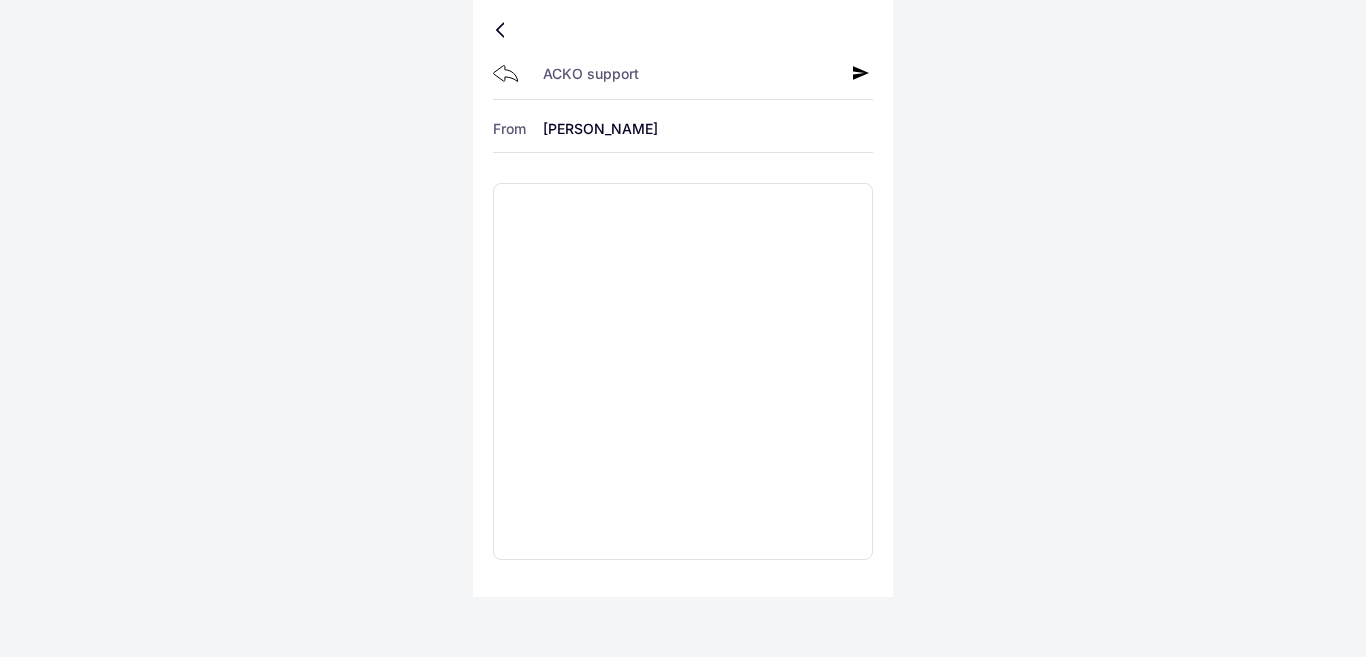 click at bounding box center [683, 358] 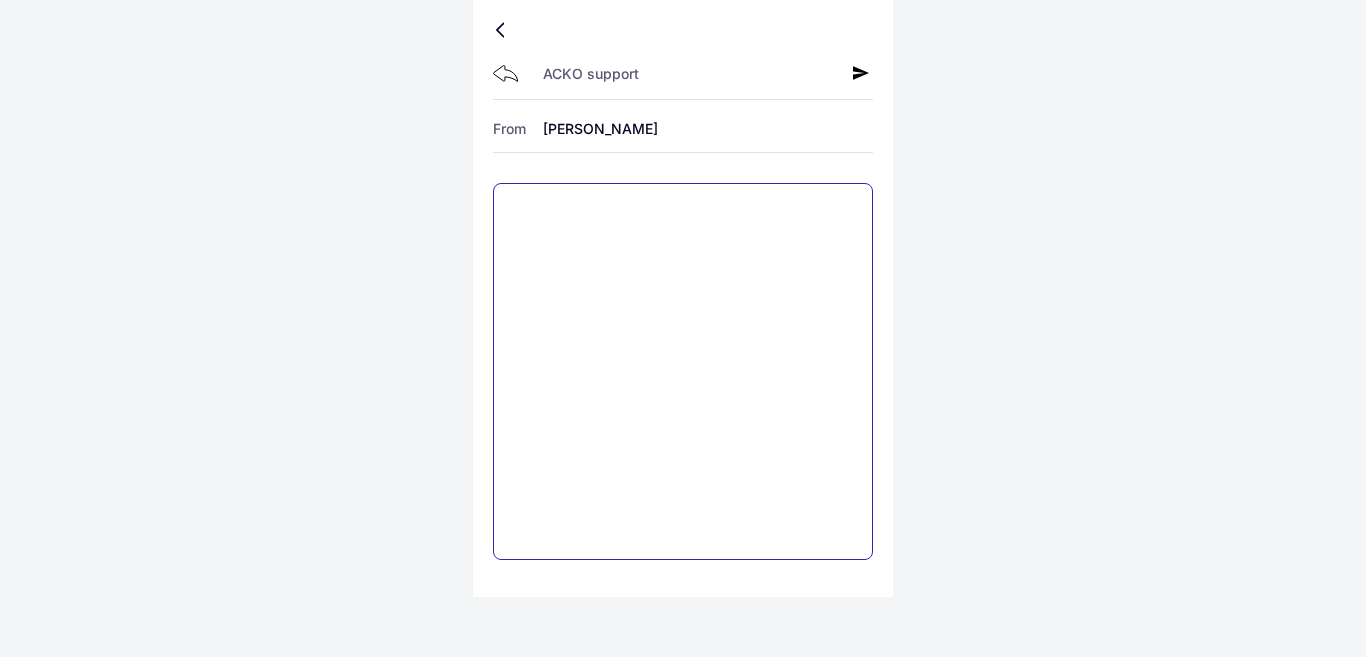 click at bounding box center [683, 371] 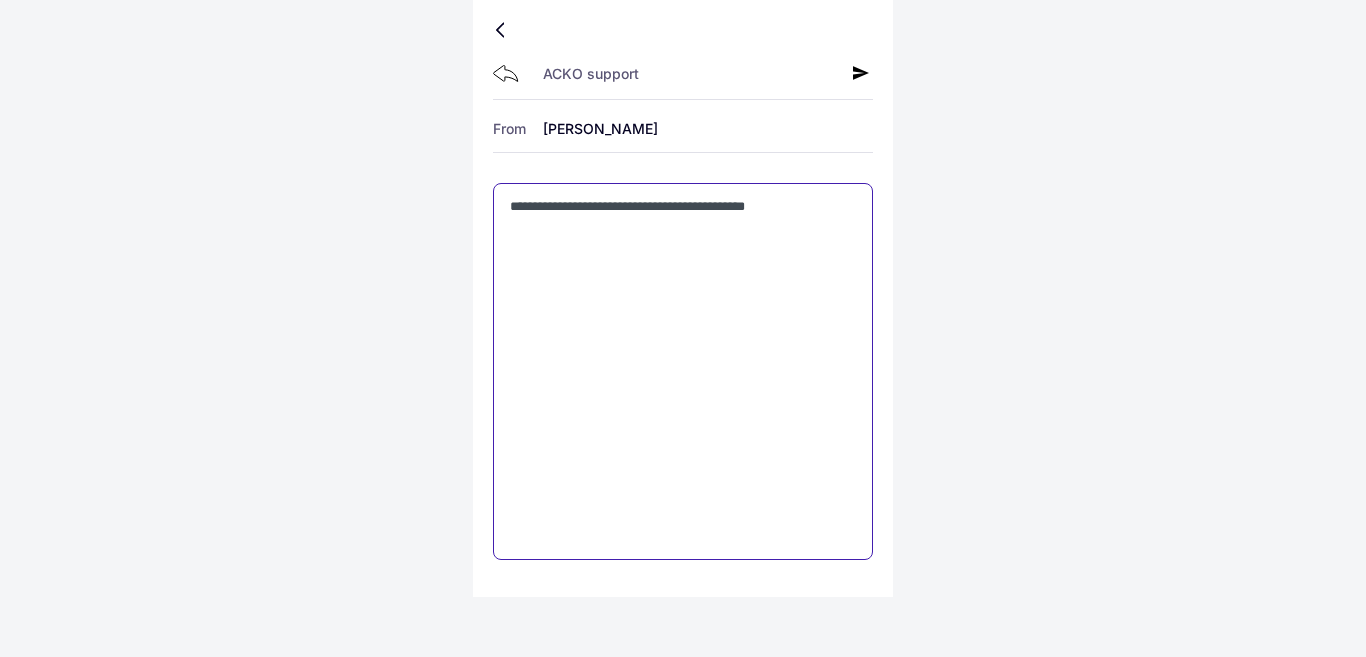click on "**********" at bounding box center (683, 371) 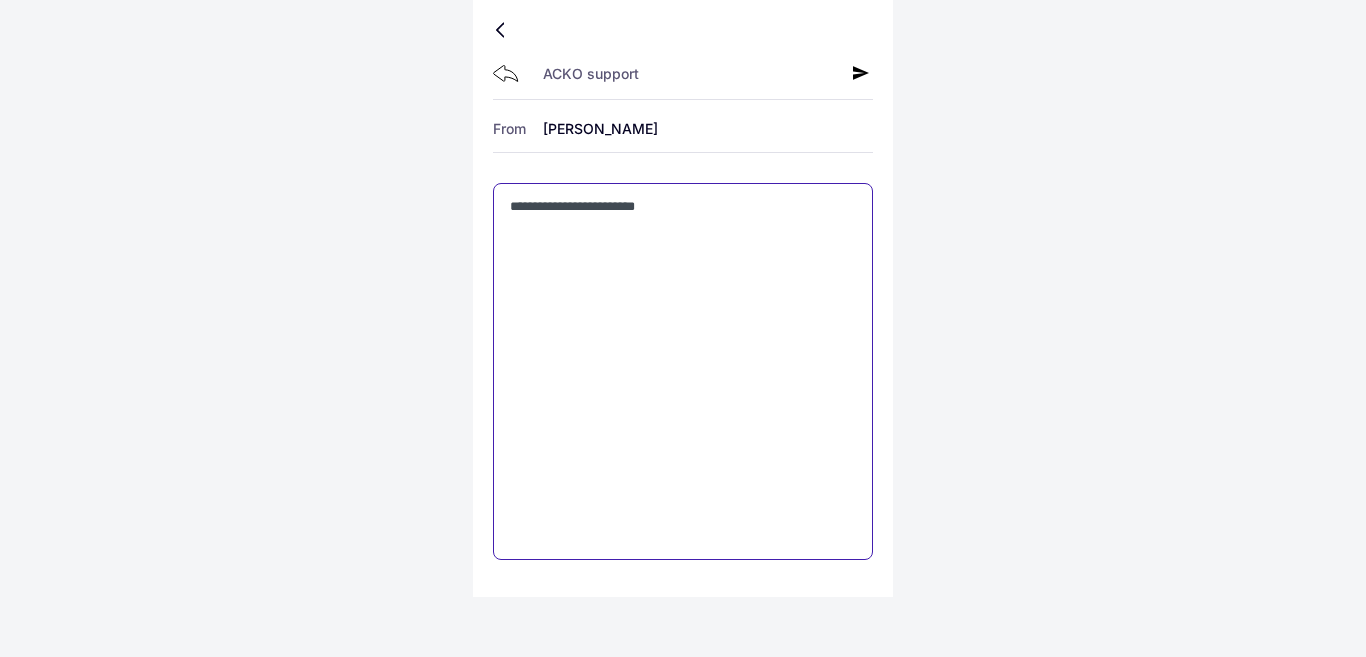 type on "**********" 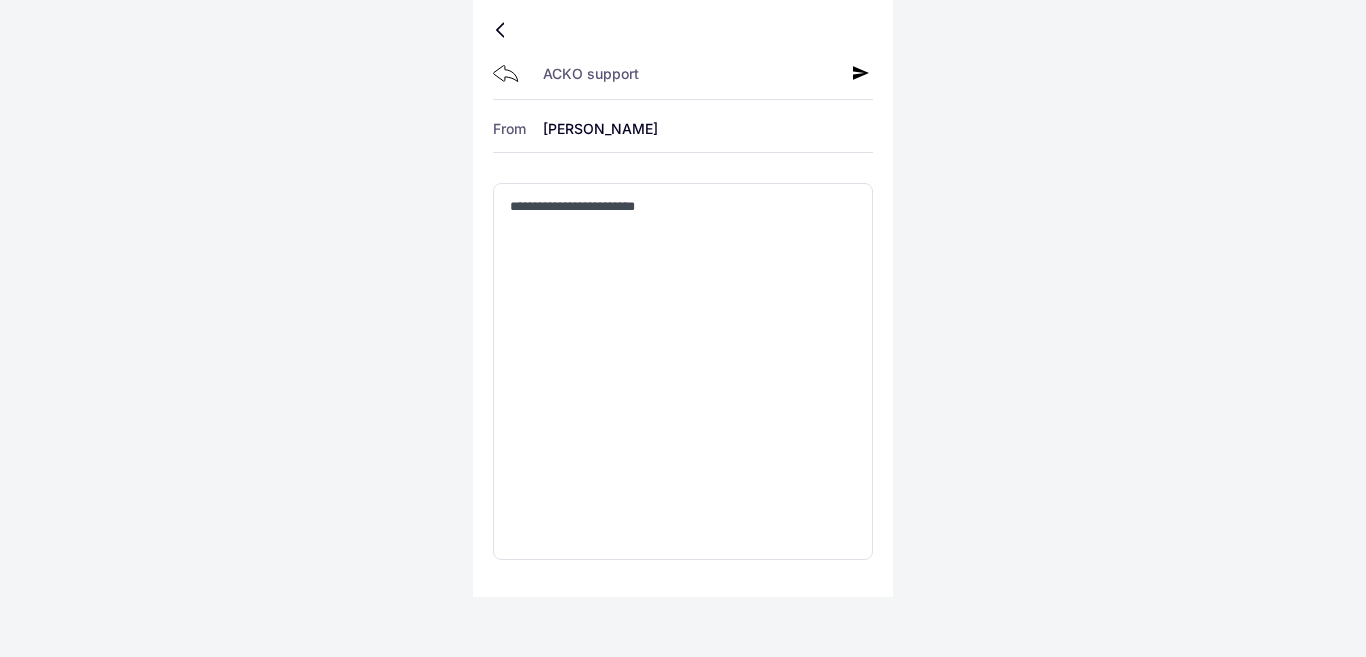 click 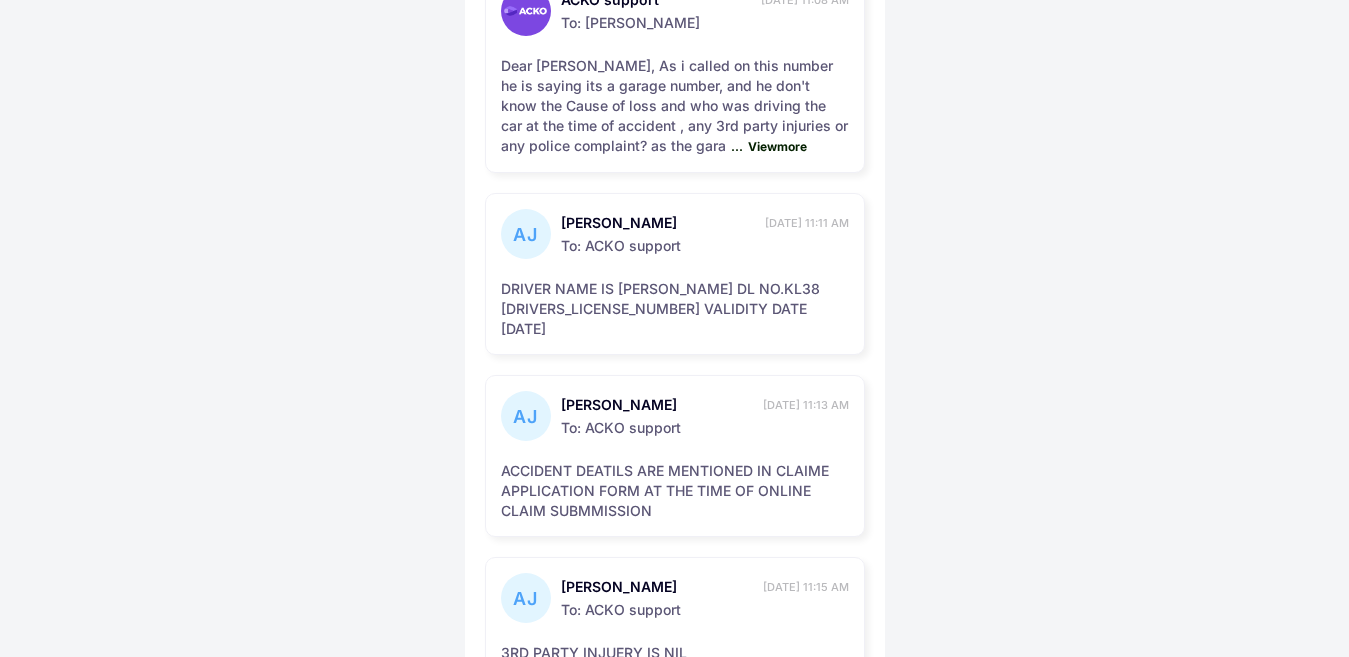 scroll, scrollTop: 1906, scrollLeft: 0, axis: vertical 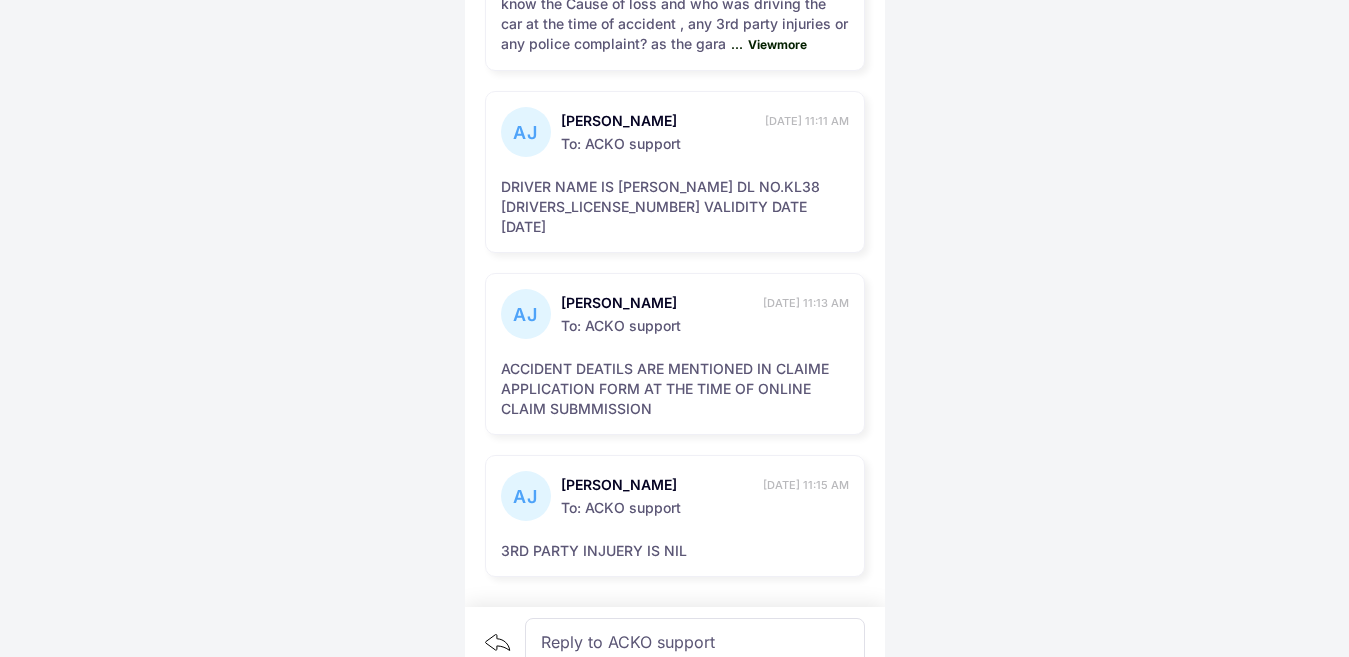 click on "[PERSON_NAME] AJI [PERSON_NAME] [DATE] 11:15 AM To:   ACKO support 3RD PARTY INJUERY IS NIL" at bounding box center [675, 516] 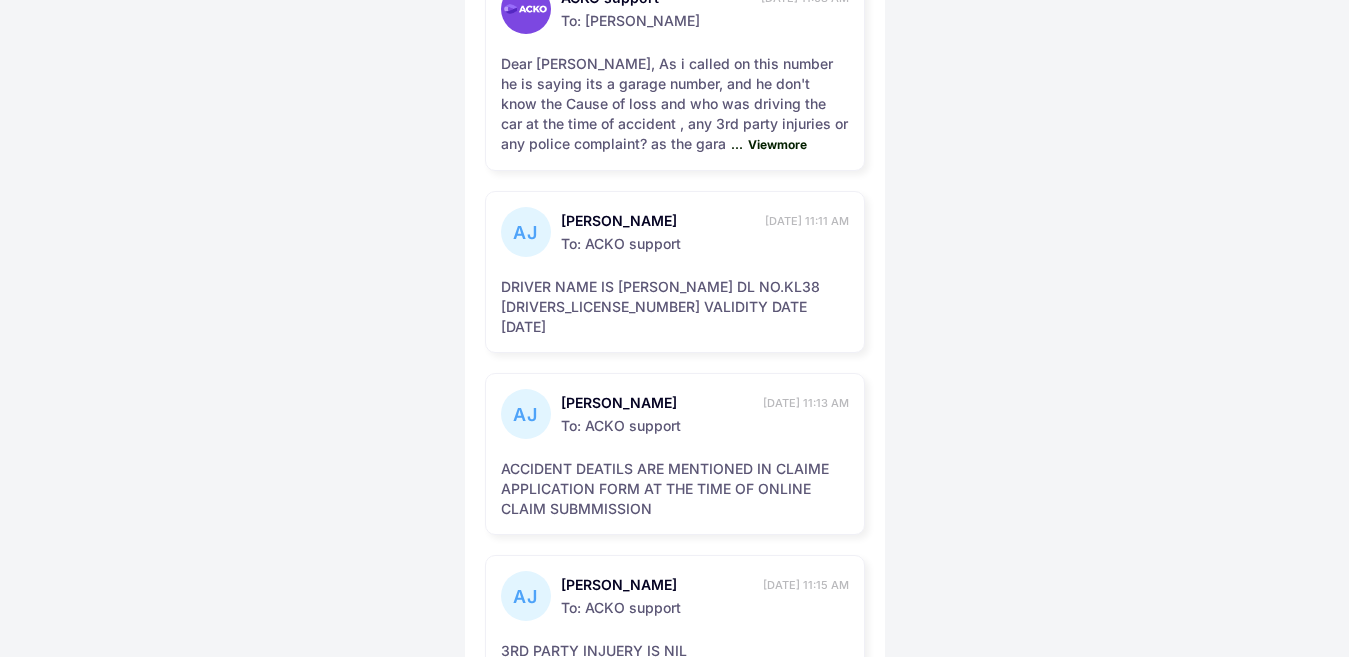 click on "View  more" at bounding box center [775, 144] 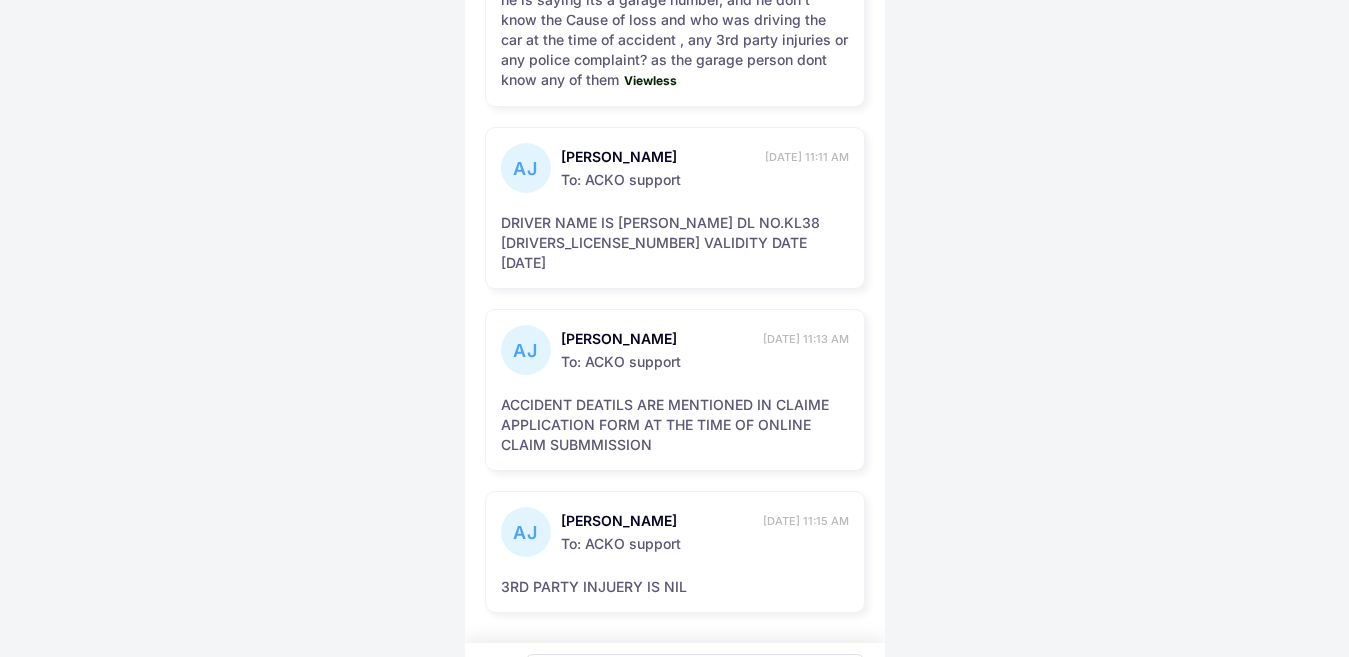 scroll, scrollTop: 1926, scrollLeft: 0, axis: vertical 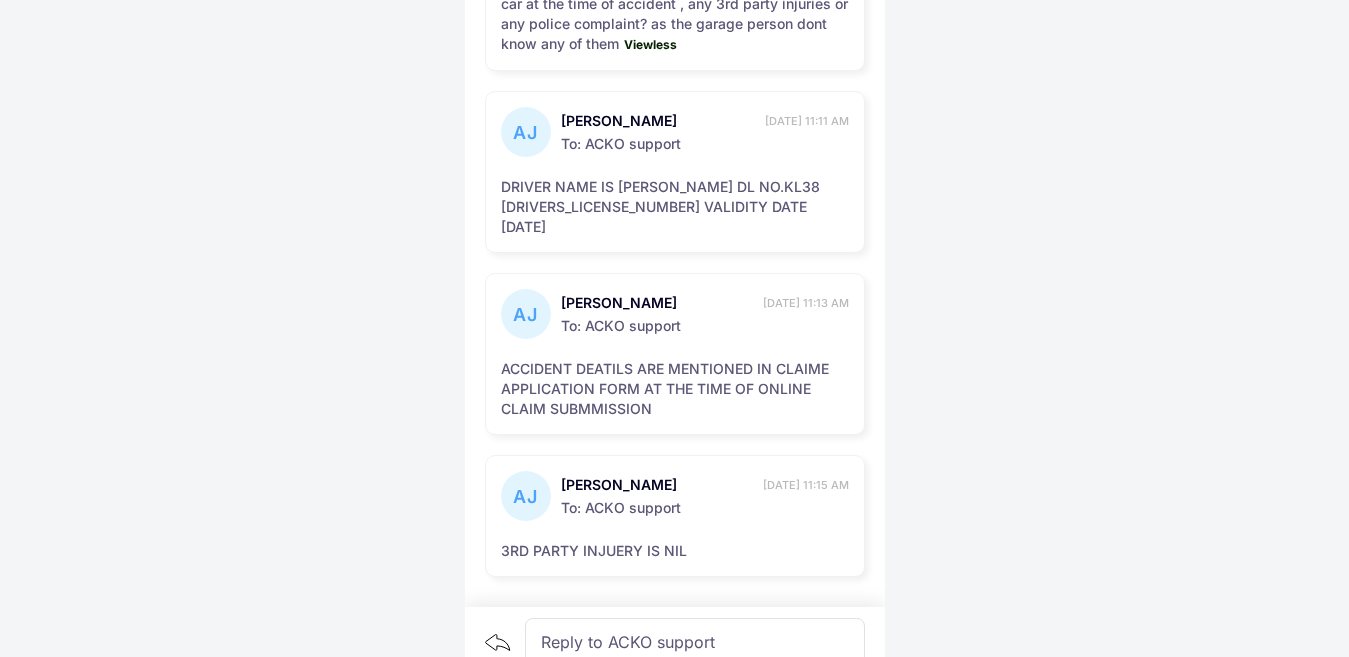 click on "Reply to ACKO support" at bounding box center (695, 642) 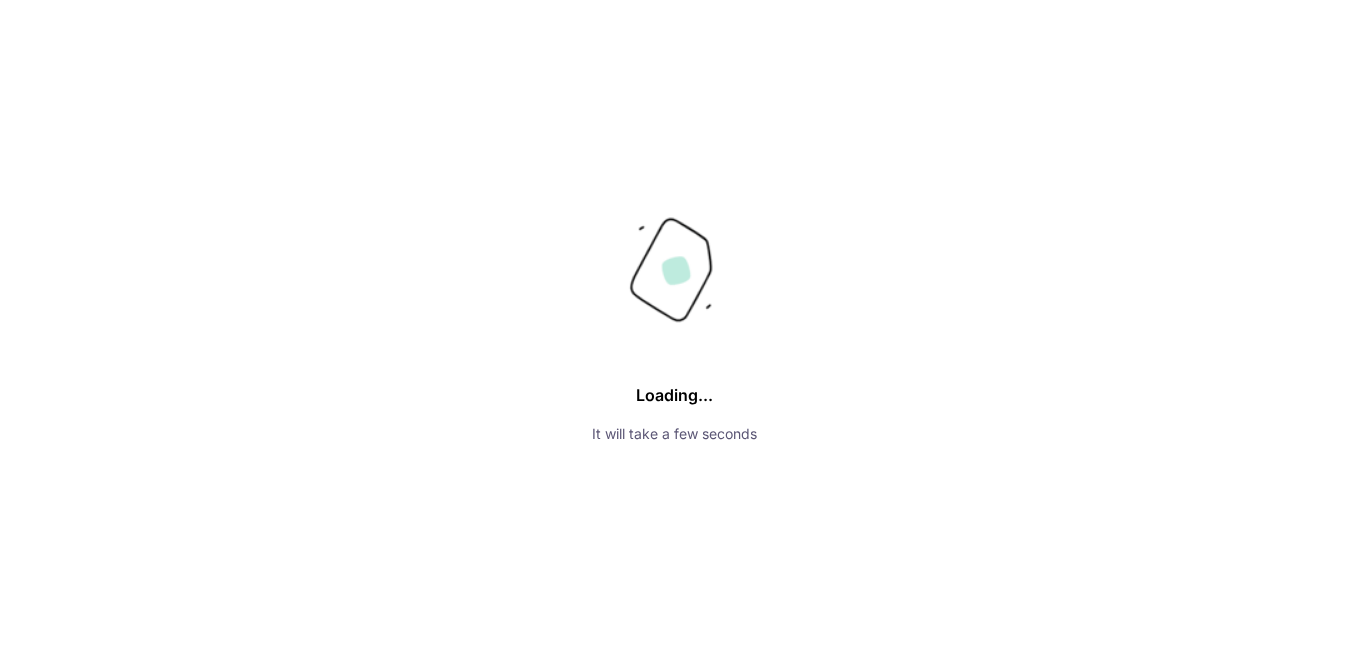 scroll, scrollTop: 0, scrollLeft: 0, axis: both 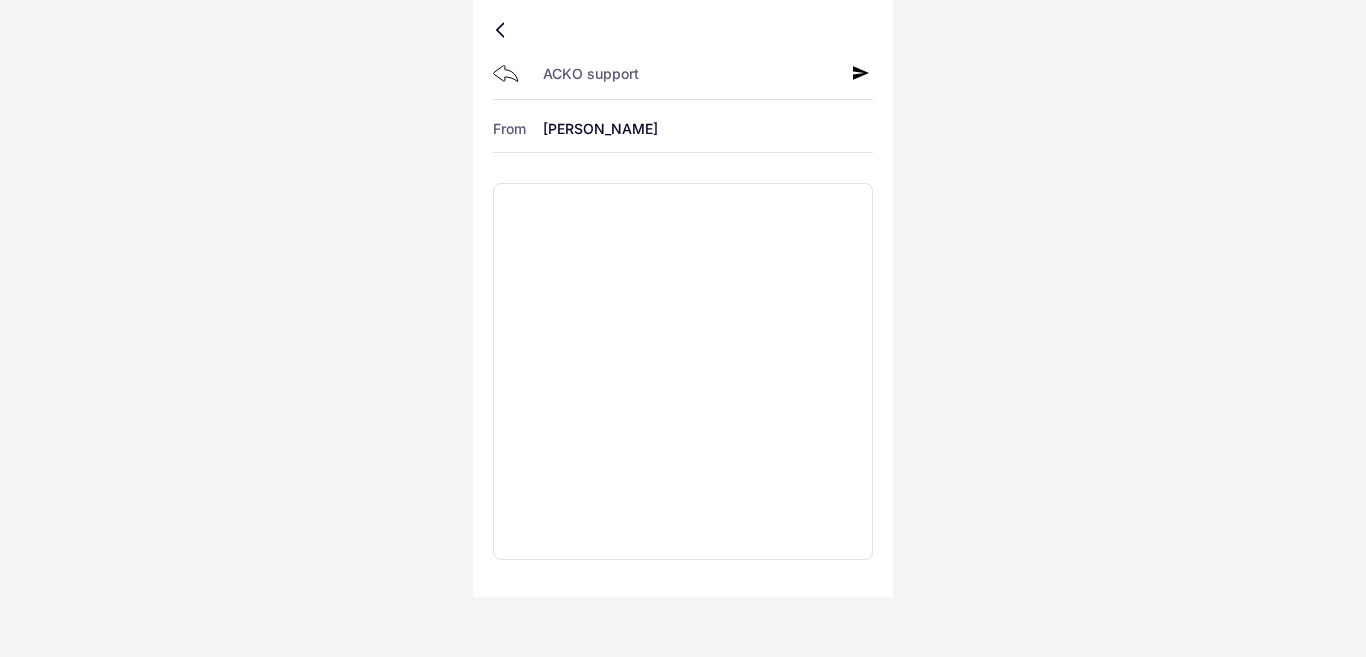 click at bounding box center (683, 358) 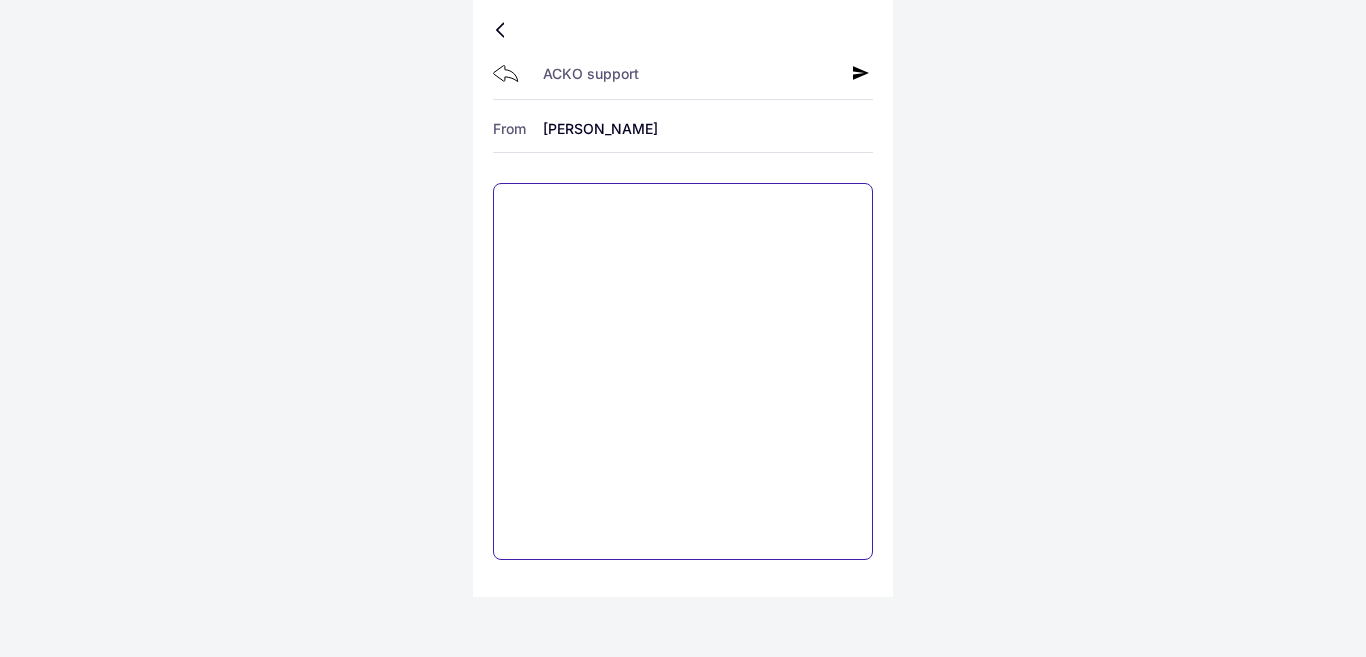 click at bounding box center [683, 371] 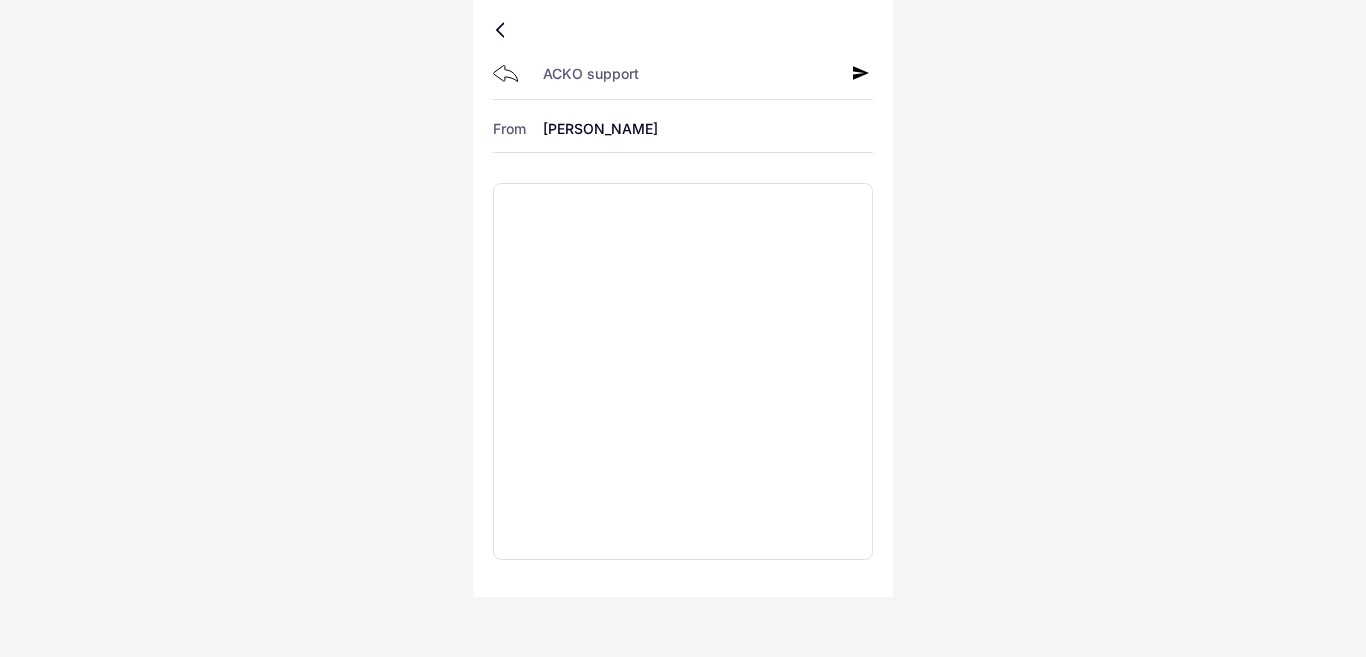 click at bounding box center (504, 30) 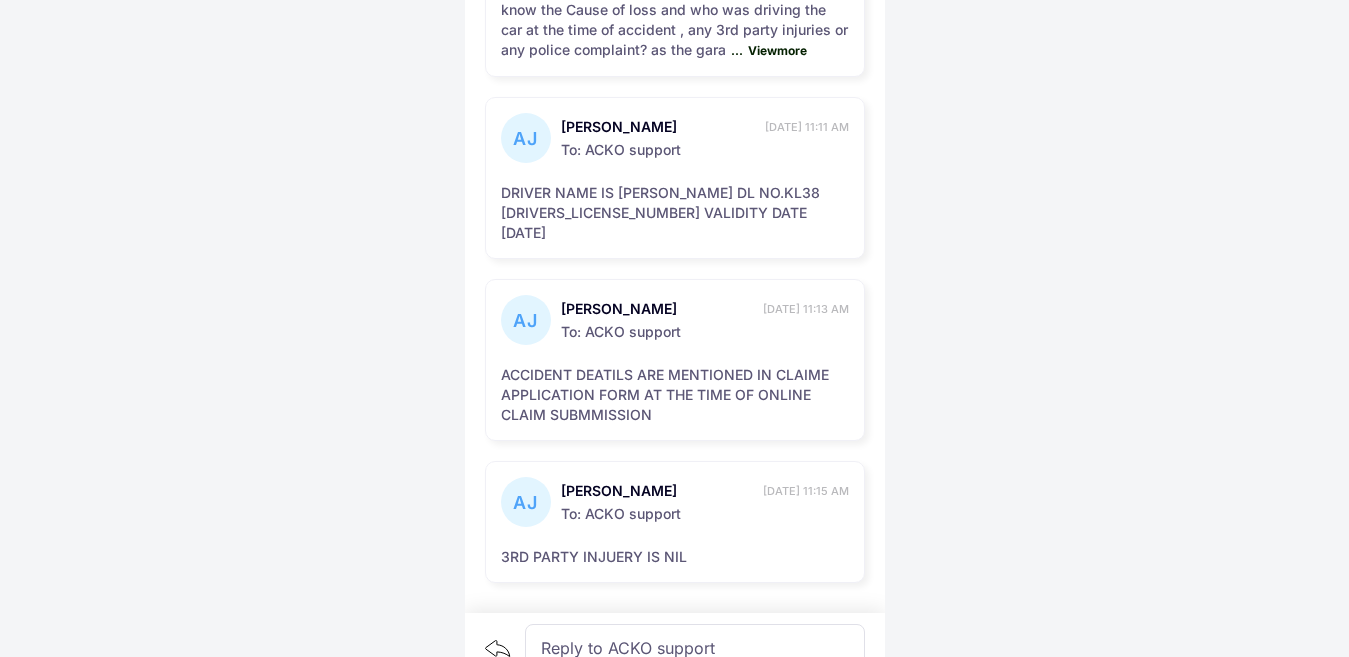 scroll, scrollTop: 1906, scrollLeft: 0, axis: vertical 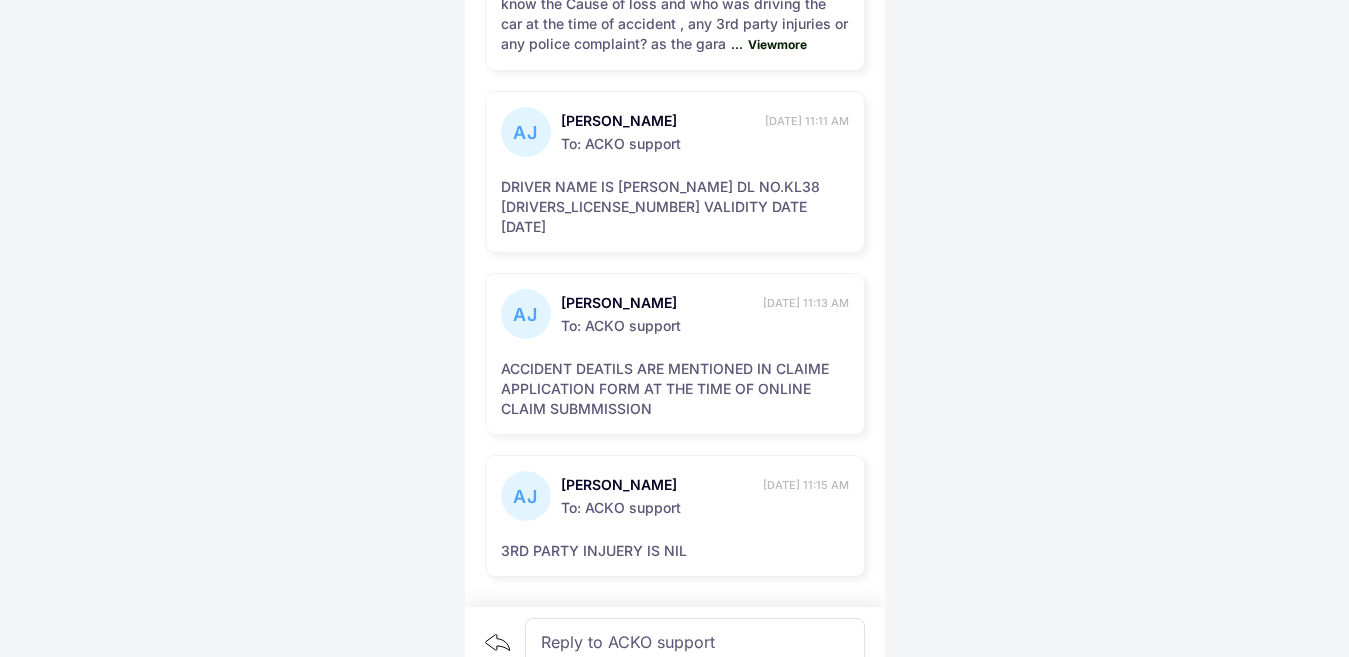 click on "View  more" at bounding box center [775, 44] 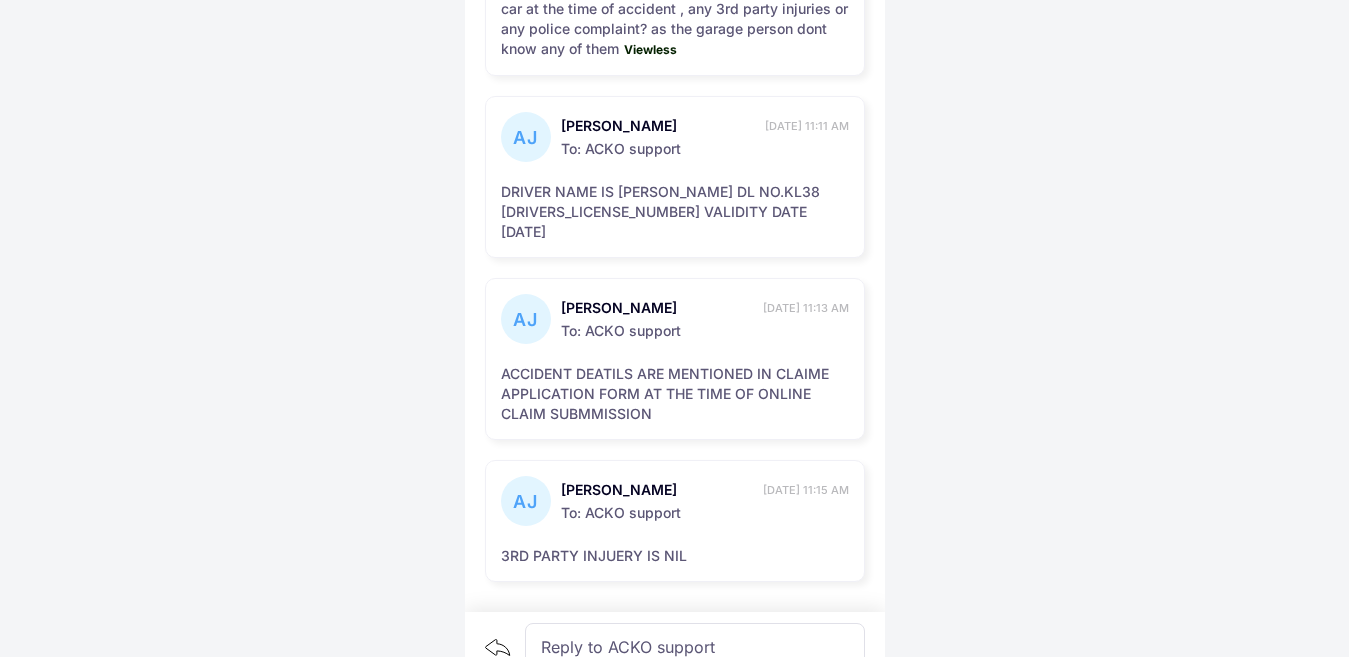 scroll, scrollTop: 1926, scrollLeft: 0, axis: vertical 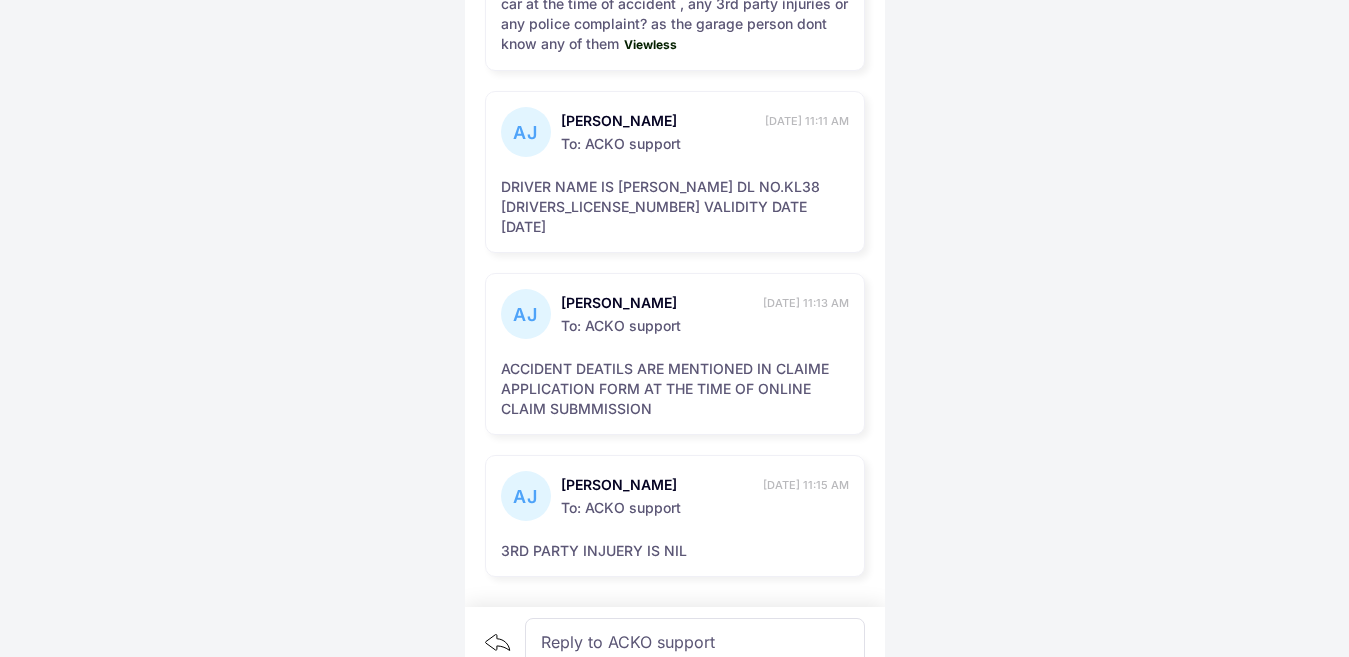 click on "Reply to ACKO support" at bounding box center (695, 642) 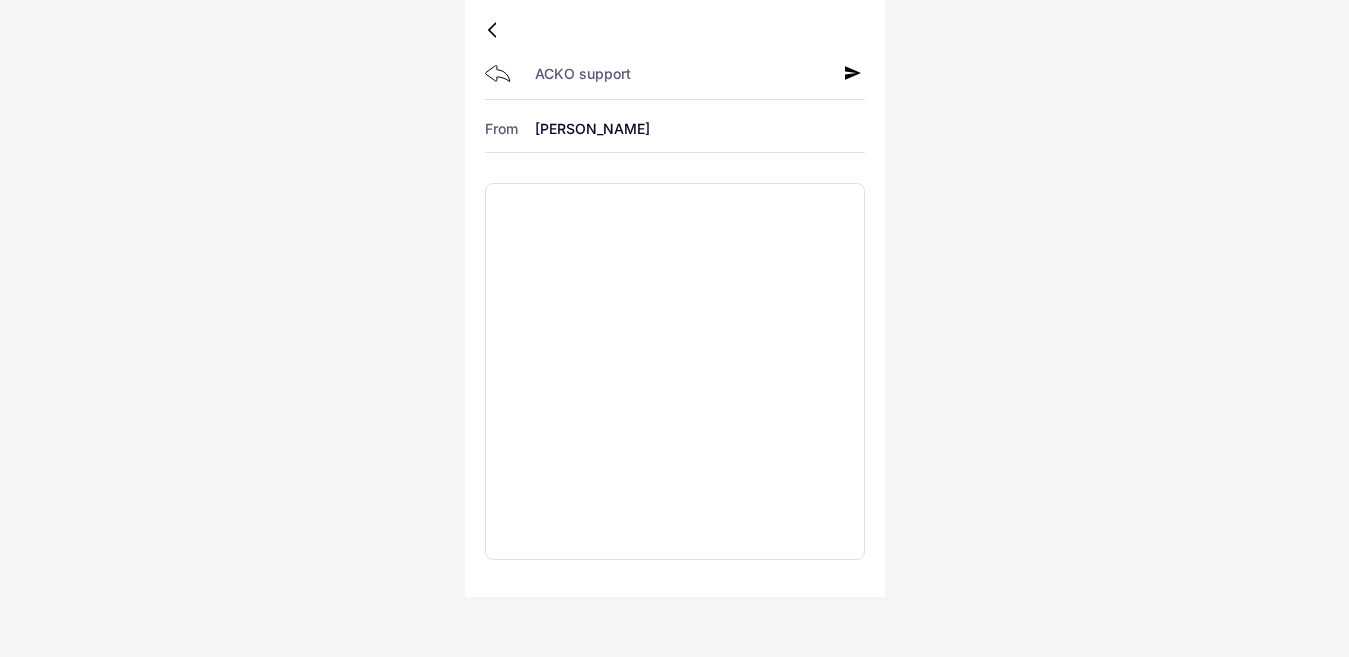 scroll, scrollTop: 0, scrollLeft: 0, axis: both 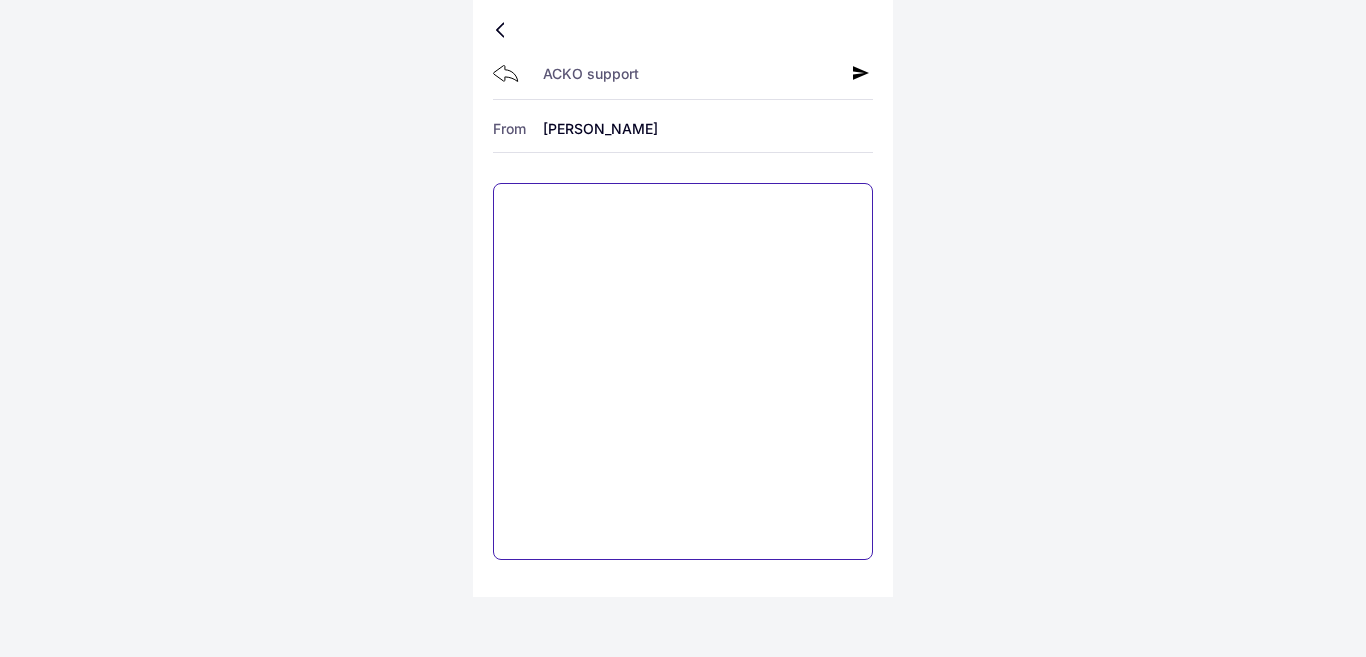 click at bounding box center (683, 371) 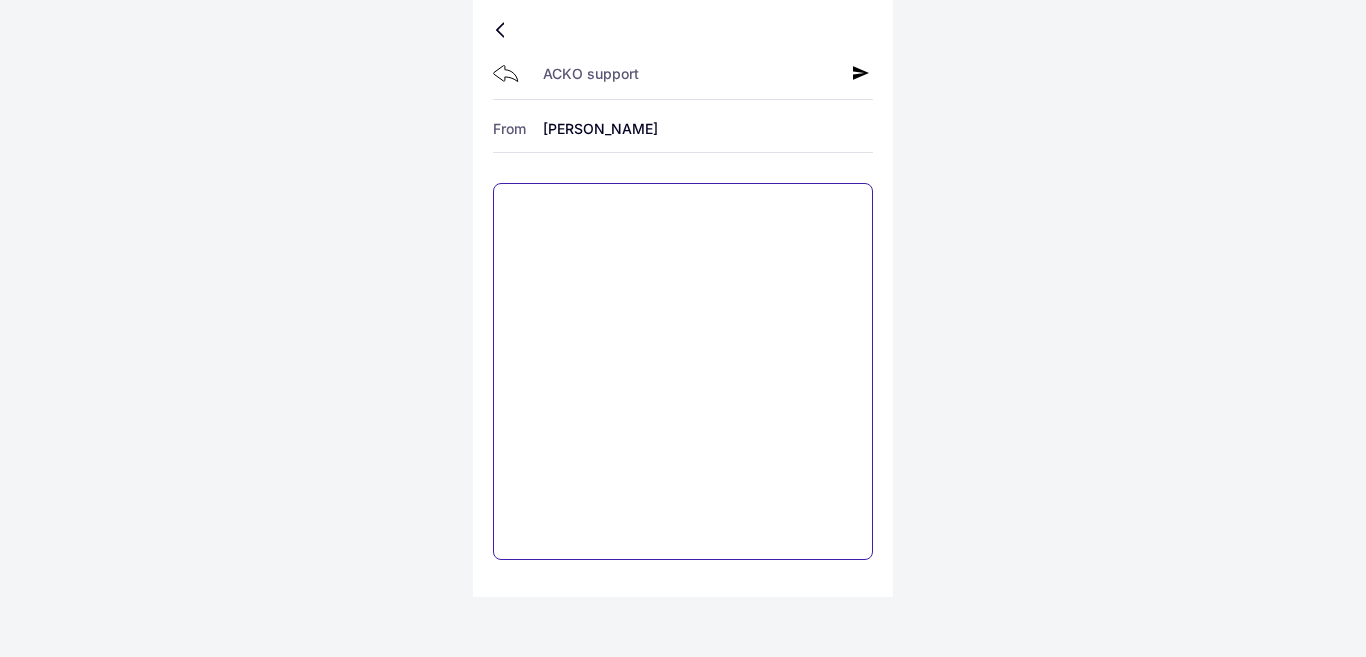 click at bounding box center (683, 371) 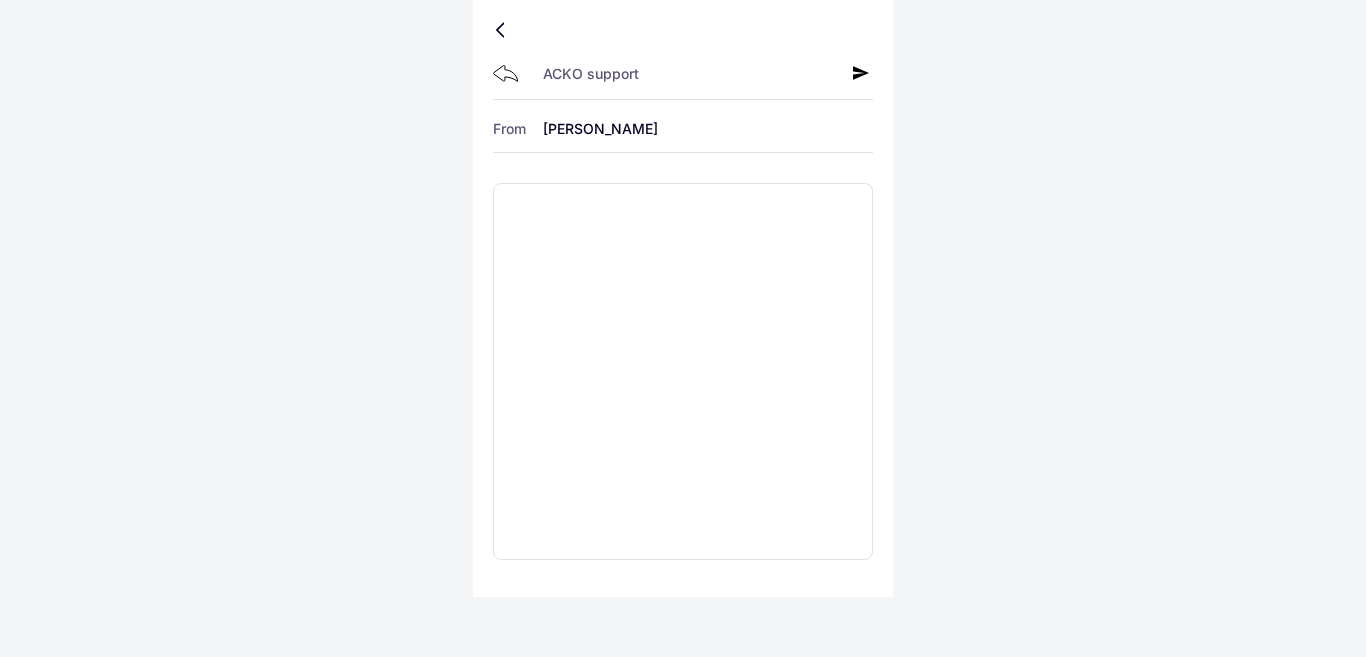 click at bounding box center (504, 30) 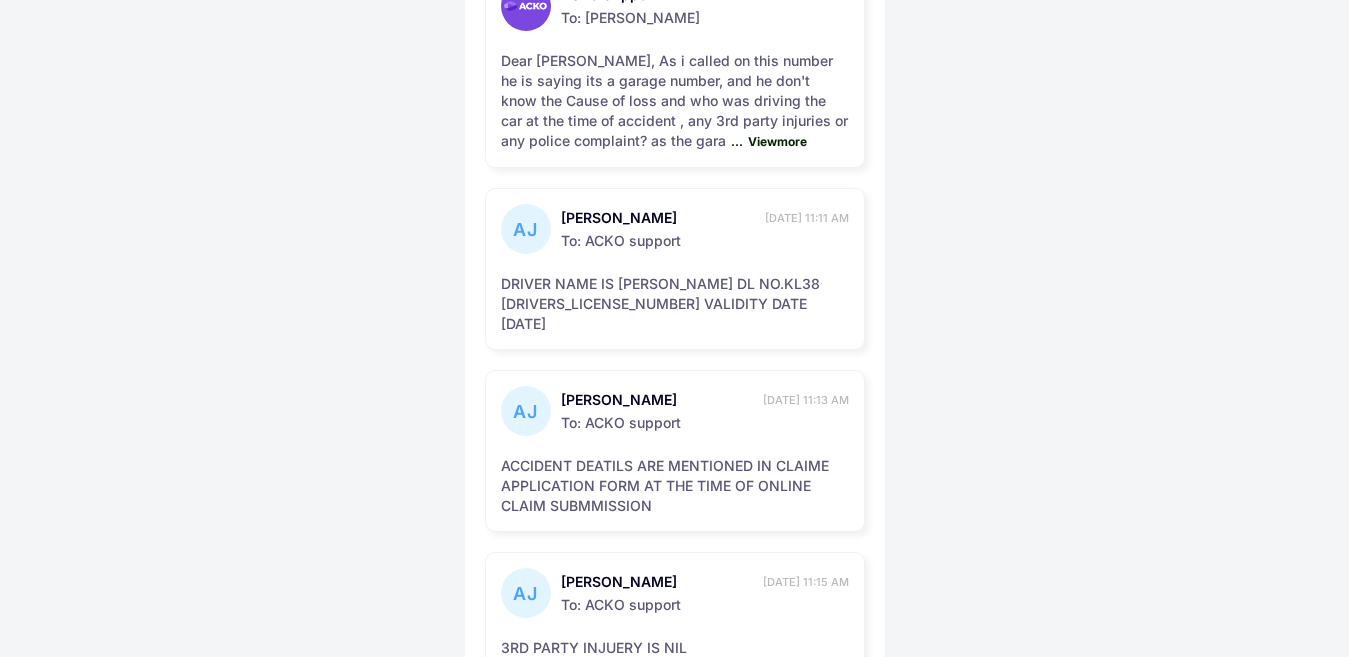 scroll, scrollTop: 1906, scrollLeft: 0, axis: vertical 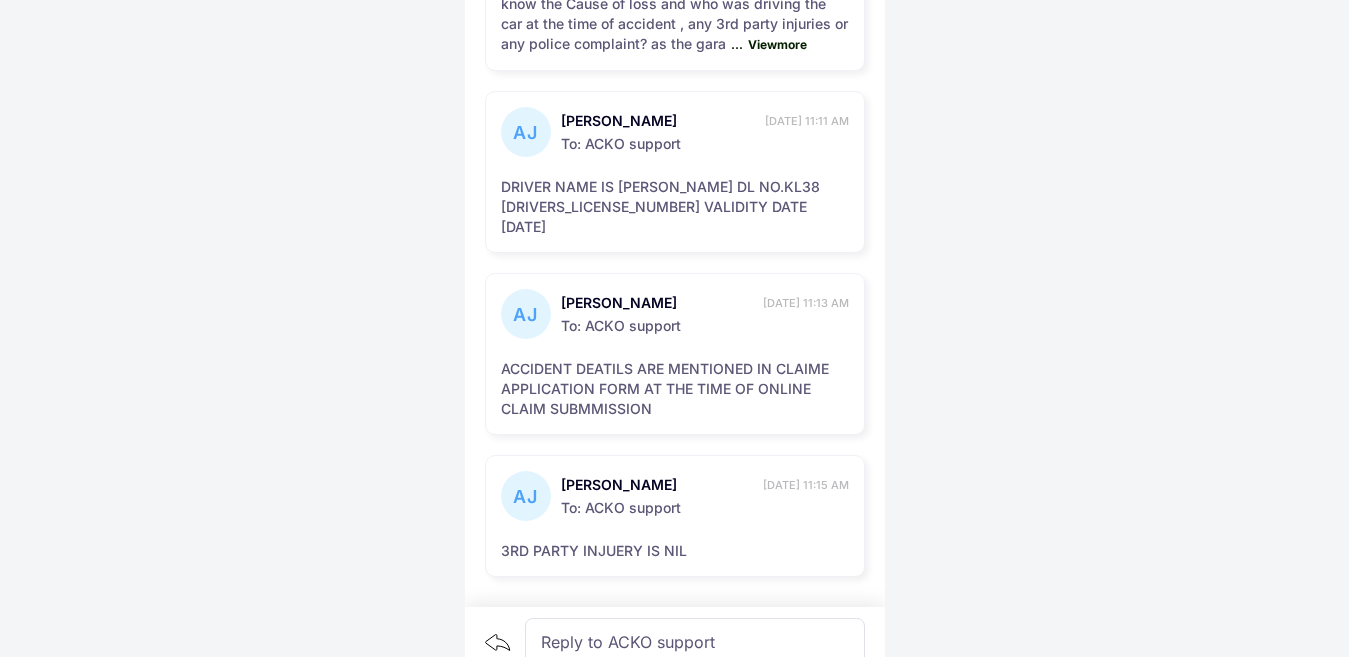 click on "Reply to ACKO support" at bounding box center (695, 642) 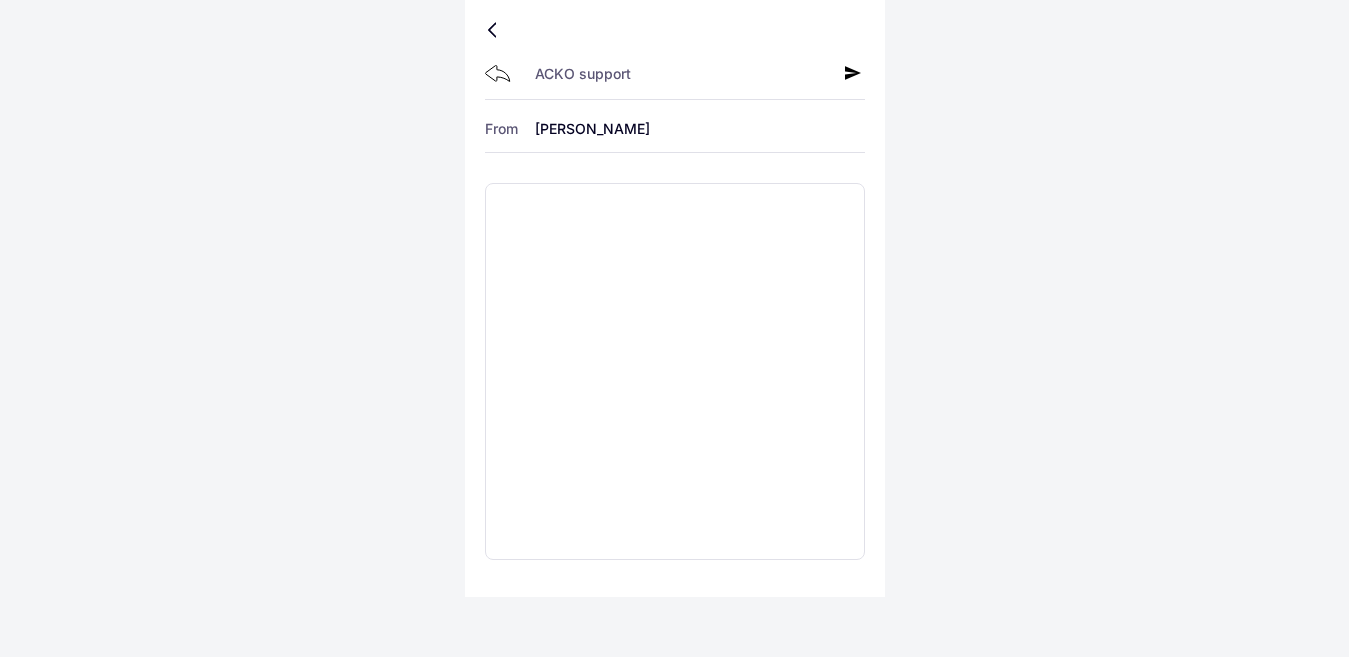 scroll, scrollTop: 0, scrollLeft: 0, axis: both 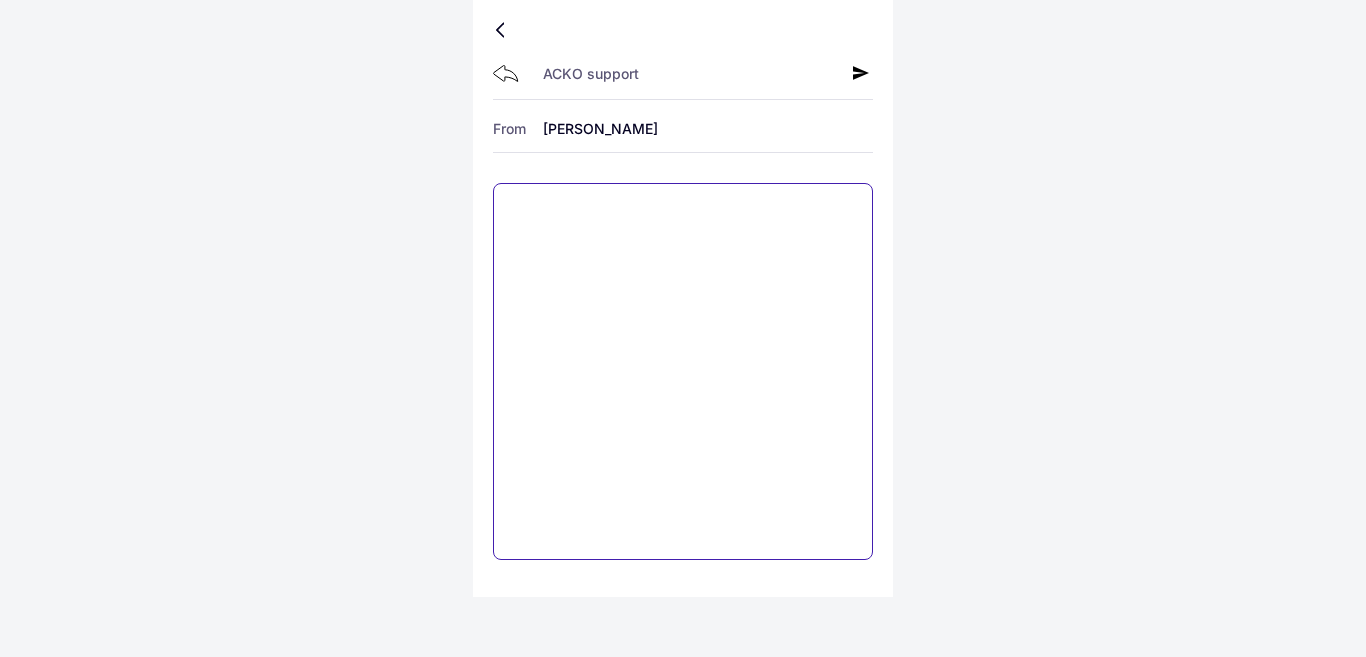 click at bounding box center (683, 371) 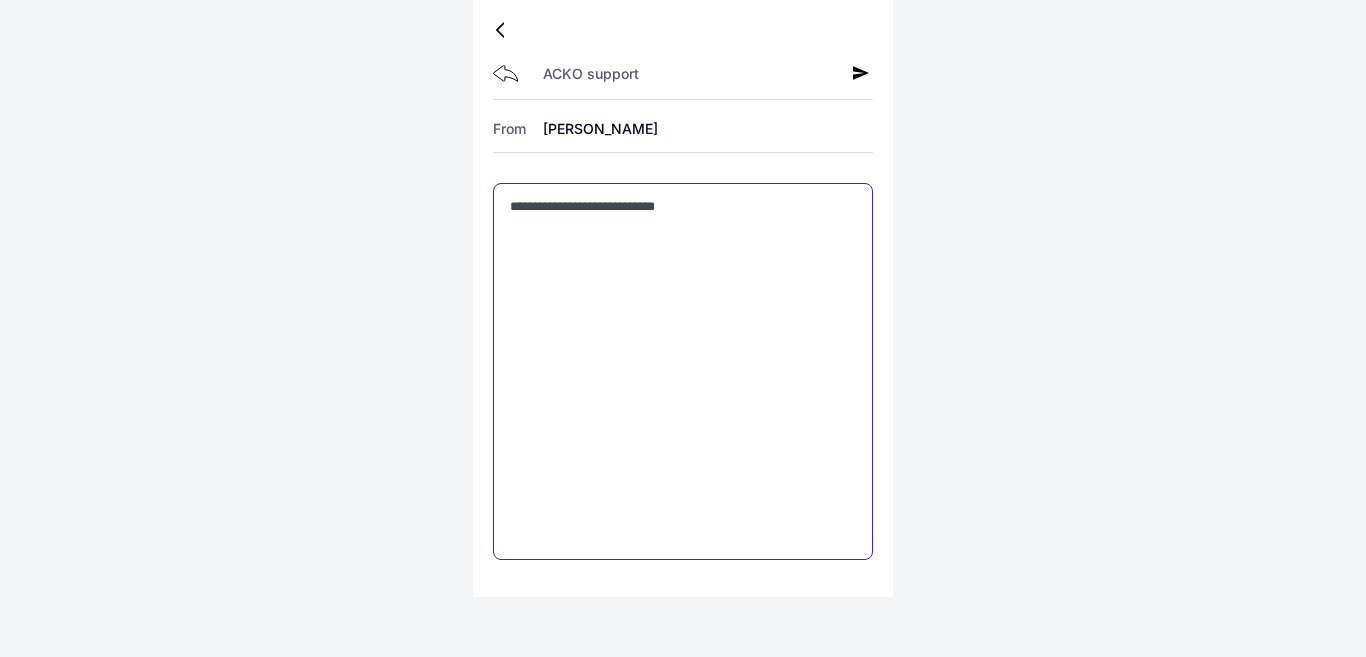 type on "**********" 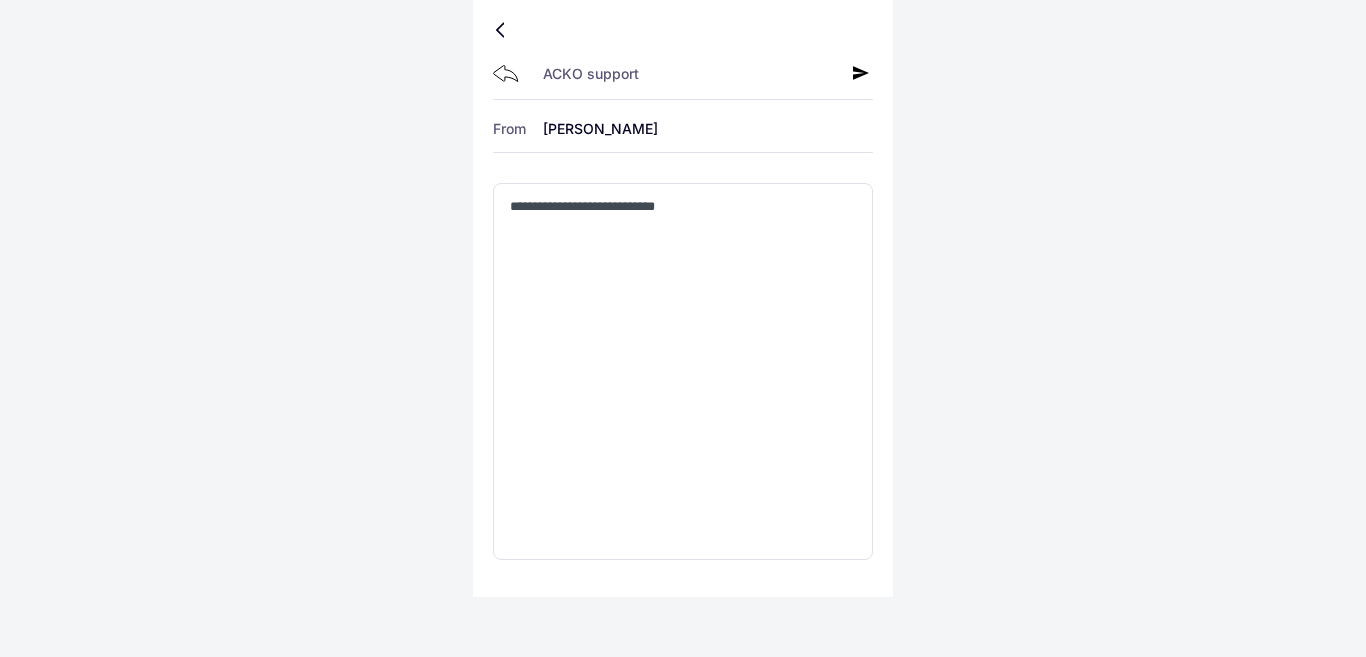 click 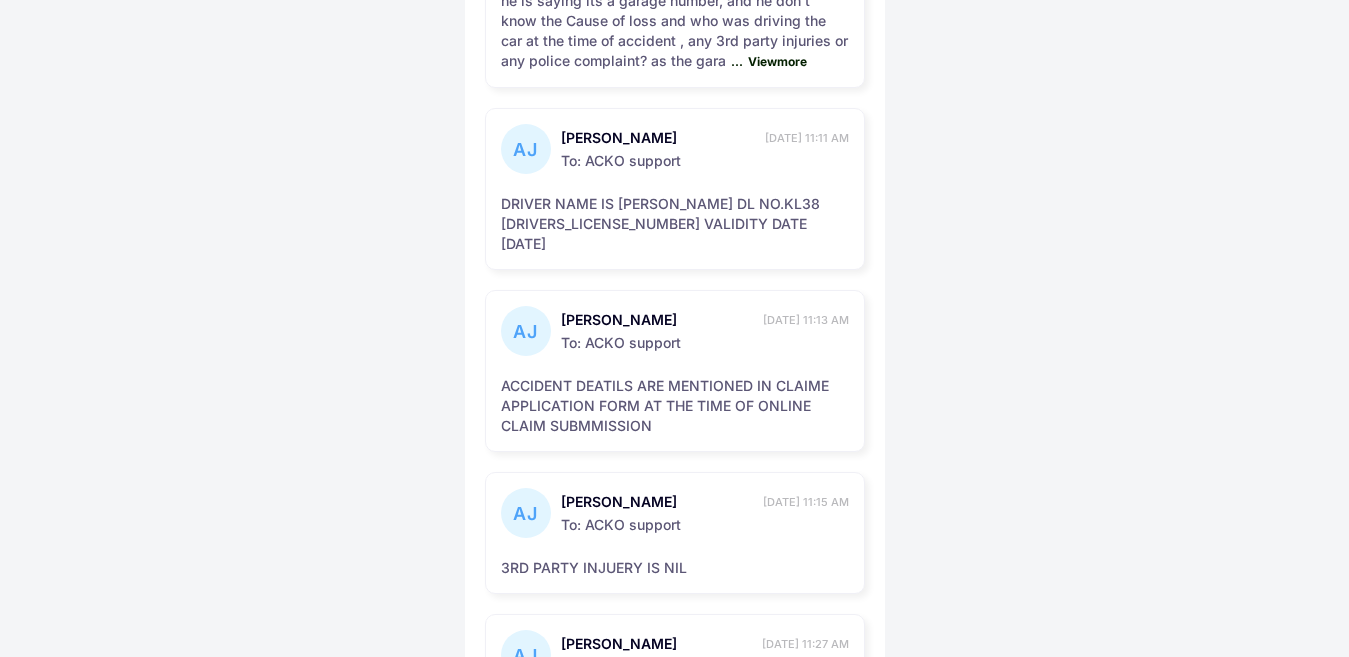 scroll, scrollTop: 2048, scrollLeft: 0, axis: vertical 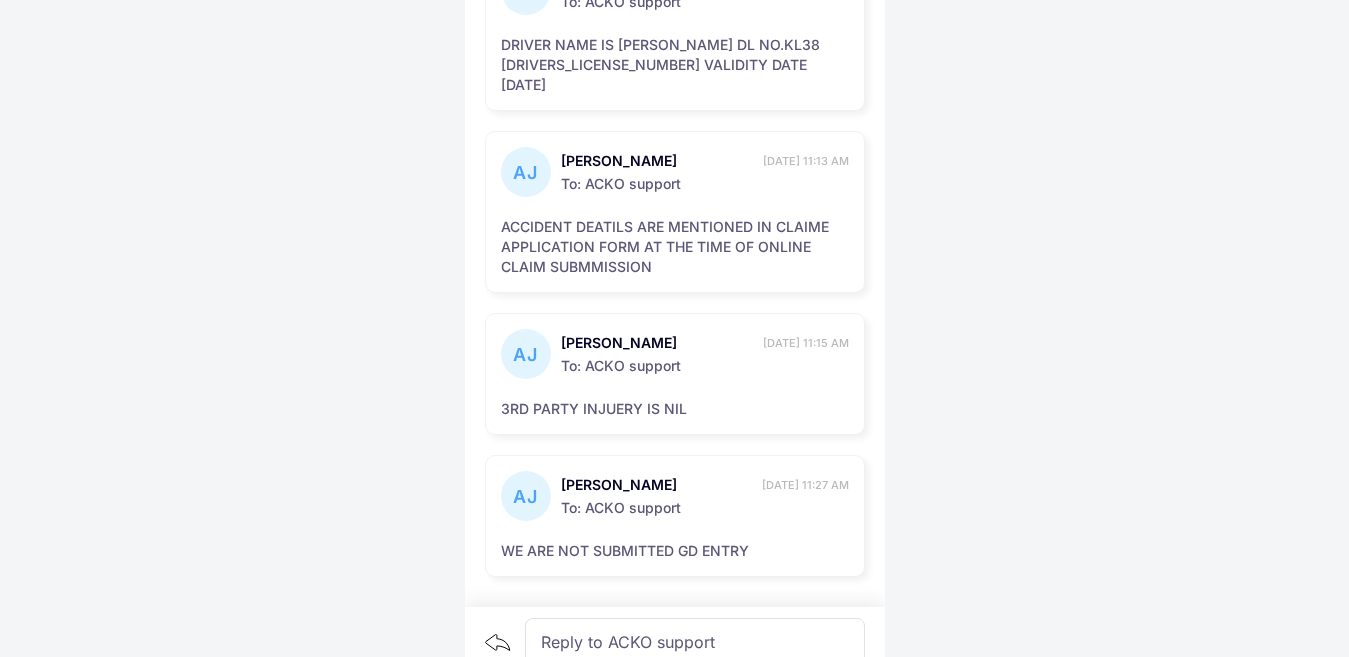 click on "Reply to ACKO support" at bounding box center [695, 642] 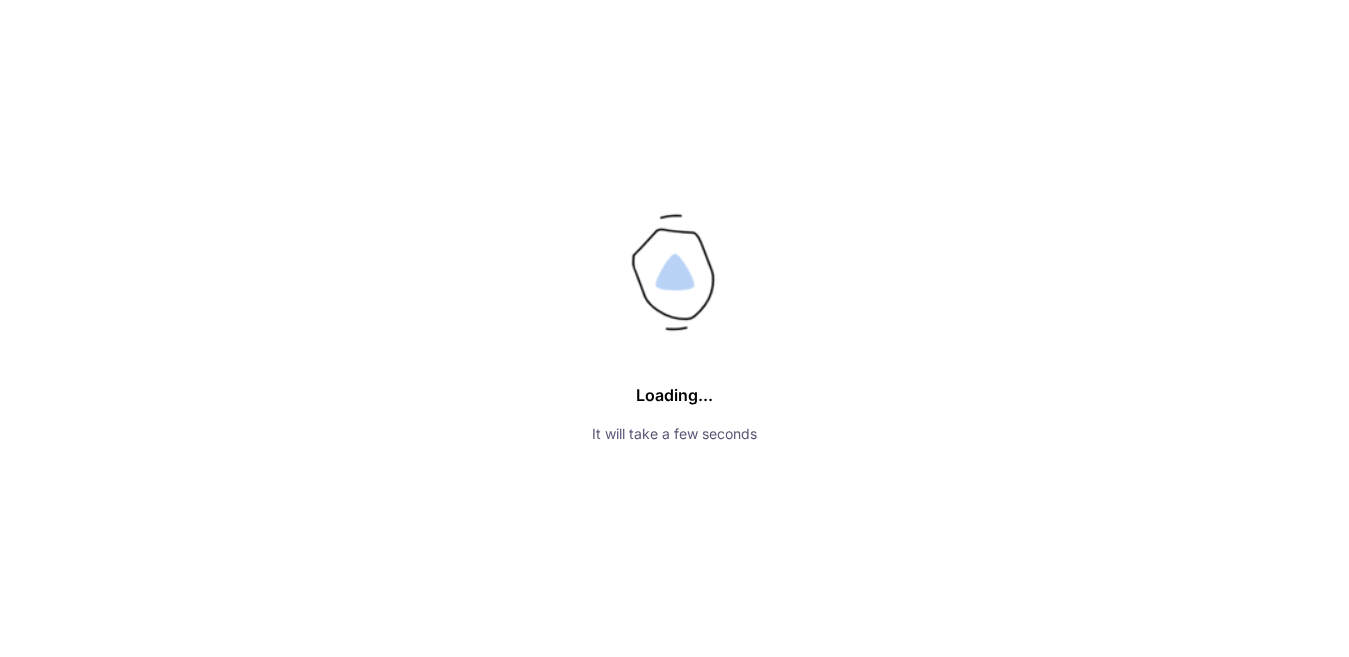 scroll, scrollTop: 0, scrollLeft: 0, axis: both 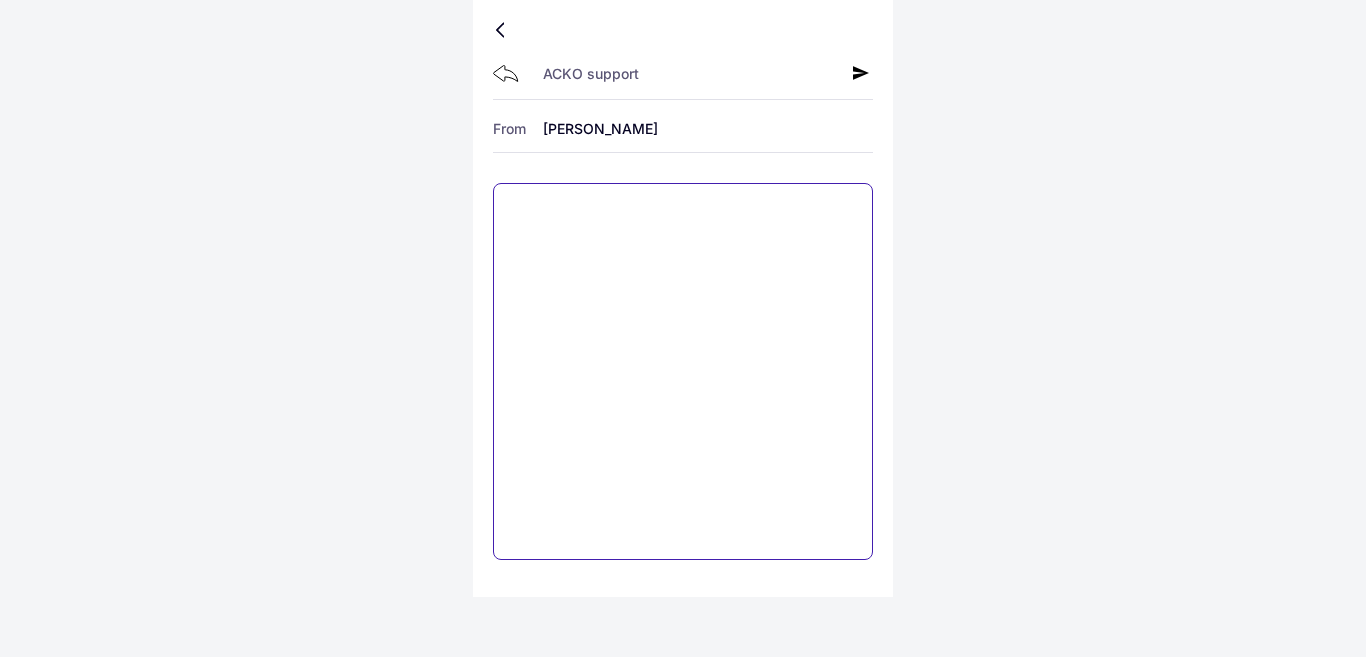 click at bounding box center [683, 371] 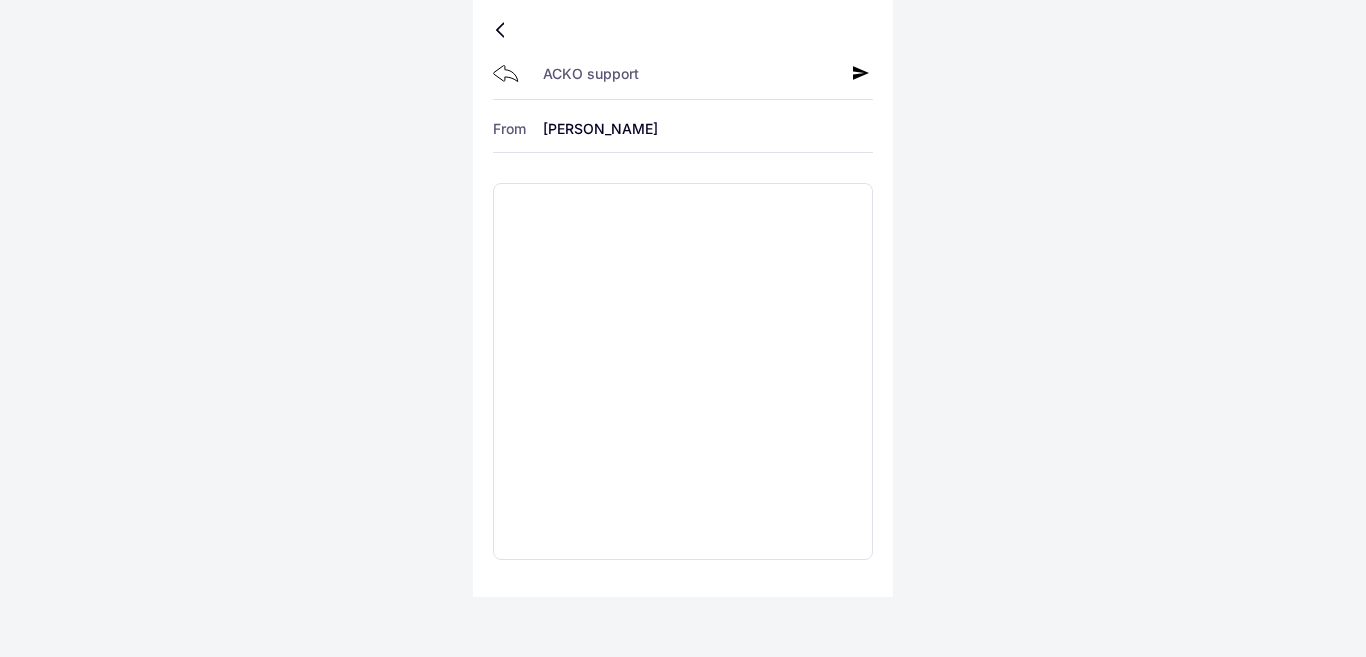 click at bounding box center [504, 30] 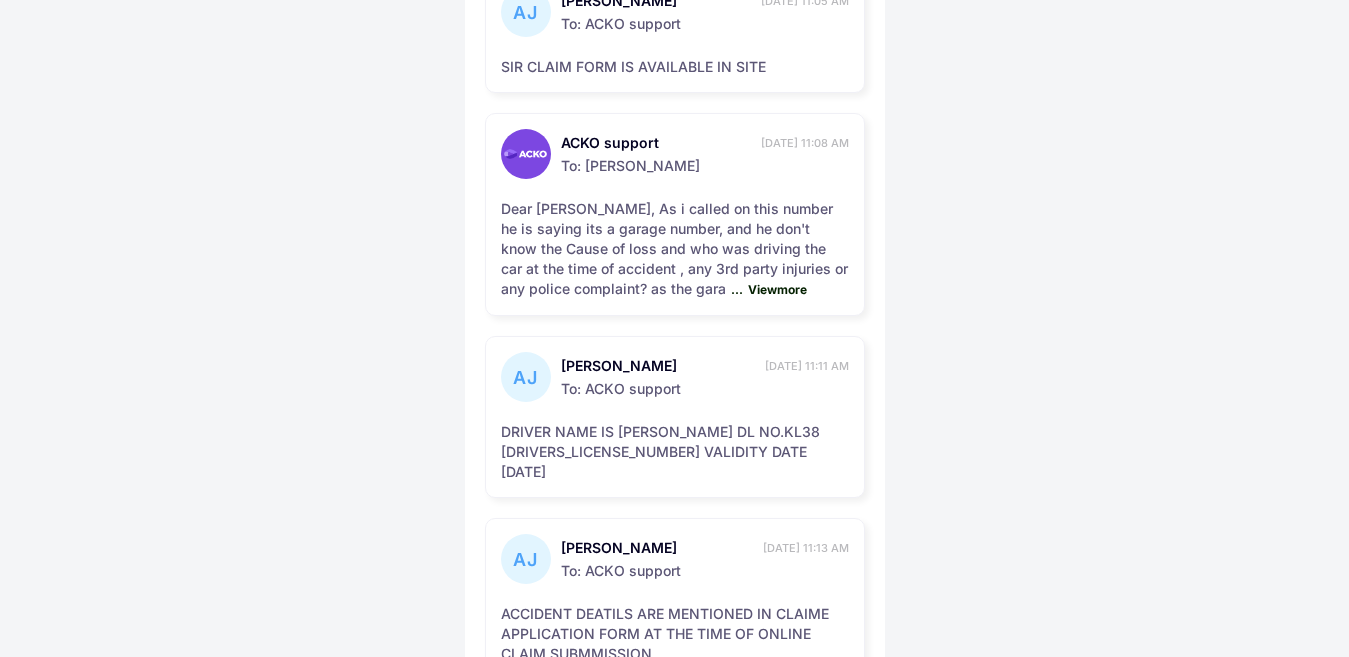 scroll, scrollTop: 1648, scrollLeft: 0, axis: vertical 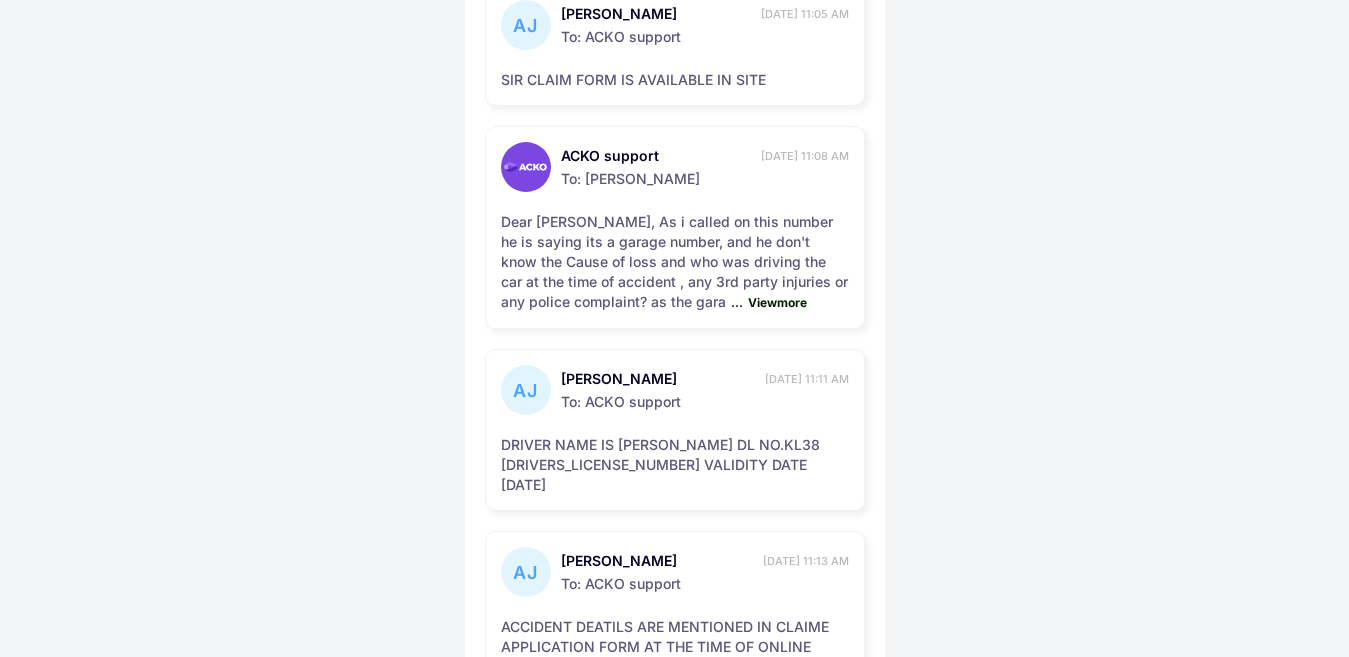 click on "Dear [PERSON_NAME],
As i called on this number he is saying its a garage number, and he don't know the Cause of loss and who was driving the car at the time of accident , any 3rd party injuries or any police complaint? as the gara ...  View  more" at bounding box center (675, 262) 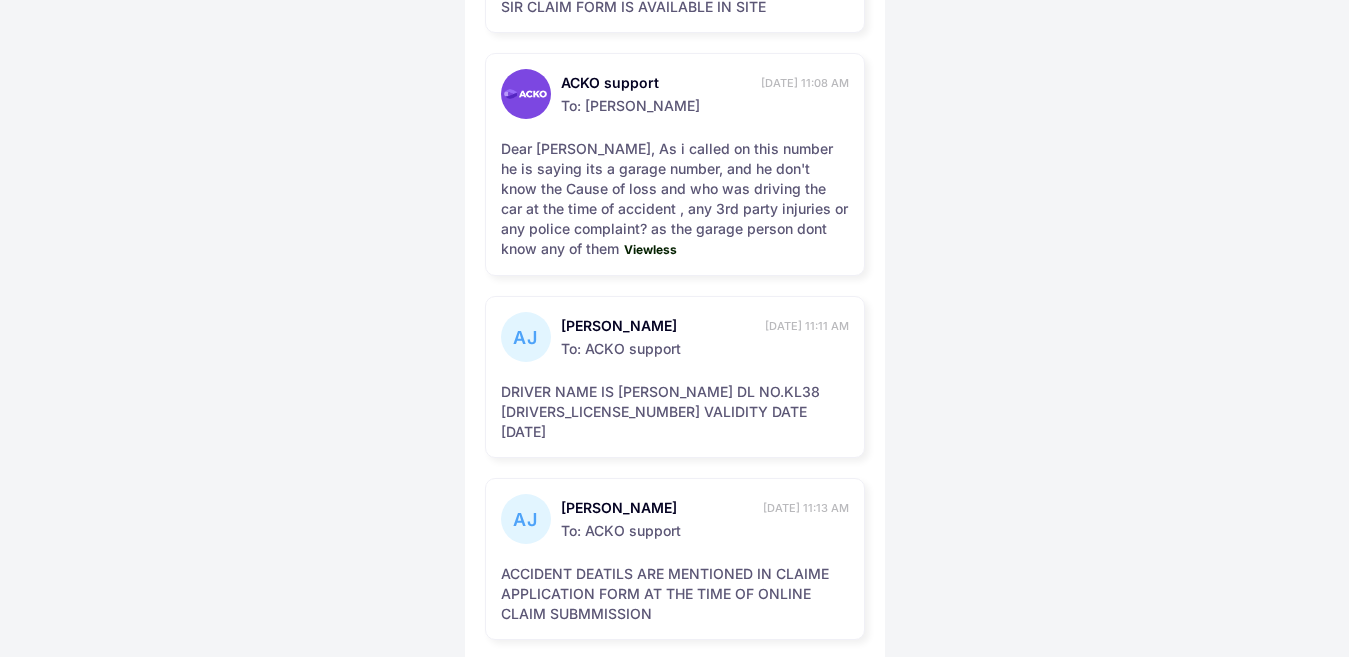 scroll, scrollTop: 2068, scrollLeft: 0, axis: vertical 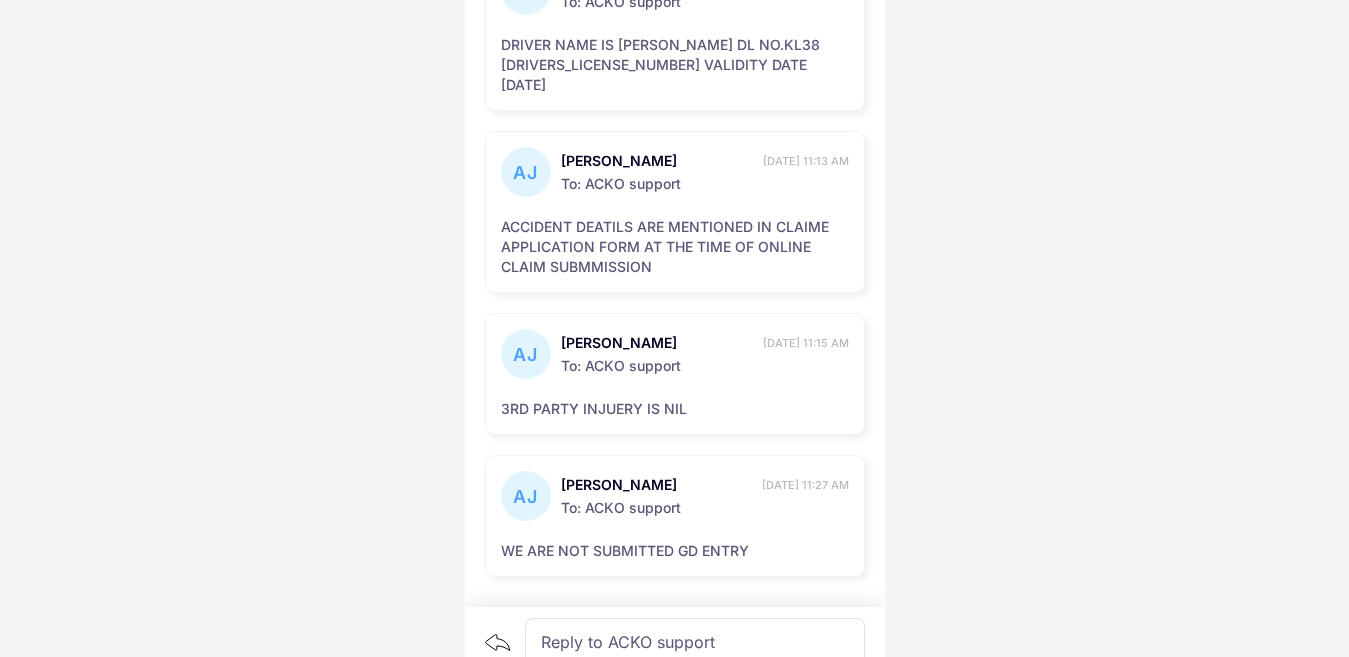 click on "Inbox AJ AJI [PERSON_NAME] [DATE] 9:52 AM To:   ACKO support hello ACKO support [DATE] 9:54 AM To:   AJI [PERSON_NAME] Hi sir [PERSON_NAME] AJI [PERSON_NAME] [DATE] 9:55 AM To:   ACKO support sir this is from unity motors thodupuzha AJ AJI [PERSON_NAME] [DATE] 9:56 AM To:   ACKO support who's this vehicle surveyor ACKO support [DATE] 9:58 AM To:   [PERSON_NAME] My Name is [PERSON_NAME]. I will be the Claim handler for your vehicle. As we are trying to call you on [PHONE_NUMBER], it seems the incoming call is not available on this number. Please provide an alternative number to contact yo ...  View  more AJ AJI [PERSON_NAME] [DATE] 10:03 AM To:   ACKO support 9946103120 ACKO support [DATE] 10:05 AM To:   AJI [PERSON_NAME] Thank you sir. ACKO support [DATE] 10:06 AM To:   [PERSON_NAME],
As we are calling on this number please receive the call. [PERSON_NAME] AJI [PERSON_NAME] [DATE] 10:35 AM To:   ACKO support sorry sir,please call again one more time ACKO support [DATE] 10:51 AM To:   AJI [PERSON_NAME] ok sir [PERSON_NAME] AJI [PERSON_NAME] [DATE] 11:05 AM To:   ACKO support ACKO support To:   View" at bounding box center (674, -1740) 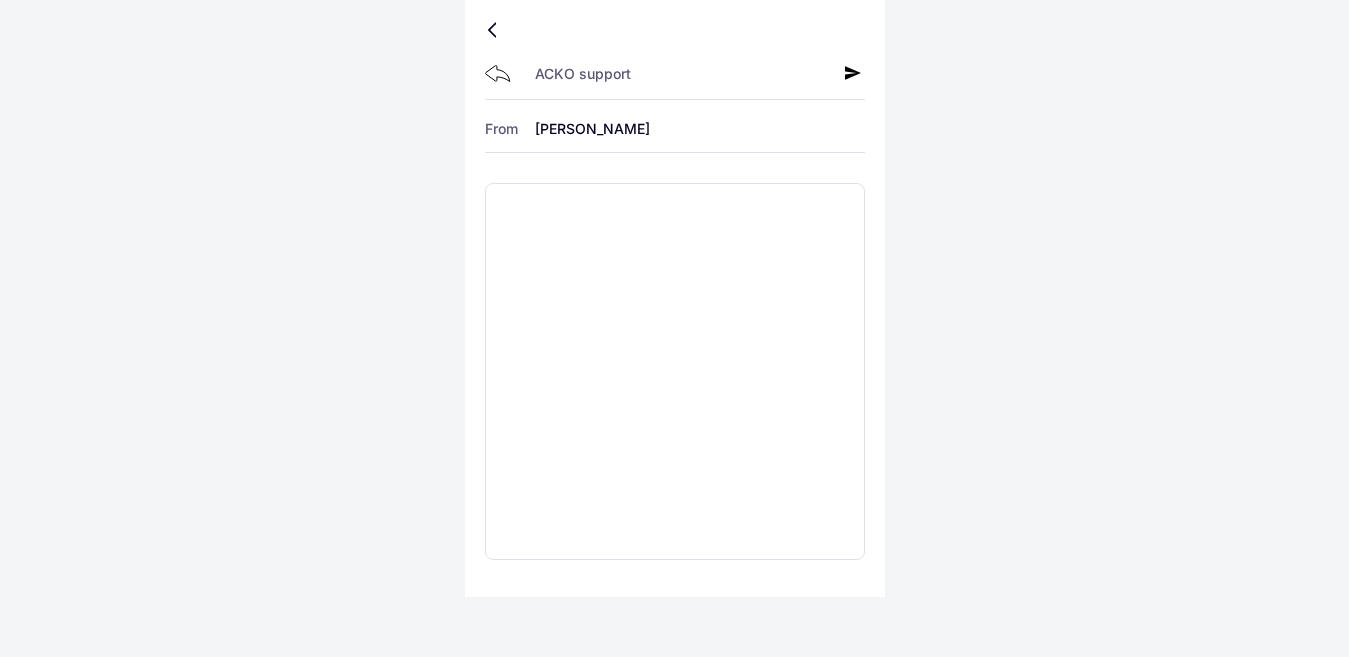 scroll, scrollTop: 0, scrollLeft: 0, axis: both 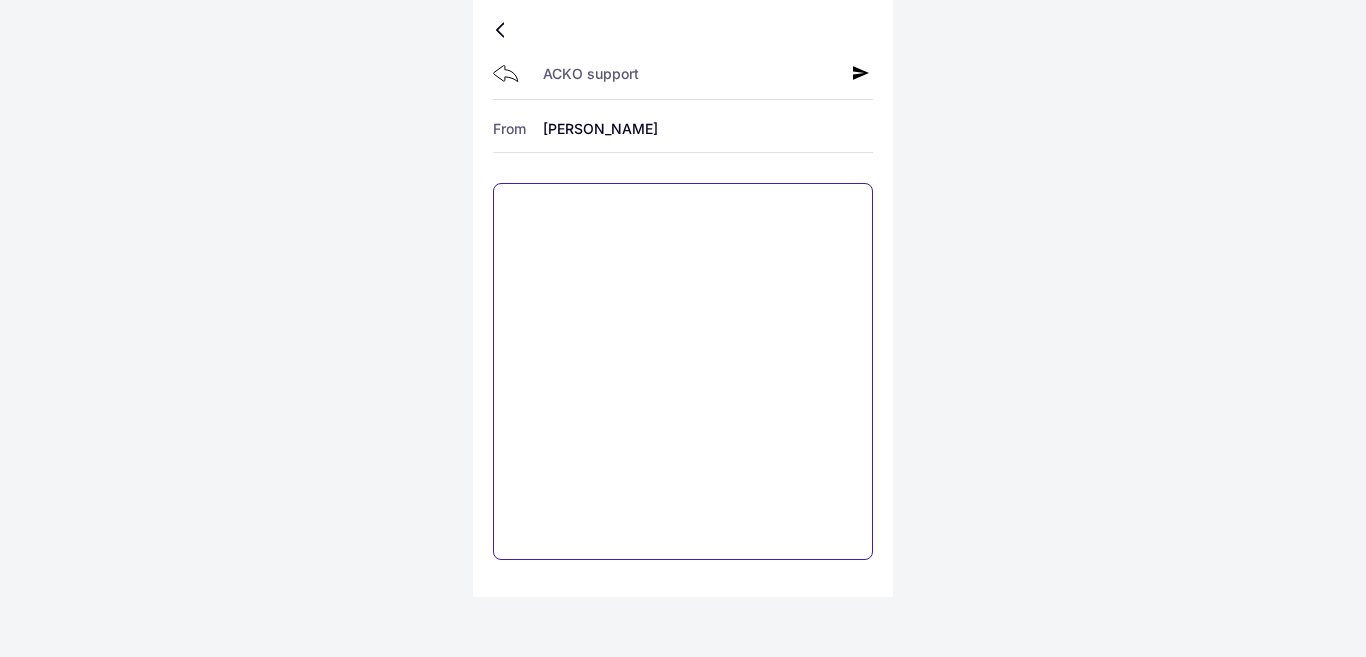 click at bounding box center [683, 371] 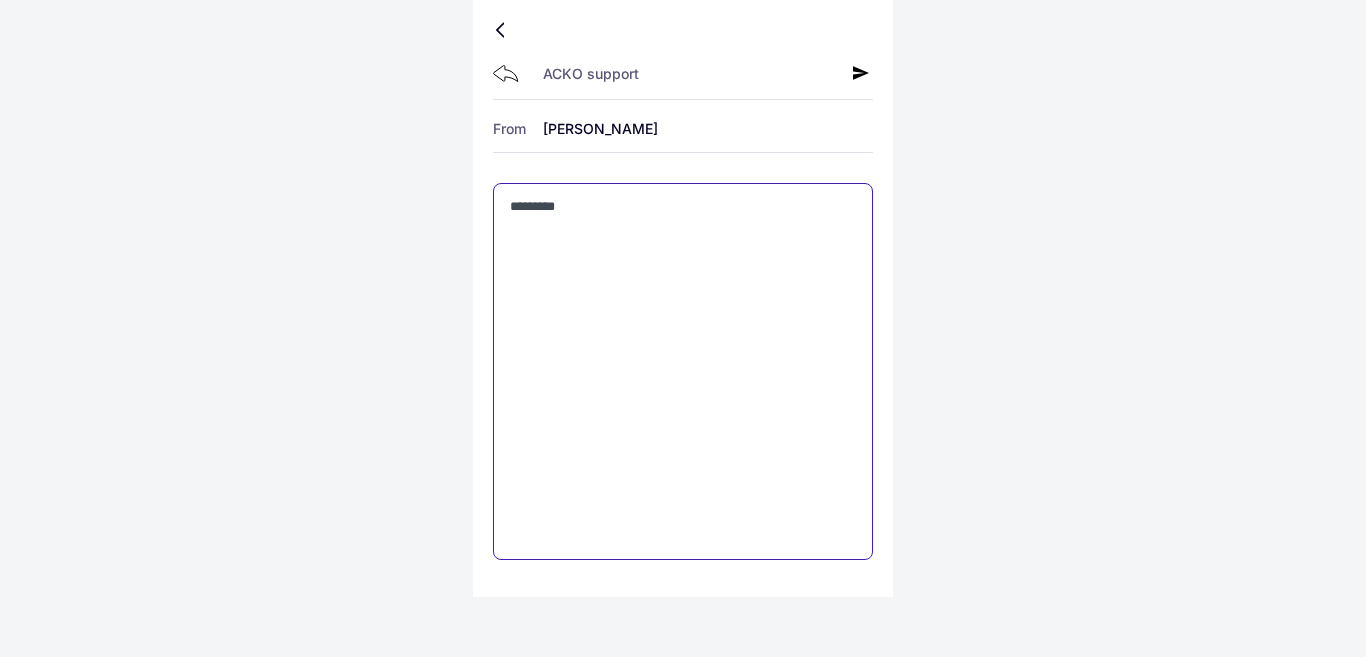 type on "*********" 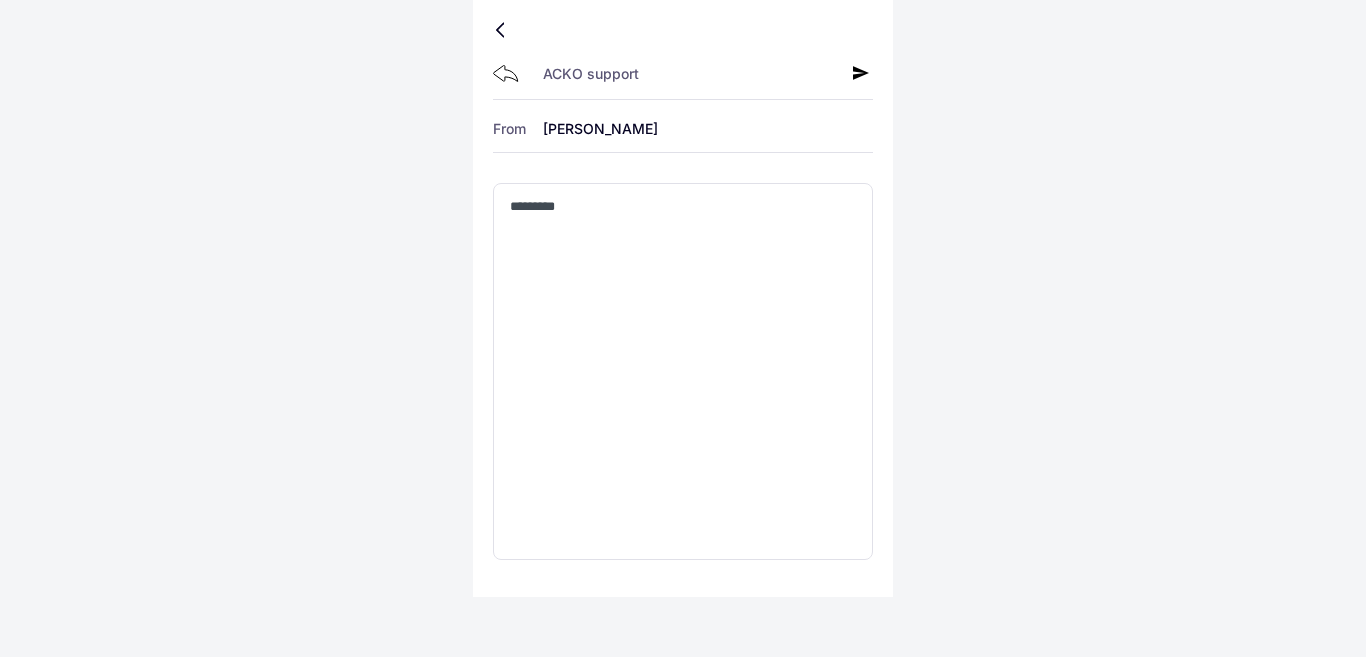 click at bounding box center [863, 74] 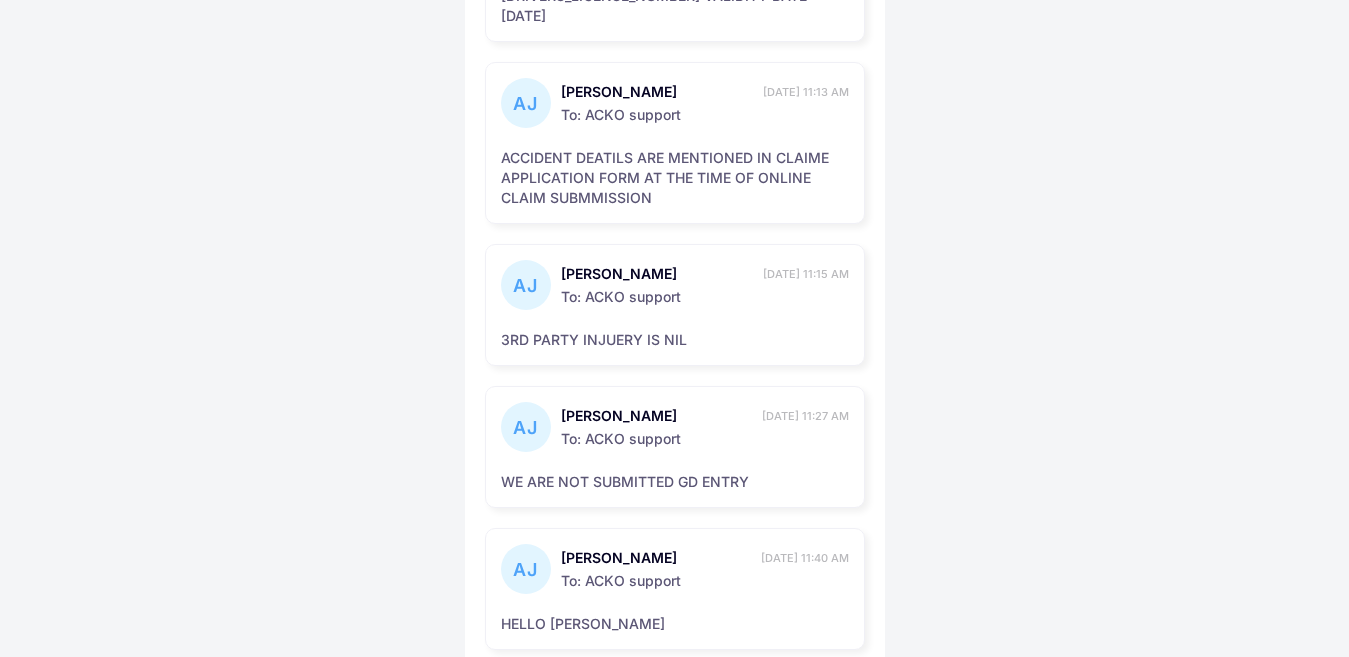 scroll, scrollTop: 2190, scrollLeft: 0, axis: vertical 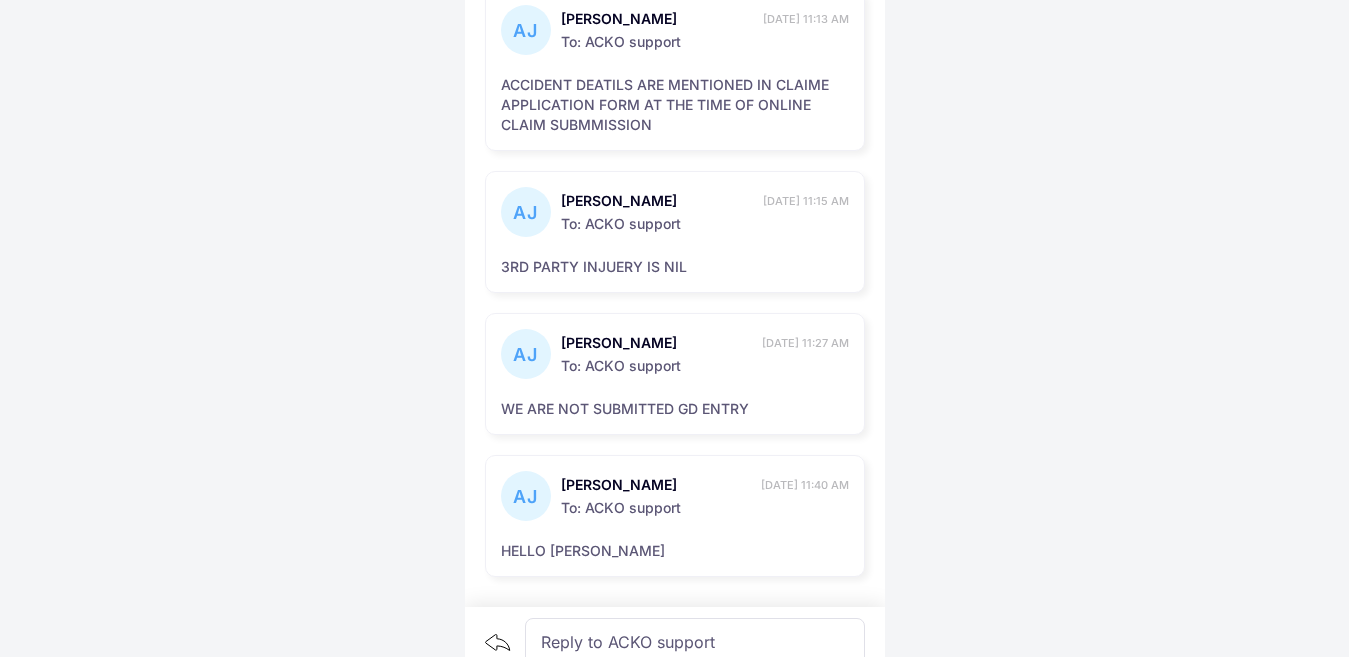 click on "Reply to ACKO support" at bounding box center (695, 642) 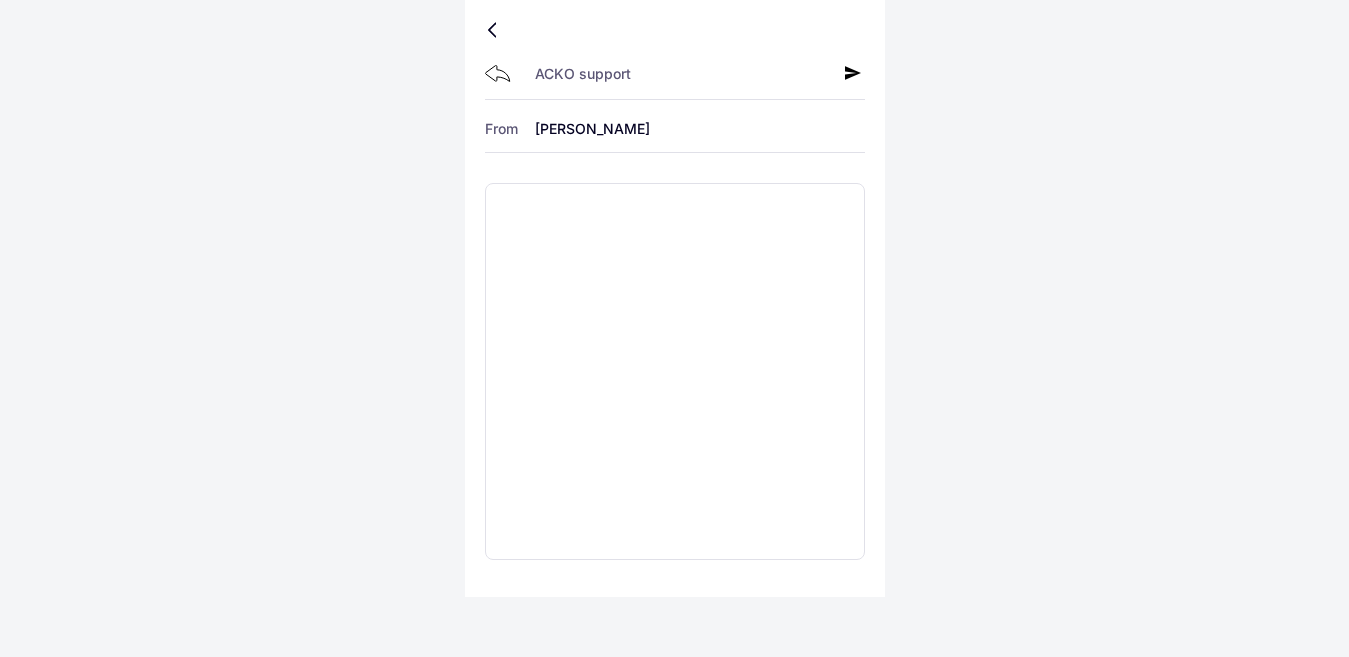 scroll, scrollTop: 0, scrollLeft: 0, axis: both 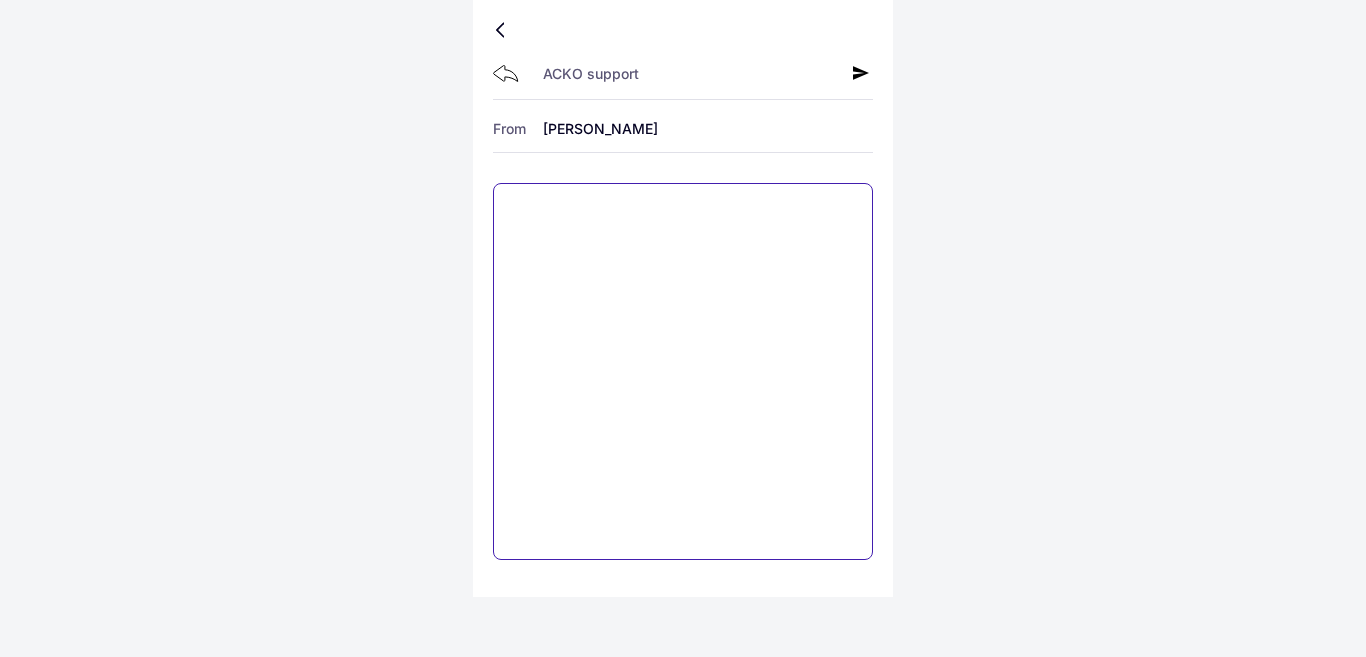 click at bounding box center [683, 371] 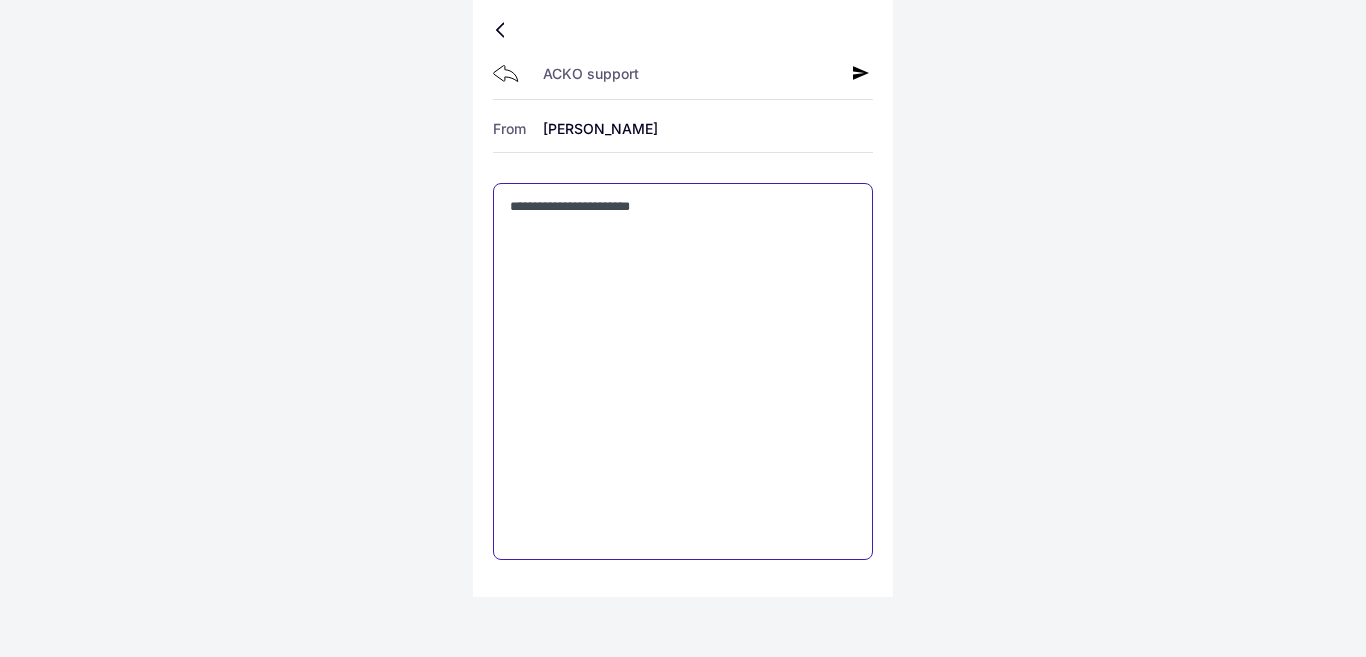 type on "**********" 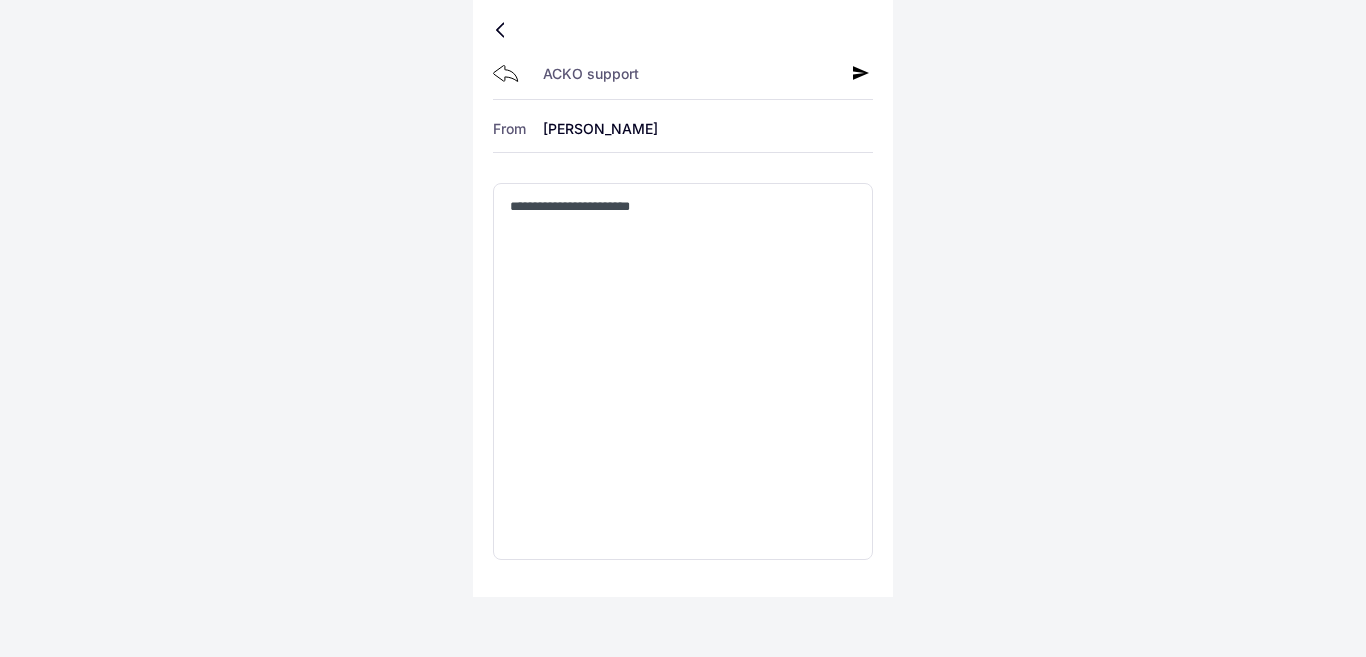 click on "ACKO support" at bounding box center [683, 75] 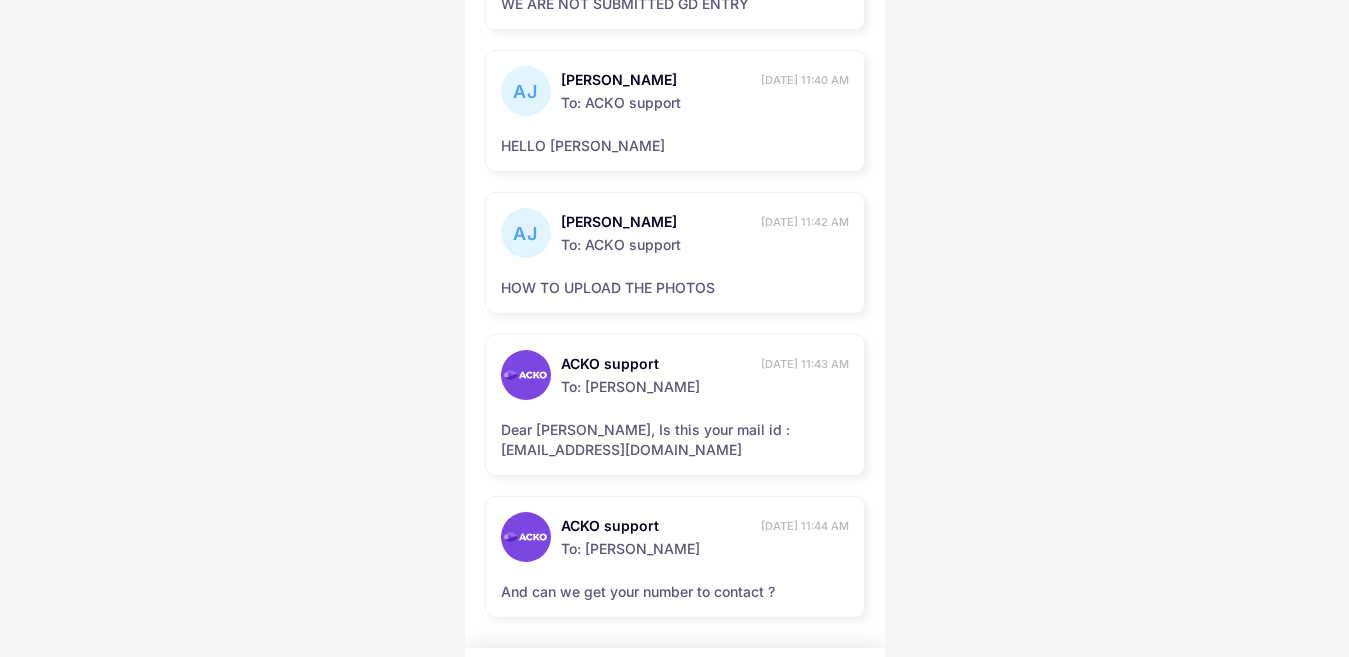 scroll, scrollTop: 2616, scrollLeft: 0, axis: vertical 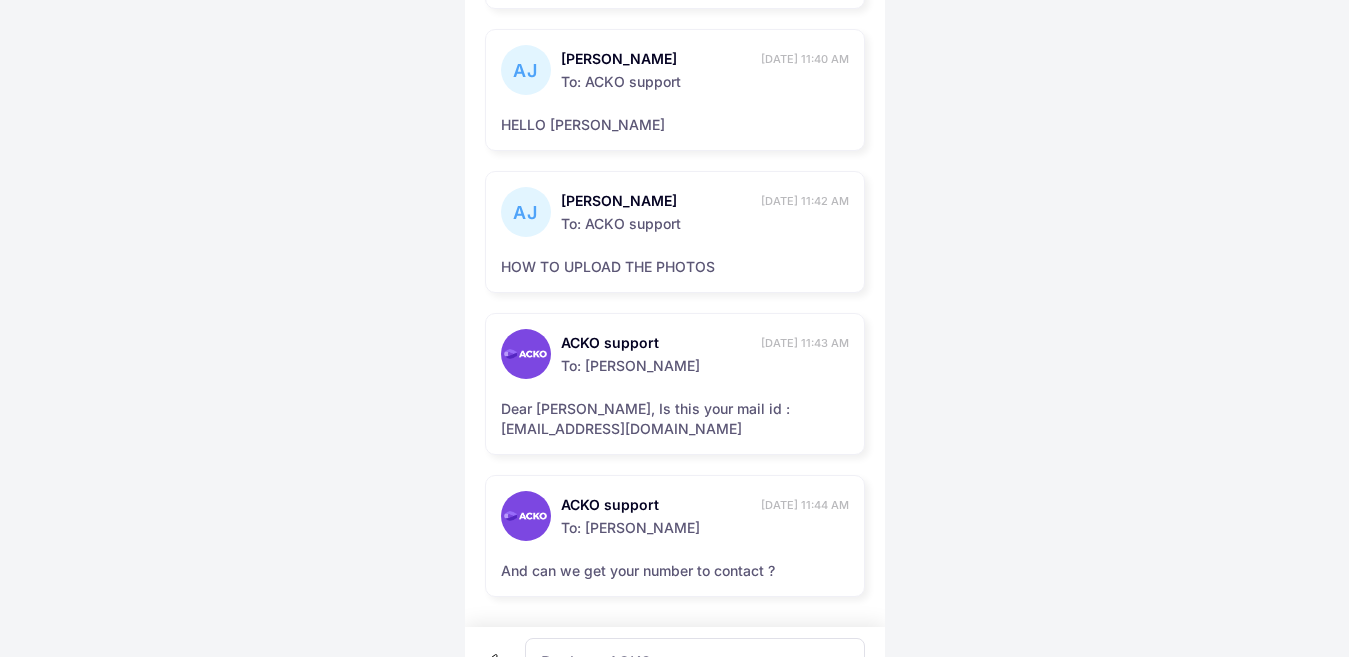 click on "Reply to ACKO support" at bounding box center [675, 662] 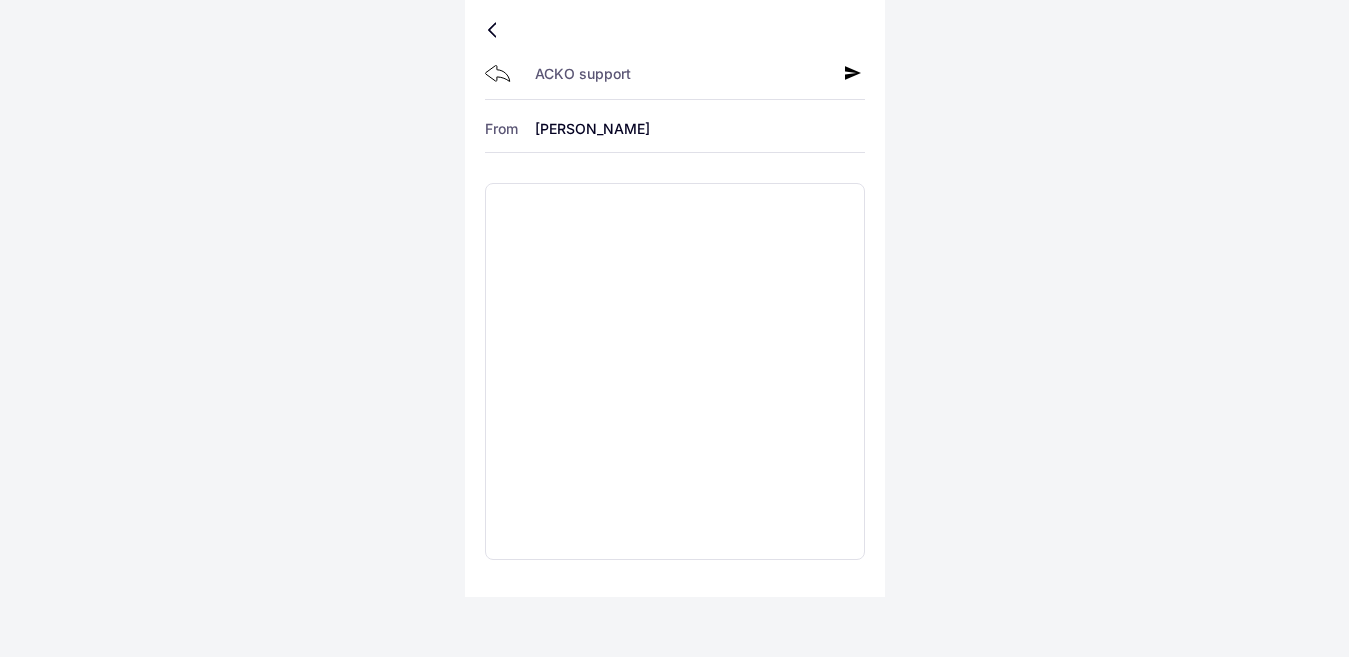 scroll, scrollTop: 0, scrollLeft: 0, axis: both 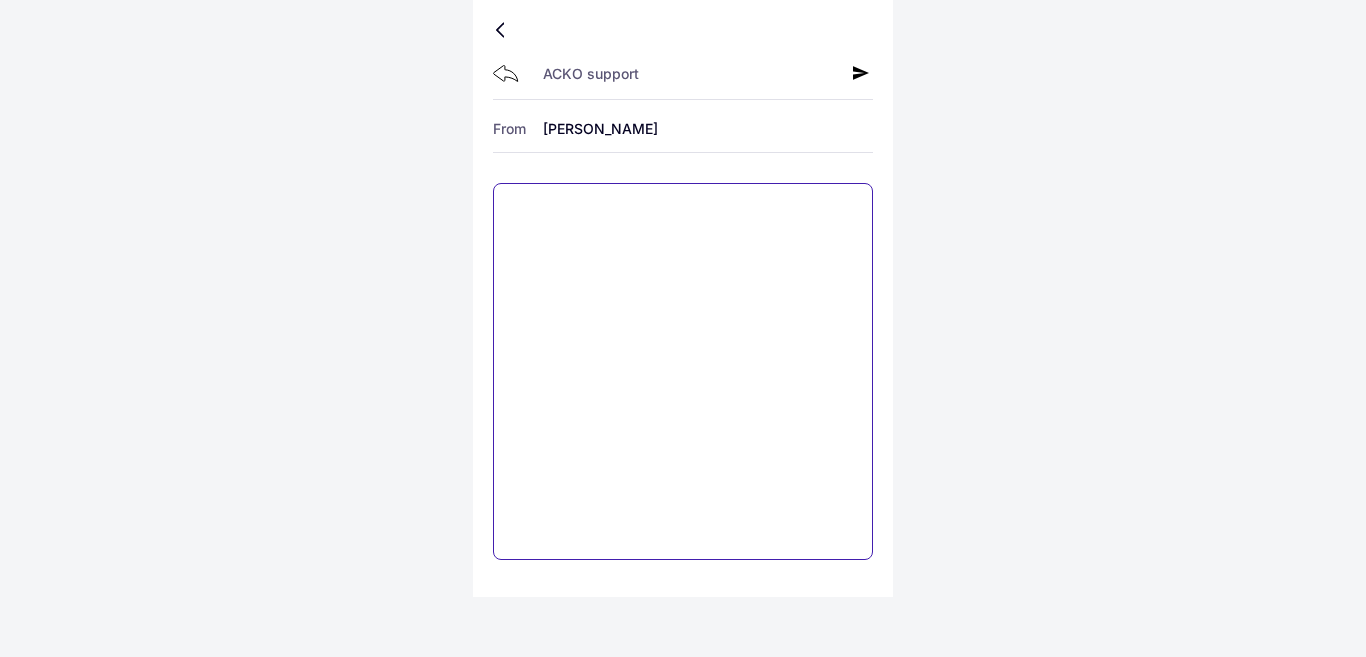 click at bounding box center [683, 371] 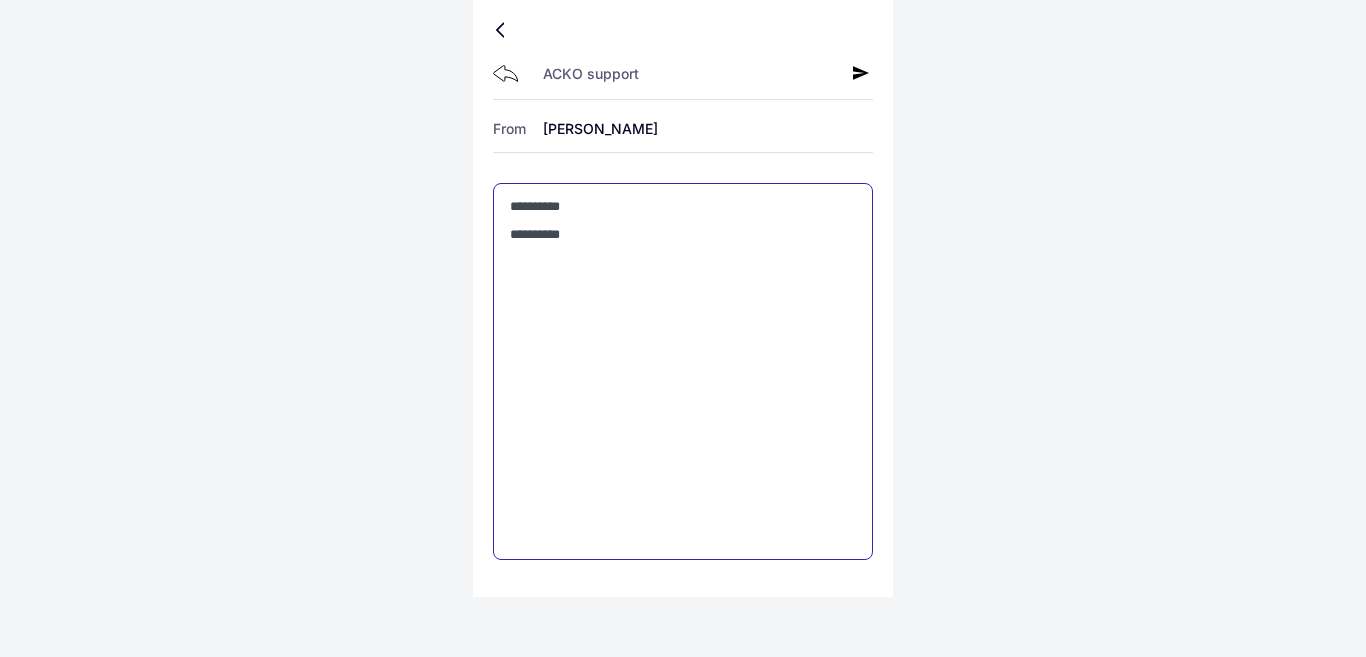 click on "**********" at bounding box center [683, 371] 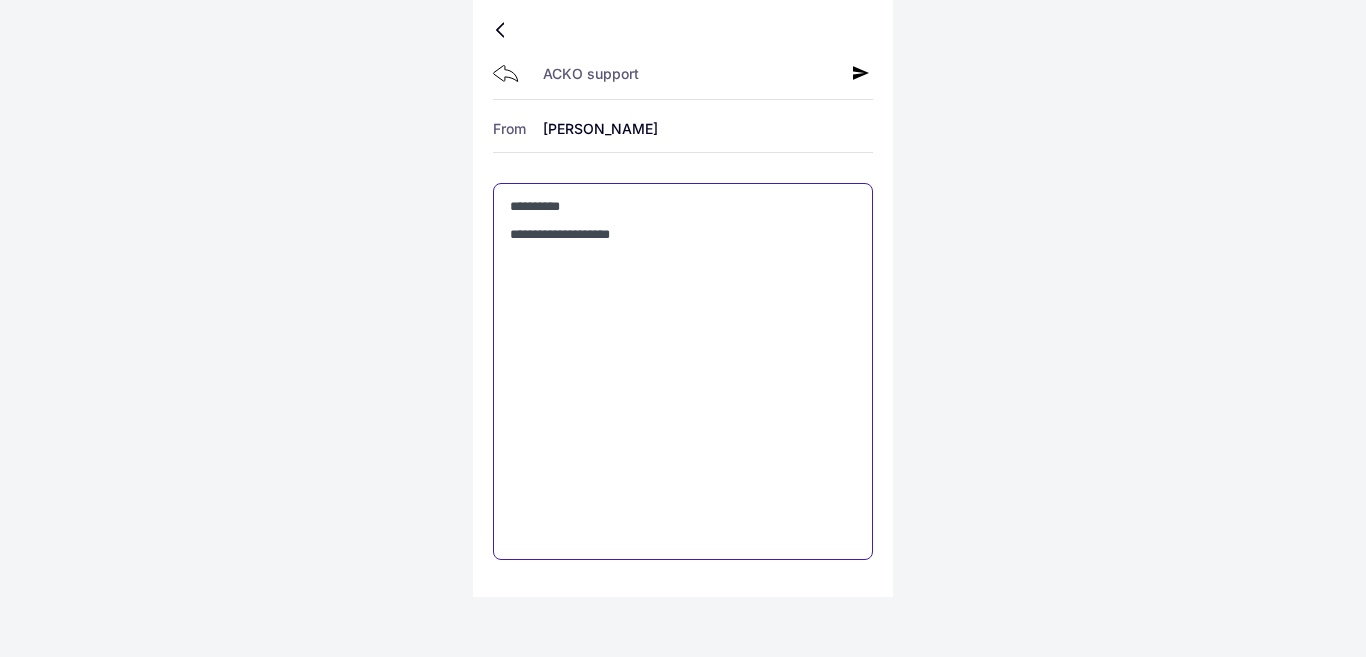 type on "**********" 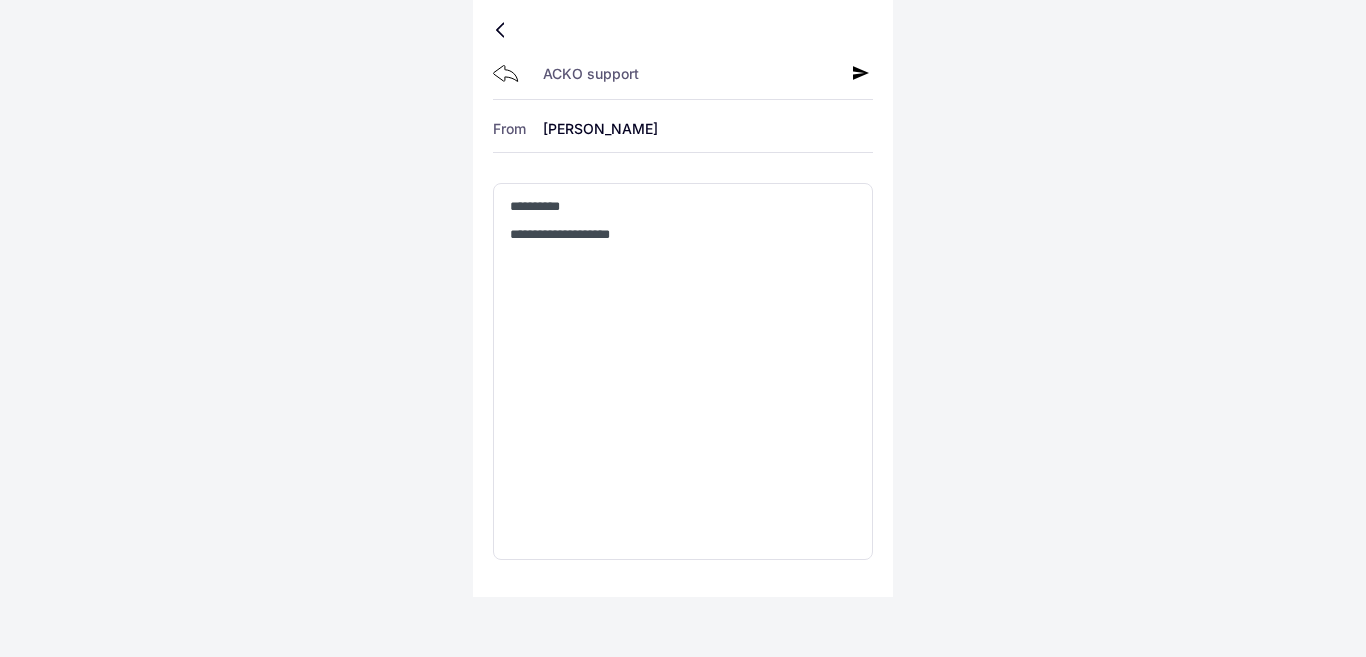 click 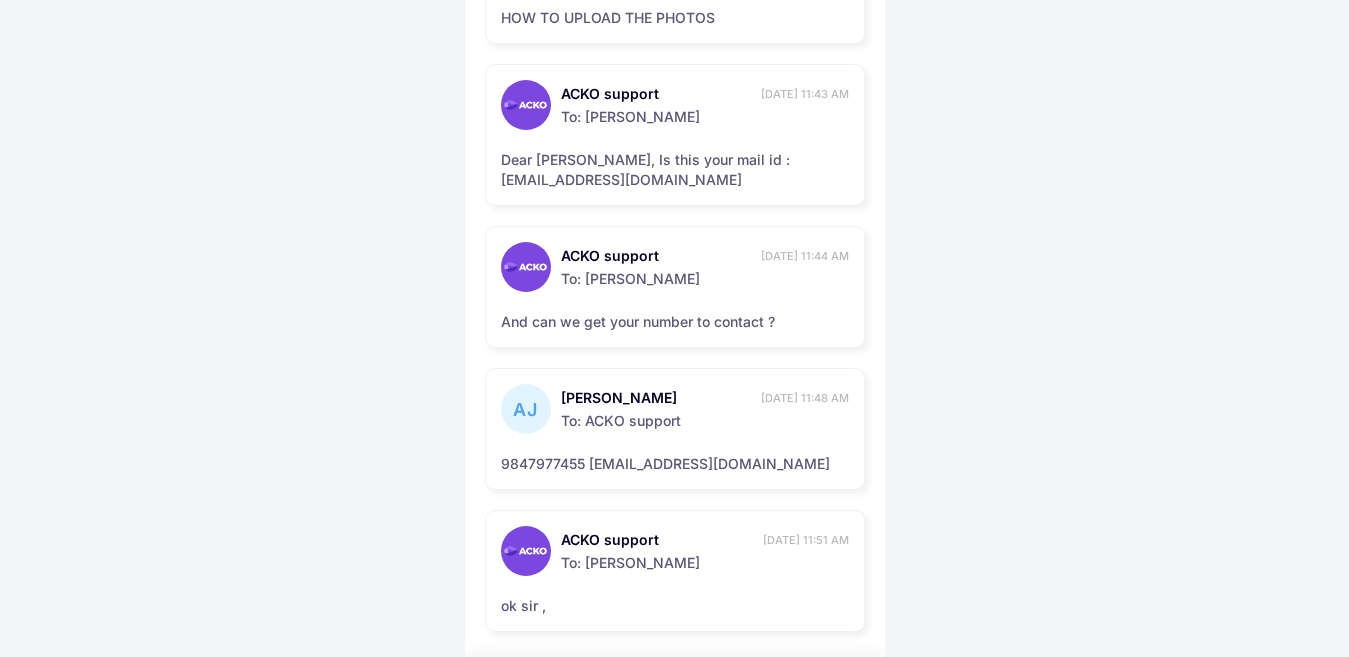 scroll, scrollTop: 2900, scrollLeft: 0, axis: vertical 